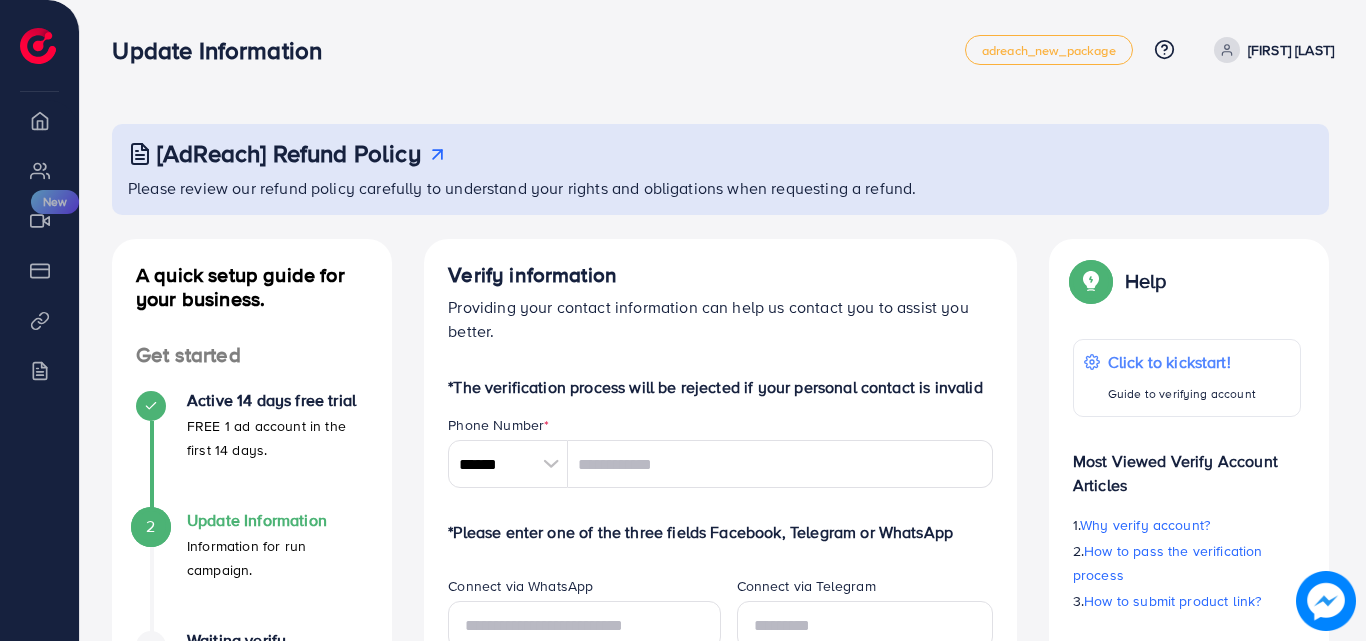 scroll, scrollTop: 0, scrollLeft: 0, axis: both 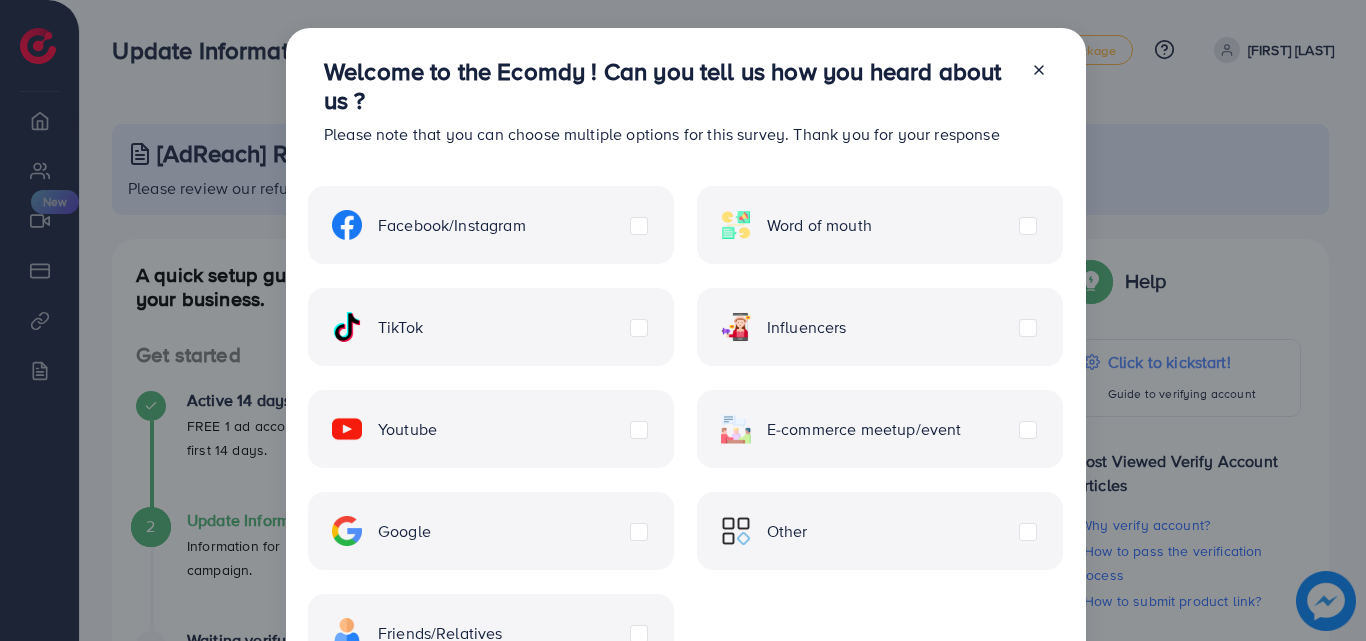 click 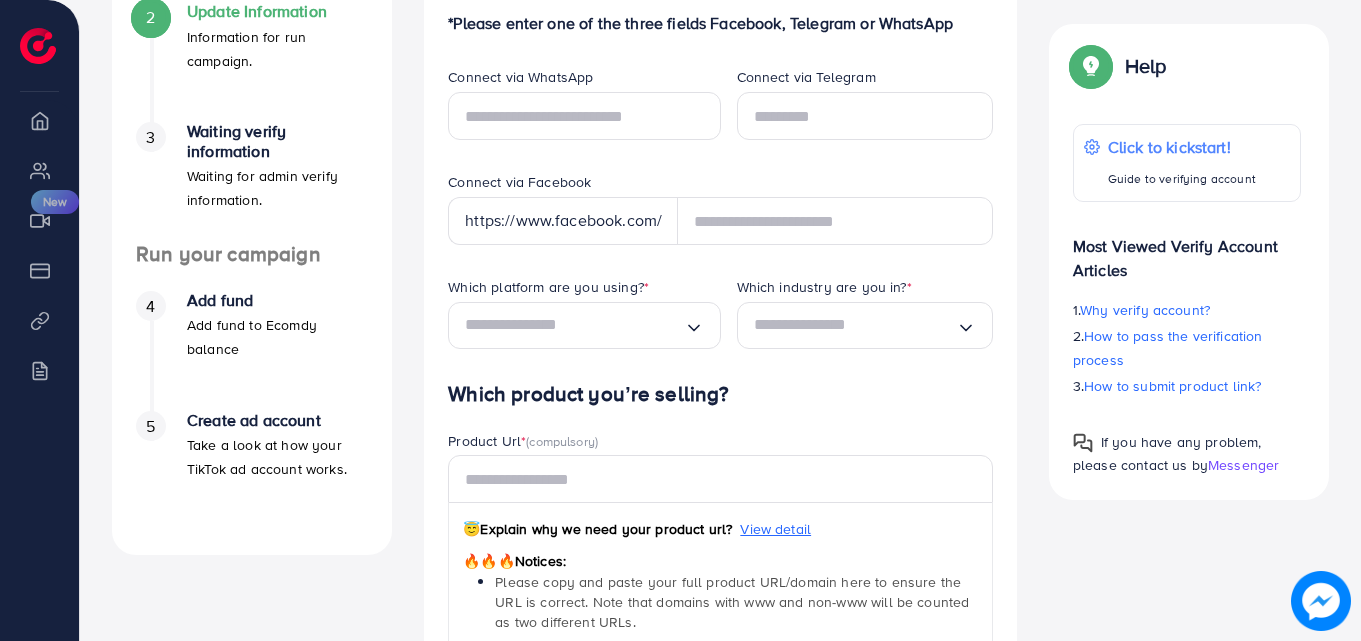 scroll, scrollTop: 600, scrollLeft: 0, axis: vertical 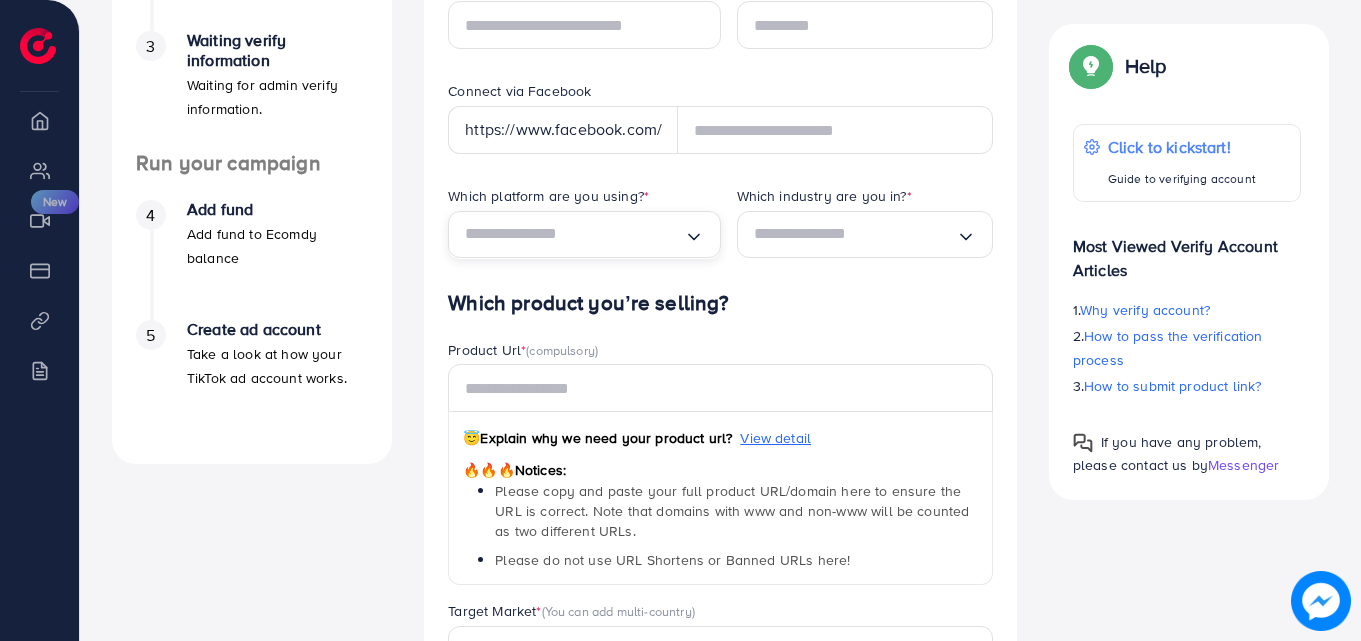 click at bounding box center [574, 234] 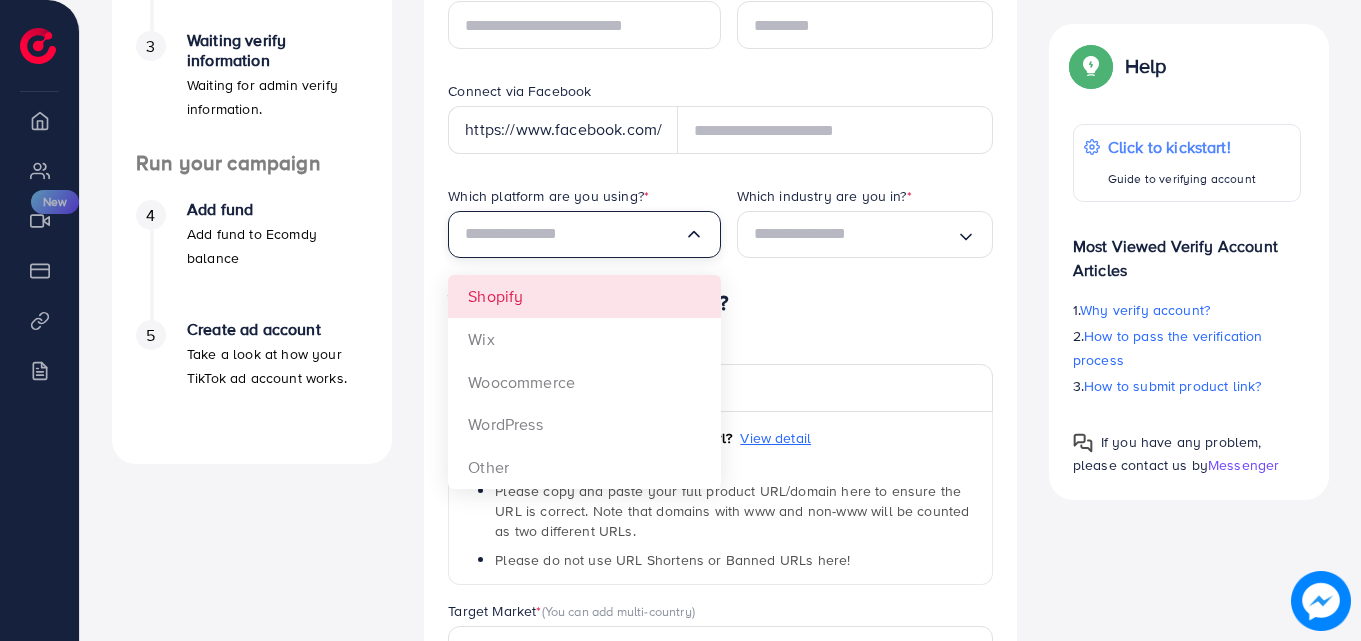 click on "Which platform are you using?  *           Loading...
Shopify
Wix
Woocommerce
WordPress
Other" at bounding box center [576, 238] 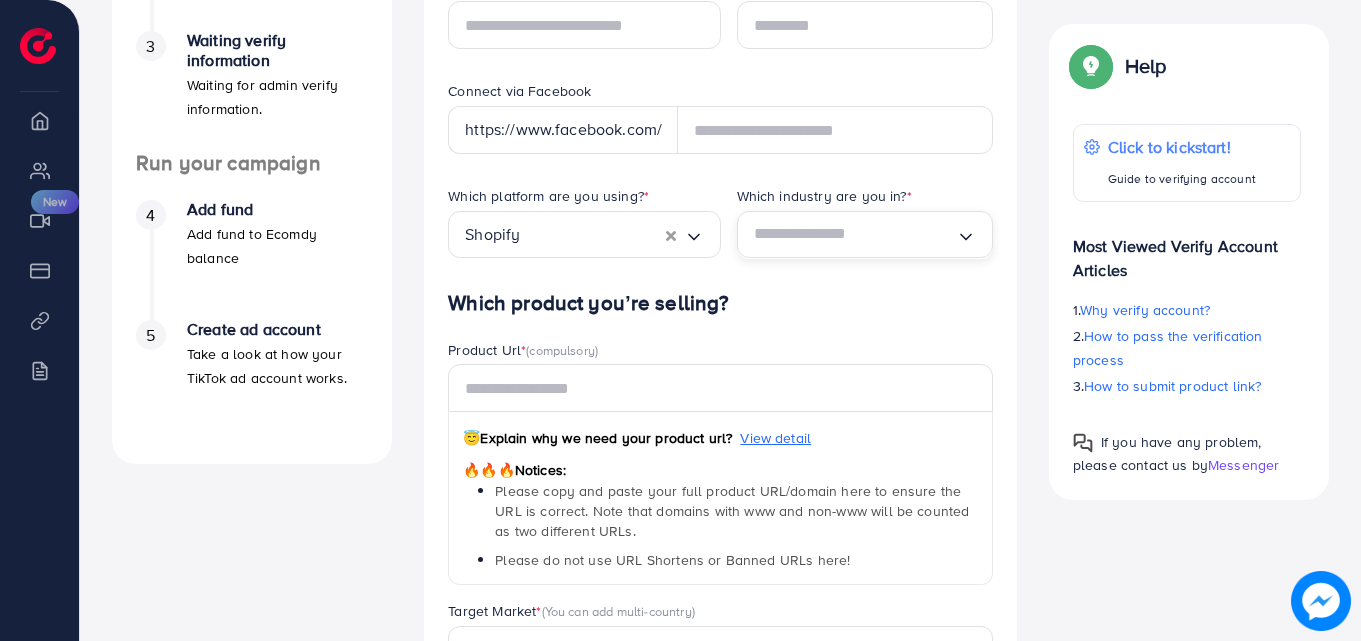 click at bounding box center [855, 234] 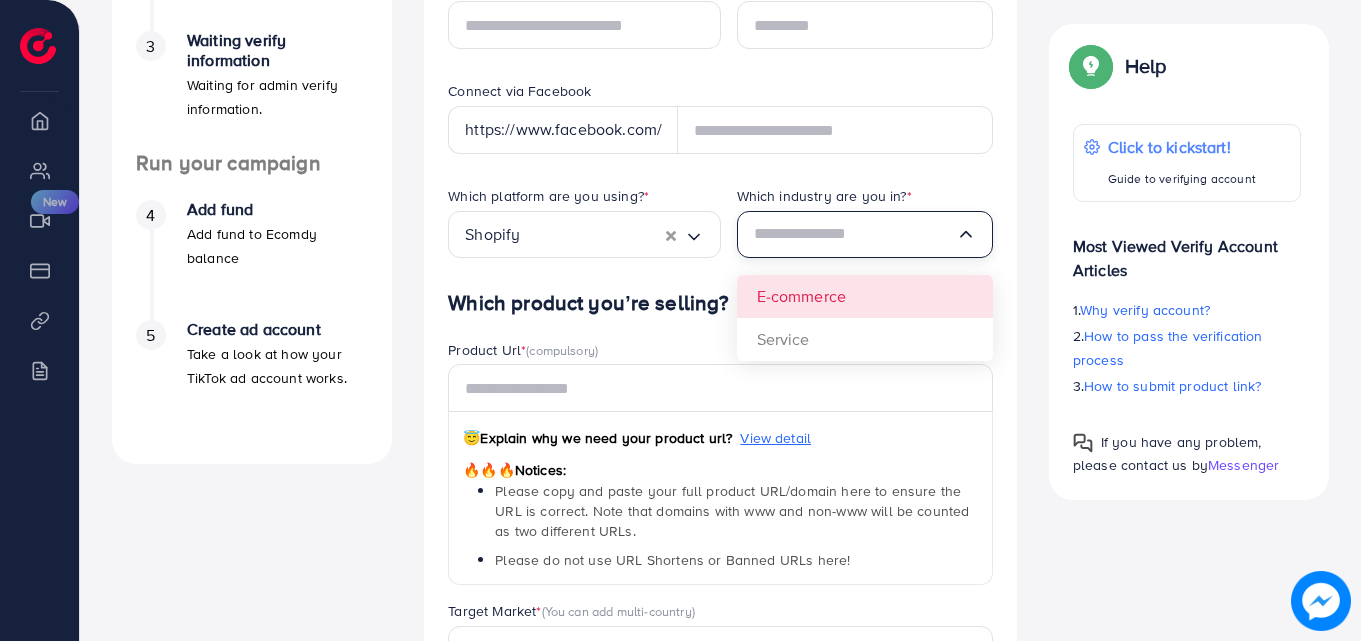 click on "Which platform are you using?  *
Shopify
Loading...      Which industry are you in?  *           Loading...
E-commerce
Service" at bounding box center [720, 238] 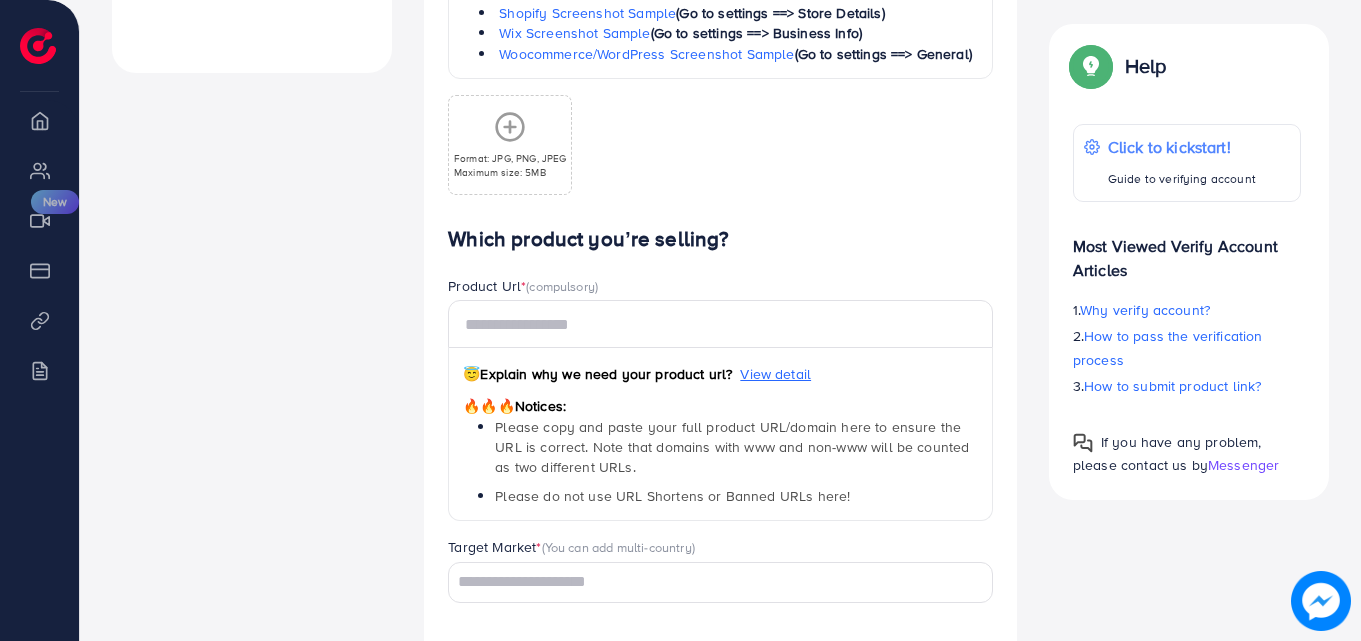 scroll, scrollTop: 1000, scrollLeft: 0, axis: vertical 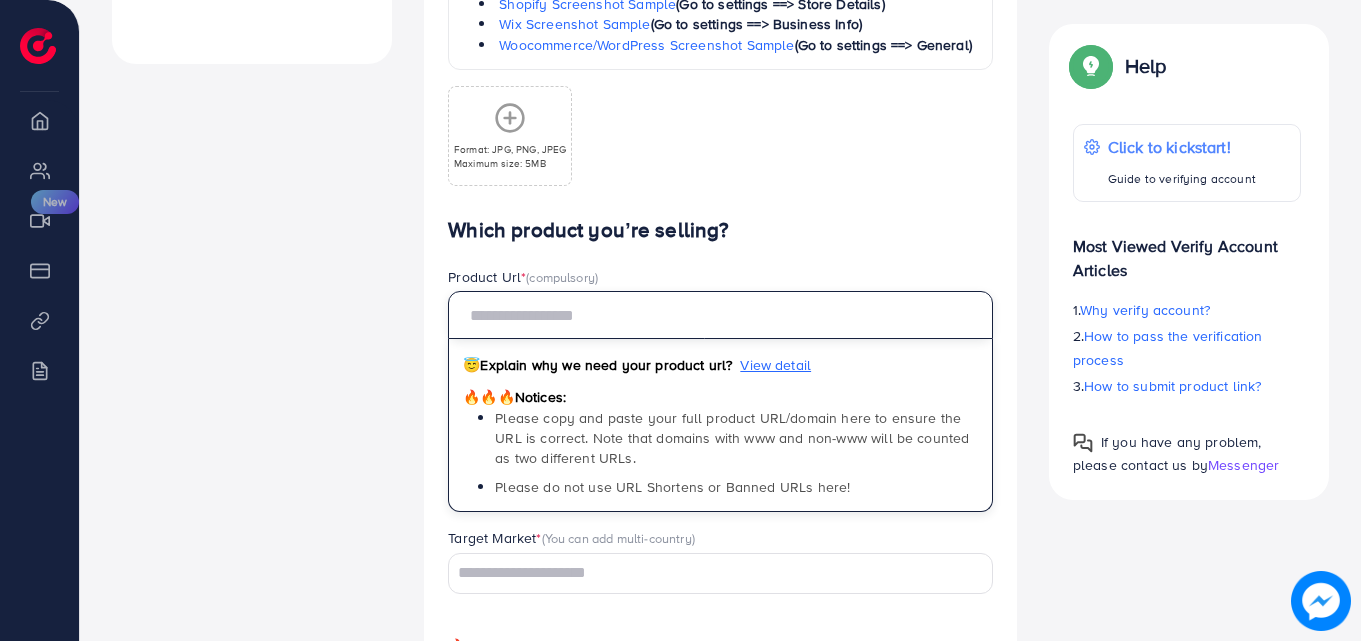 click at bounding box center [720, 315] 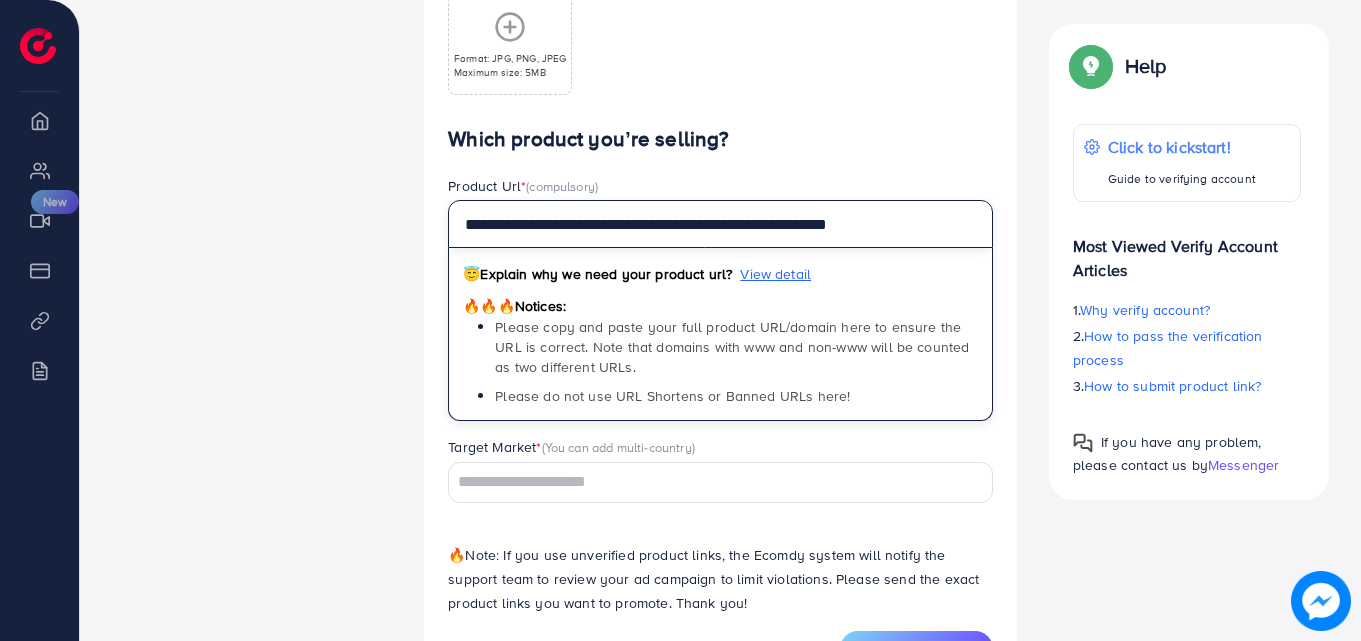 scroll, scrollTop: 1173, scrollLeft: 0, axis: vertical 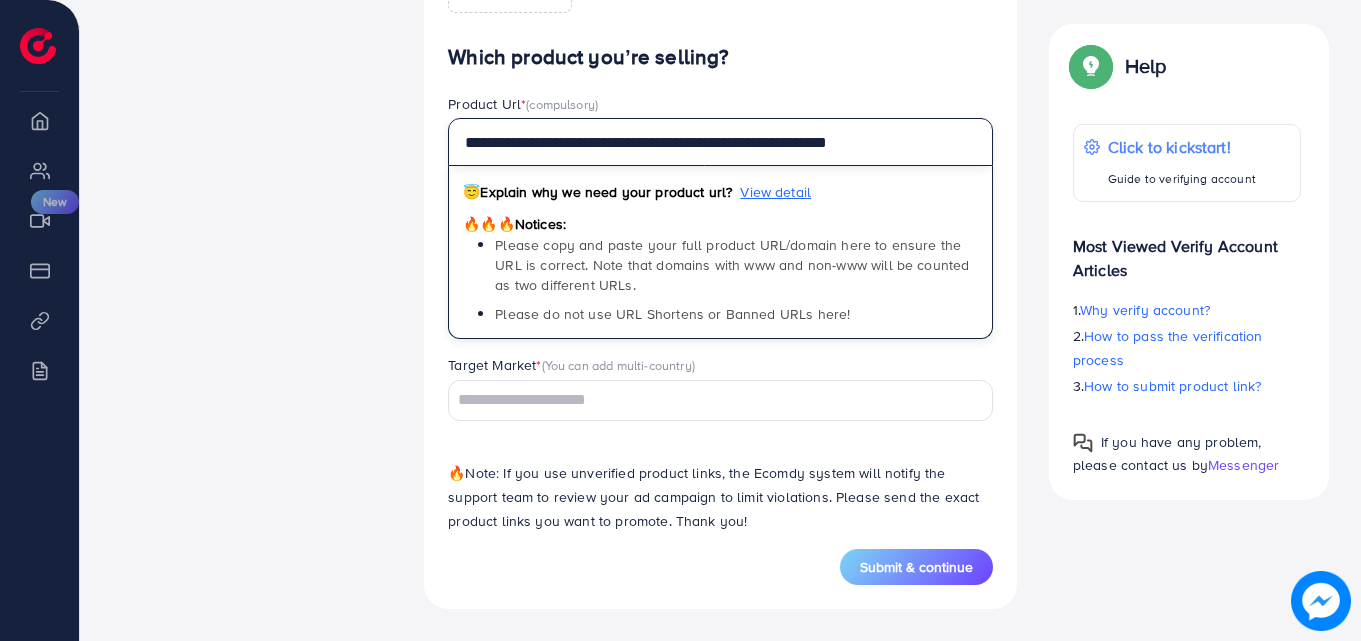 type on "**********" 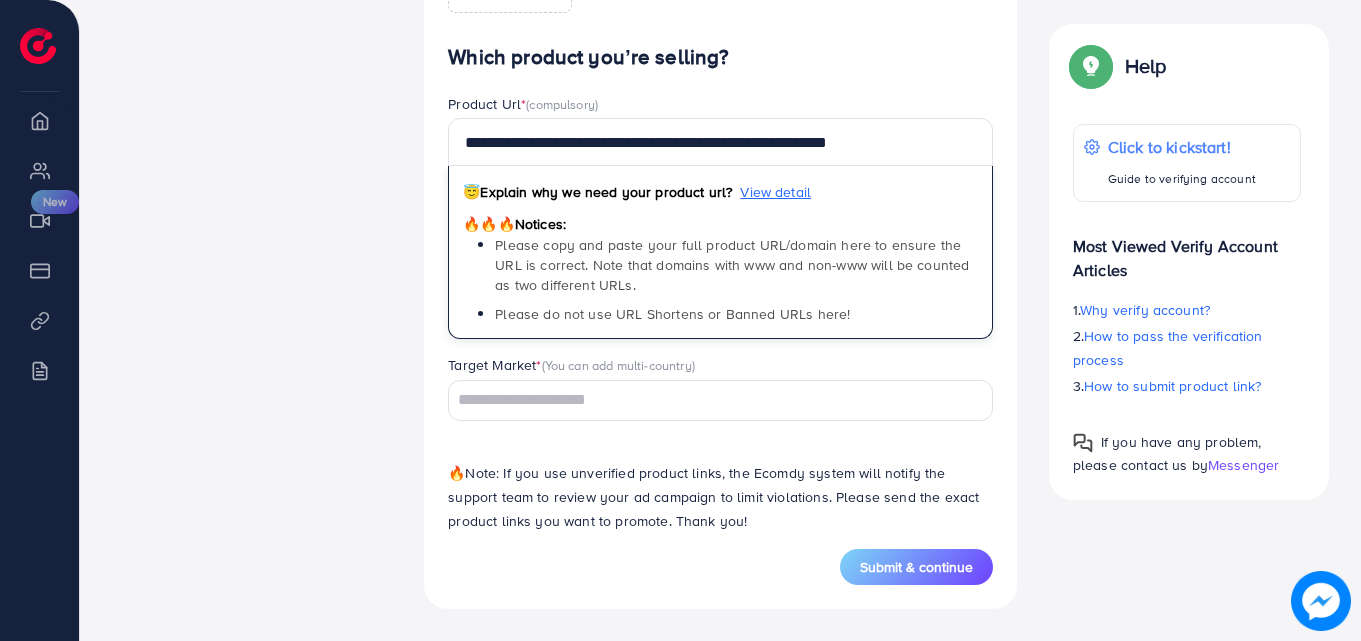 click at bounding box center (709, 400) 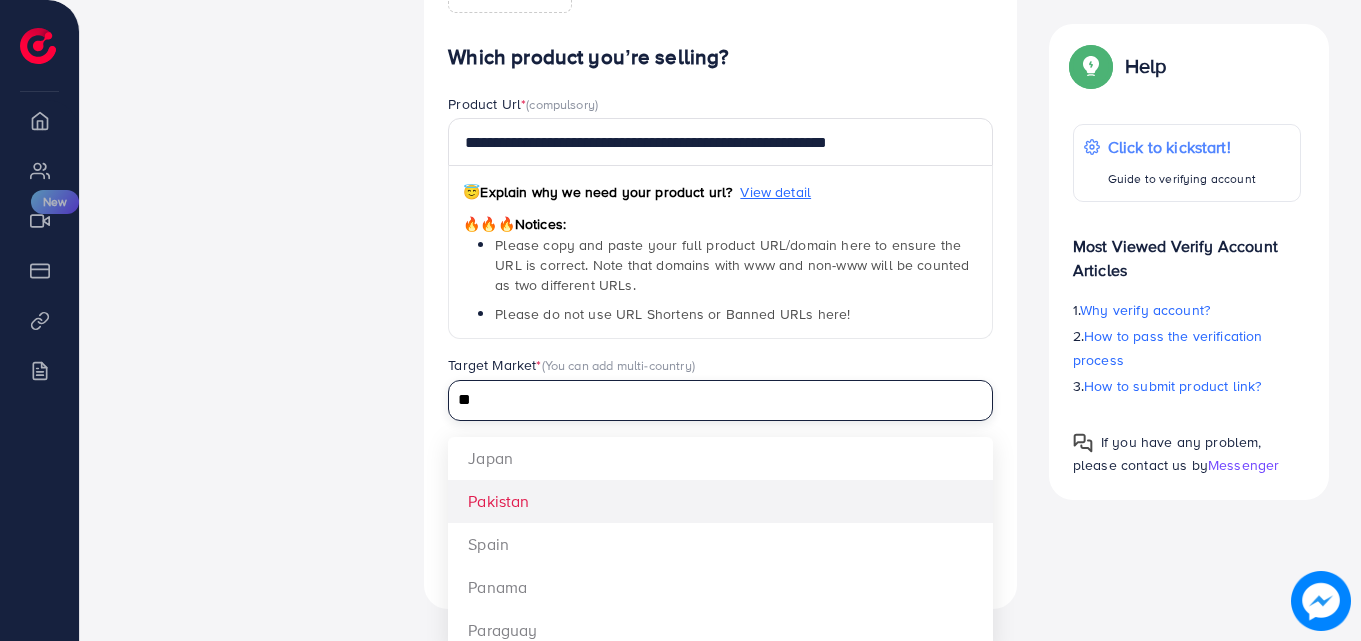 type on "**" 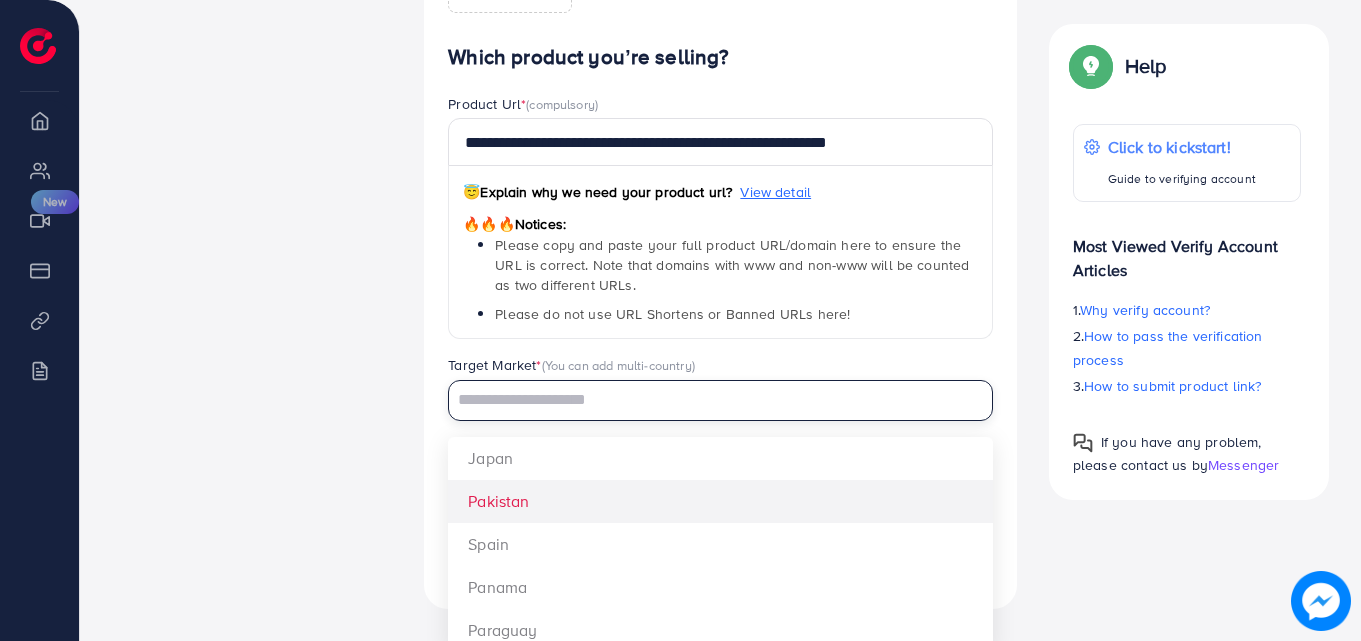 click on "**********" at bounding box center (720, 297) 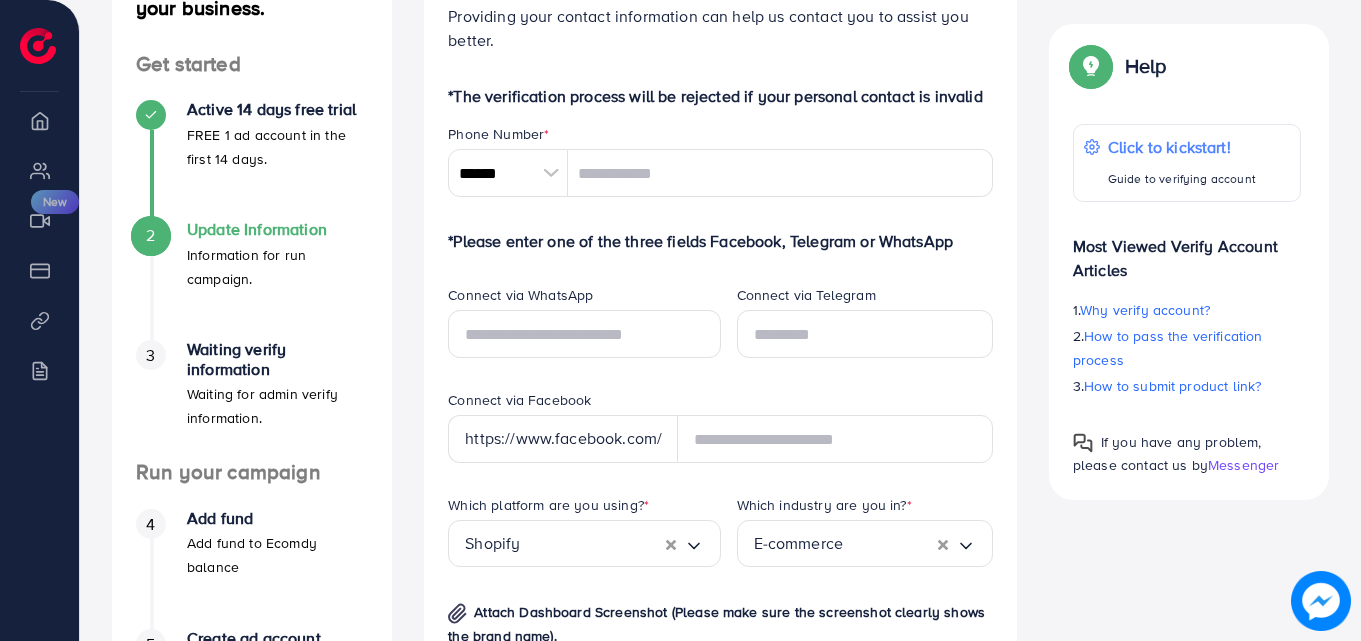 scroll, scrollTop: 0, scrollLeft: 0, axis: both 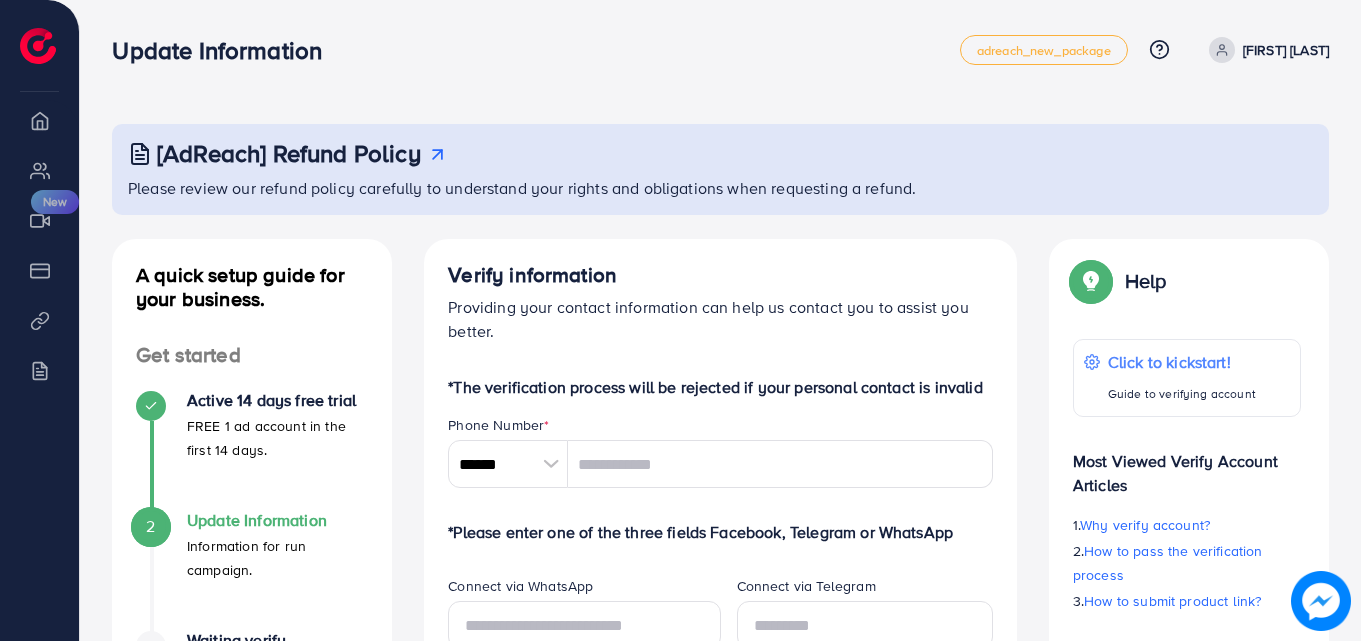 click at bounding box center (550, 464) 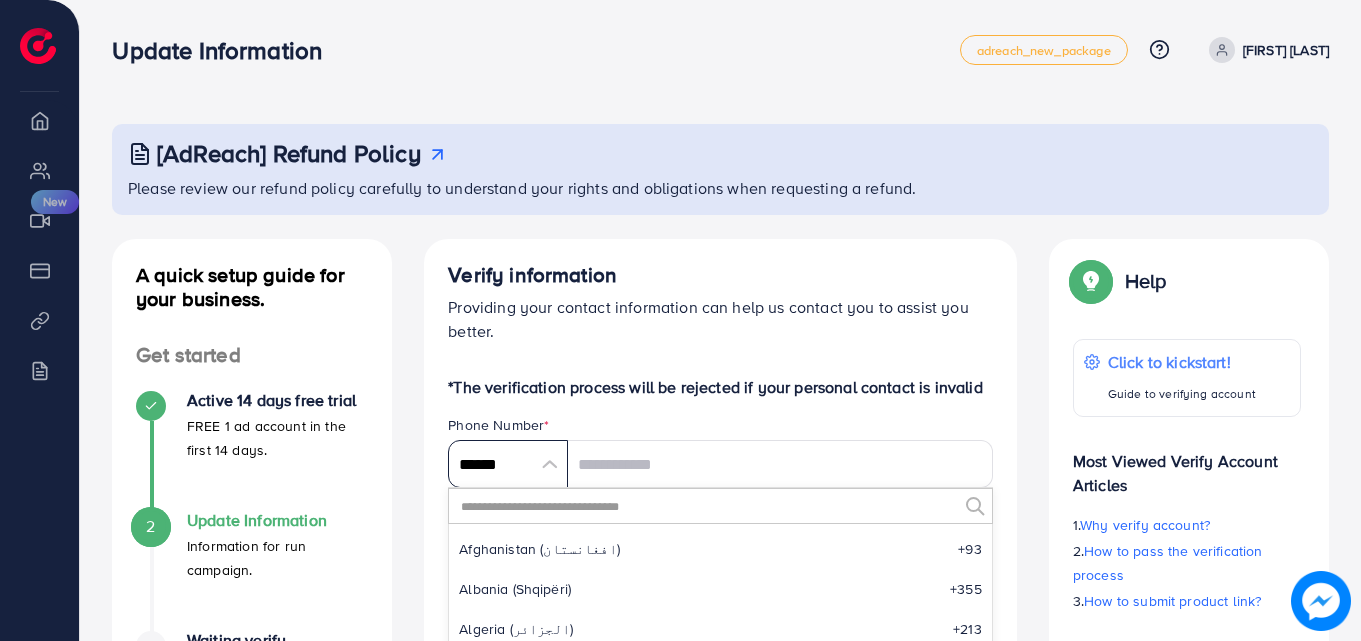 scroll, scrollTop: 9285, scrollLeft: 0, axis: vertical 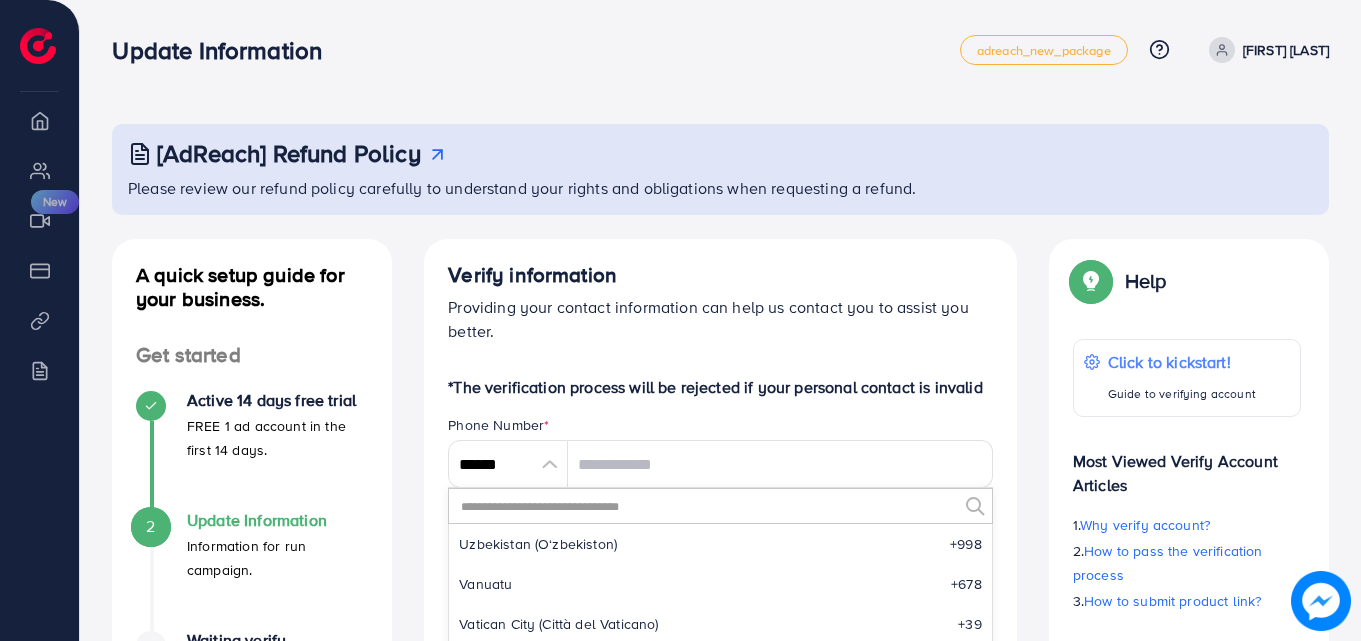 click at bounding box center (708, 506) 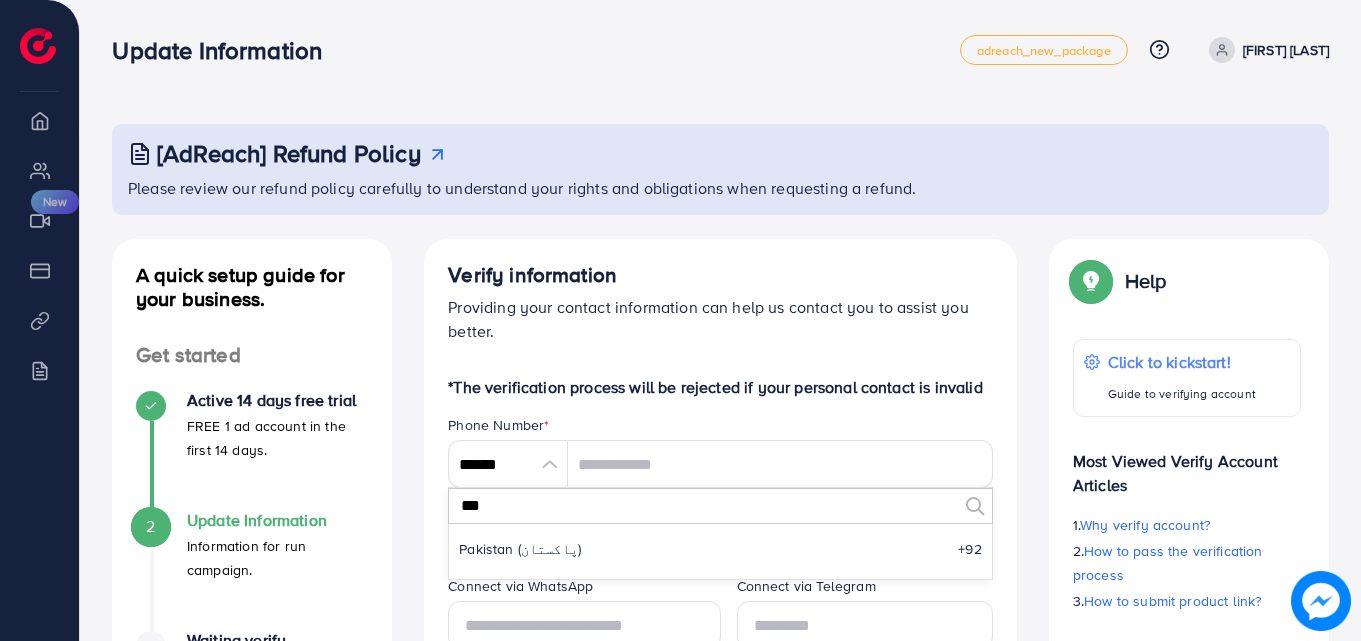 scroll, scrollTop: 0, scrollLeft: 0, axis: both 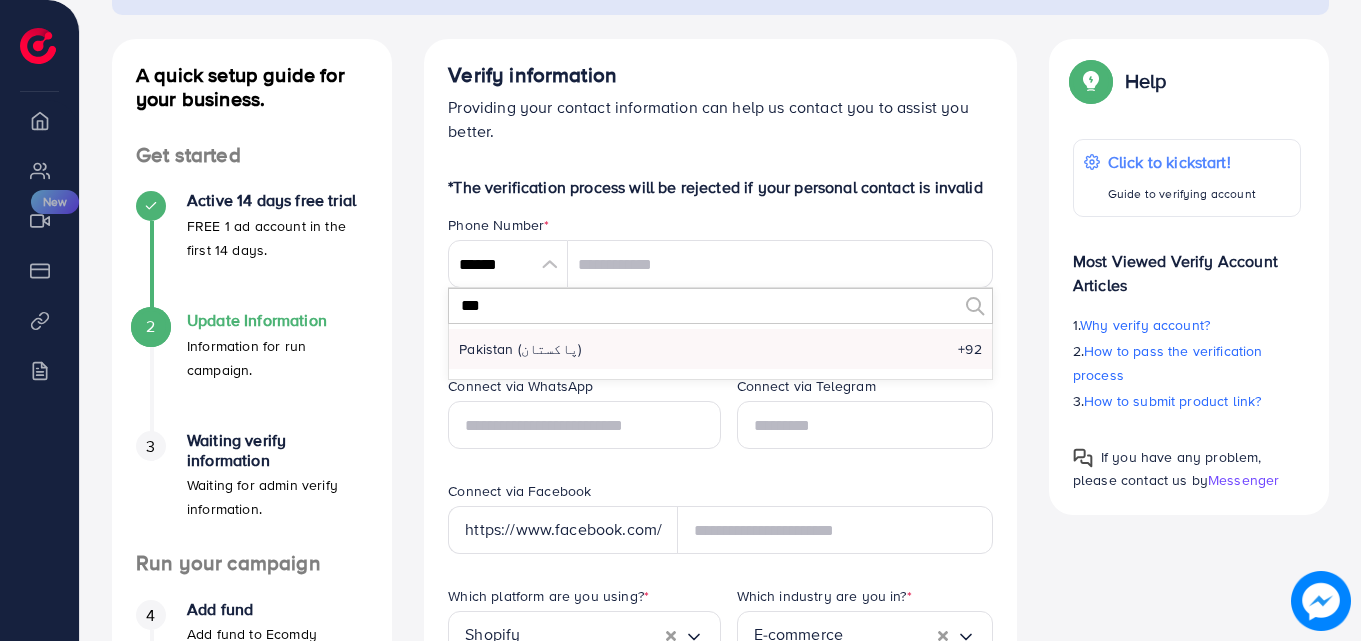 type on "***" 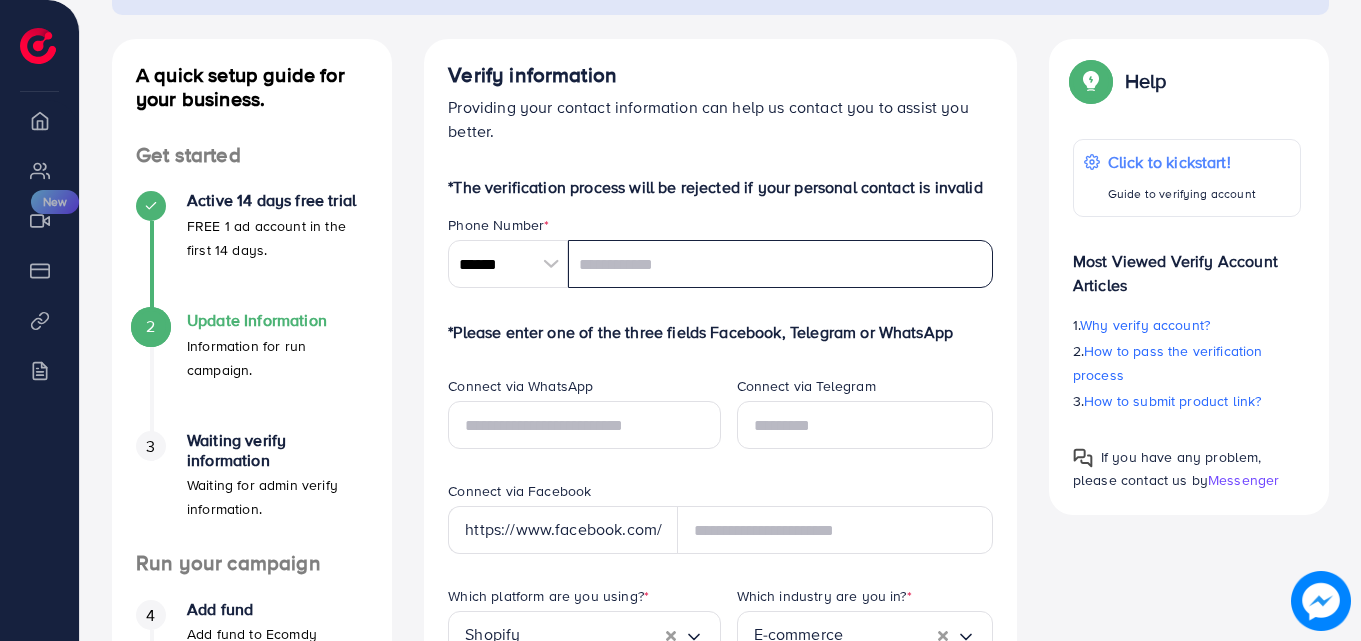 click at bounding box center (780, 264) 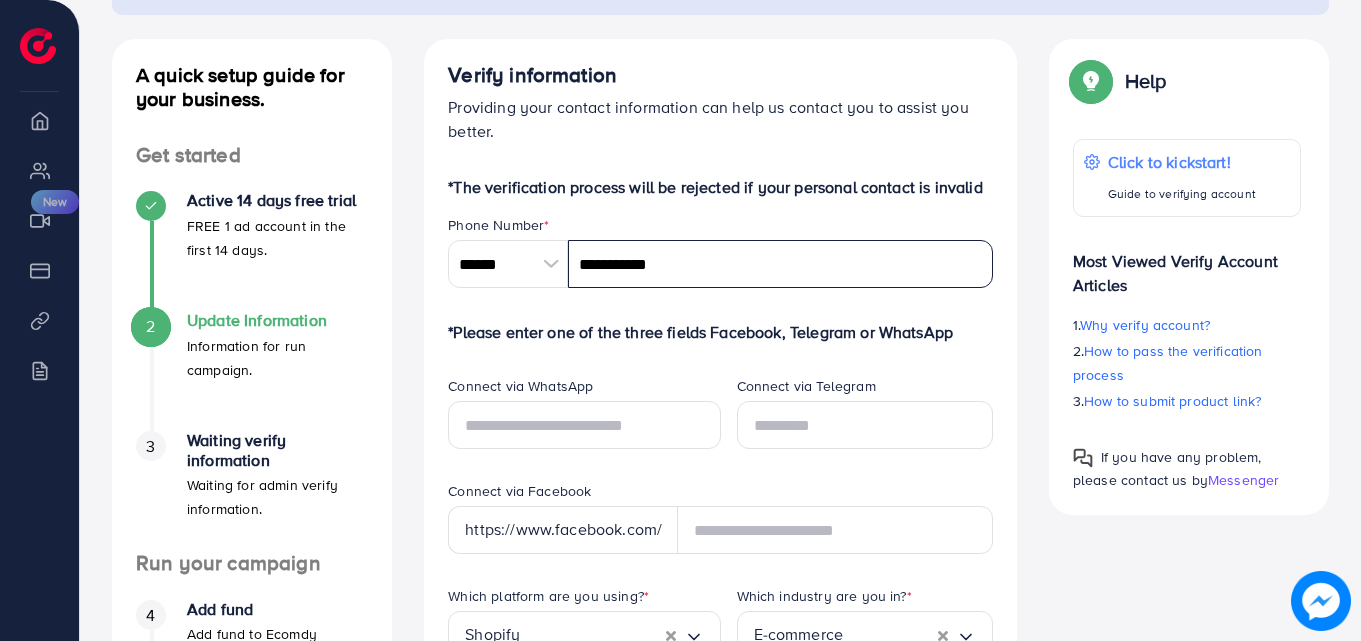 type on "**********" 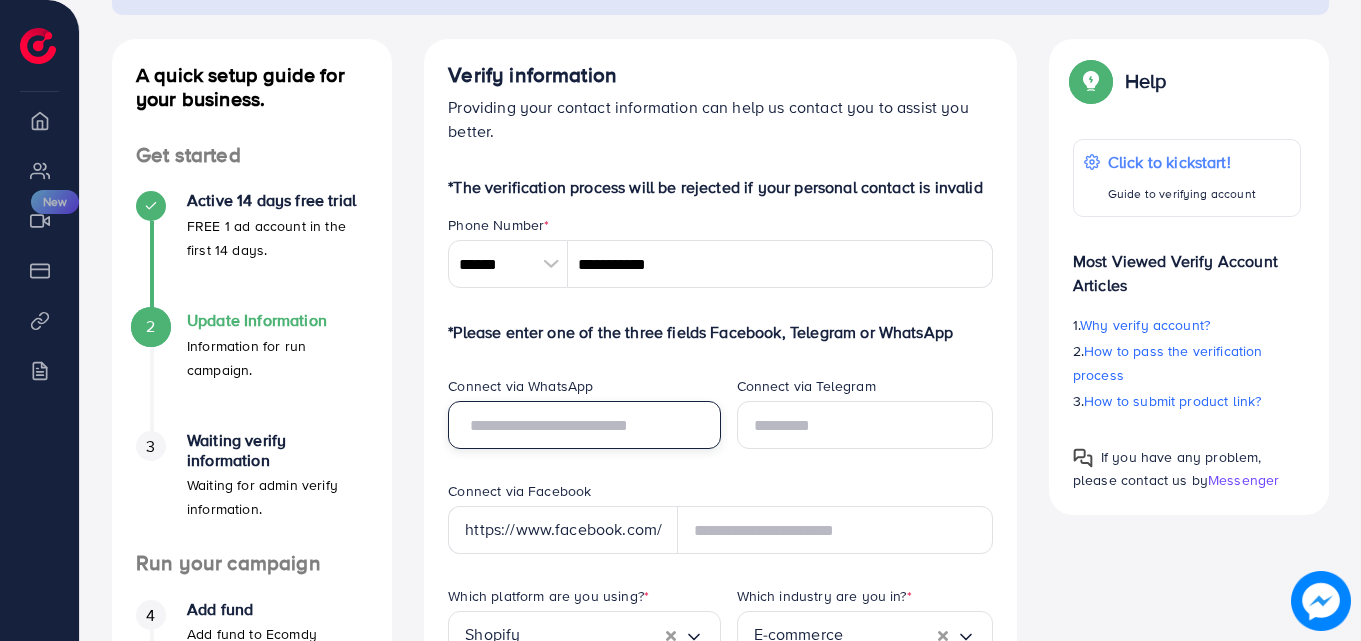 click at bounding box center [584, 425] 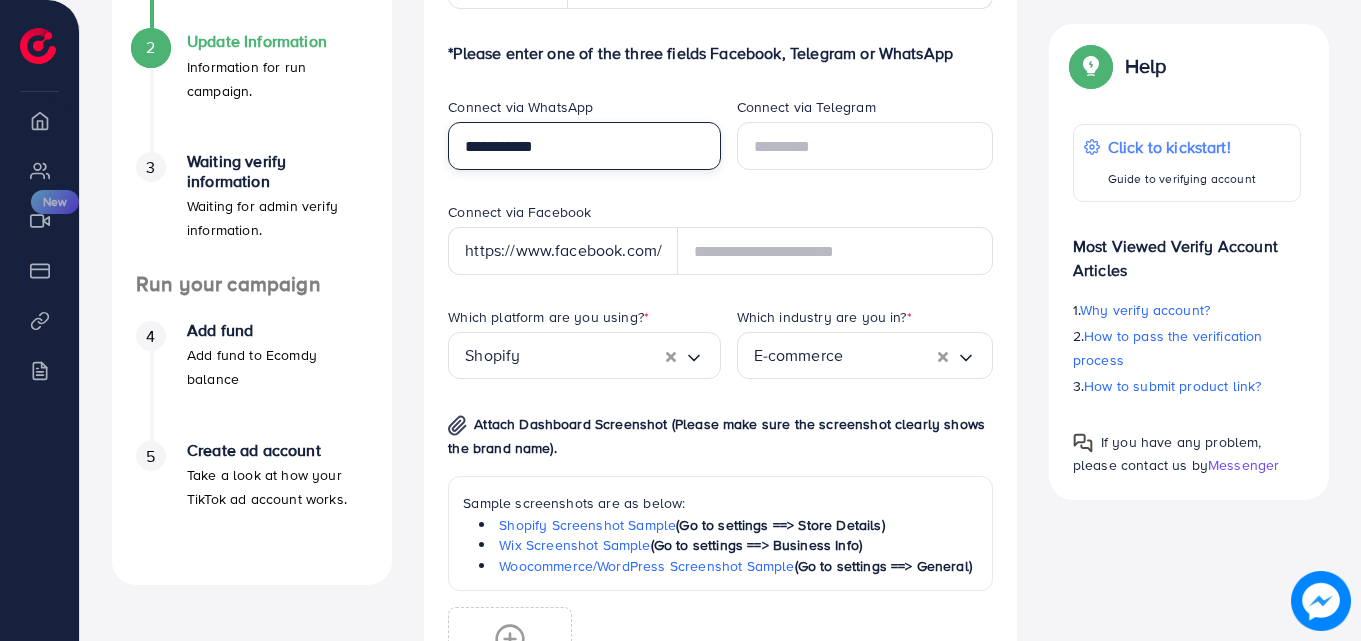 scroll, scrollTop: 600, scrollLeft: 0, axis: vertical 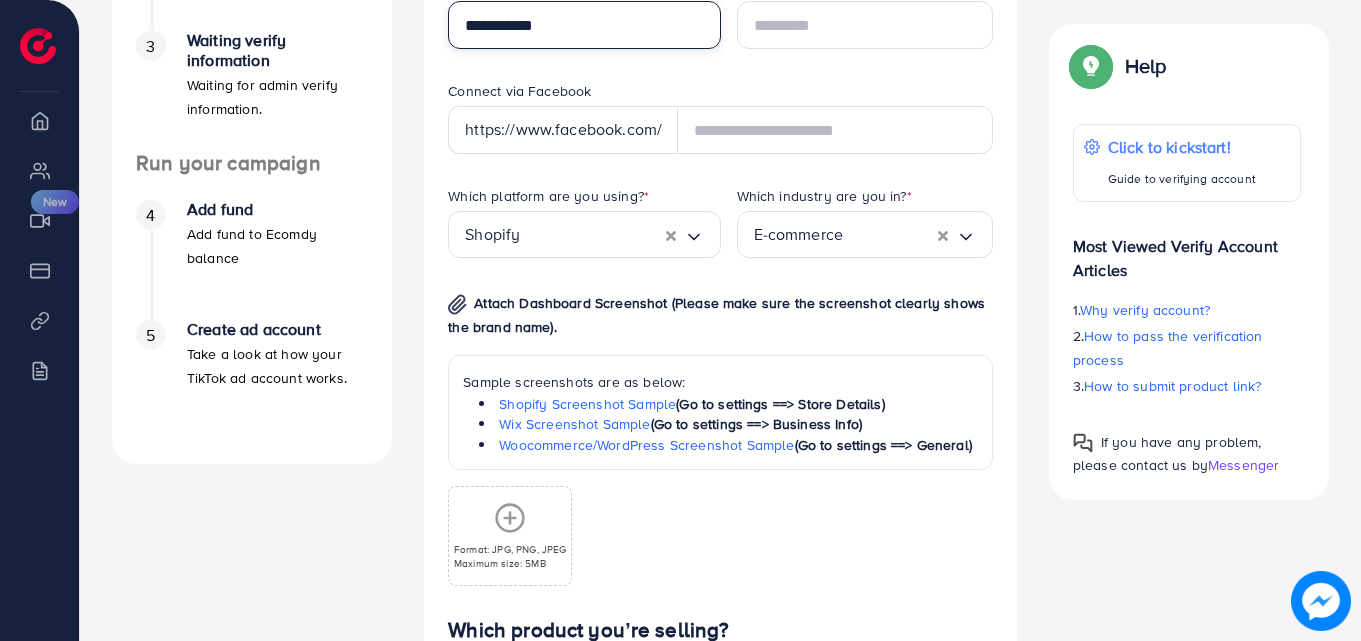 type on "**********" 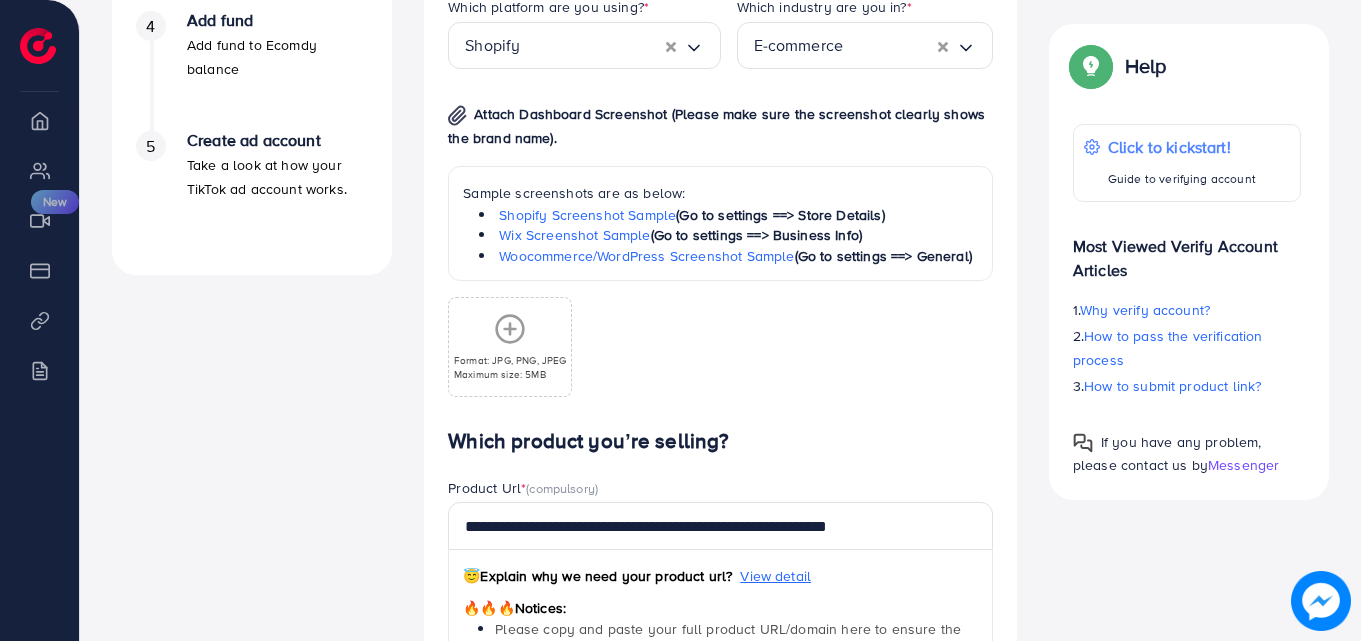 scroll, scrollTop: 900, scrollLeft: 0, axis: vertical 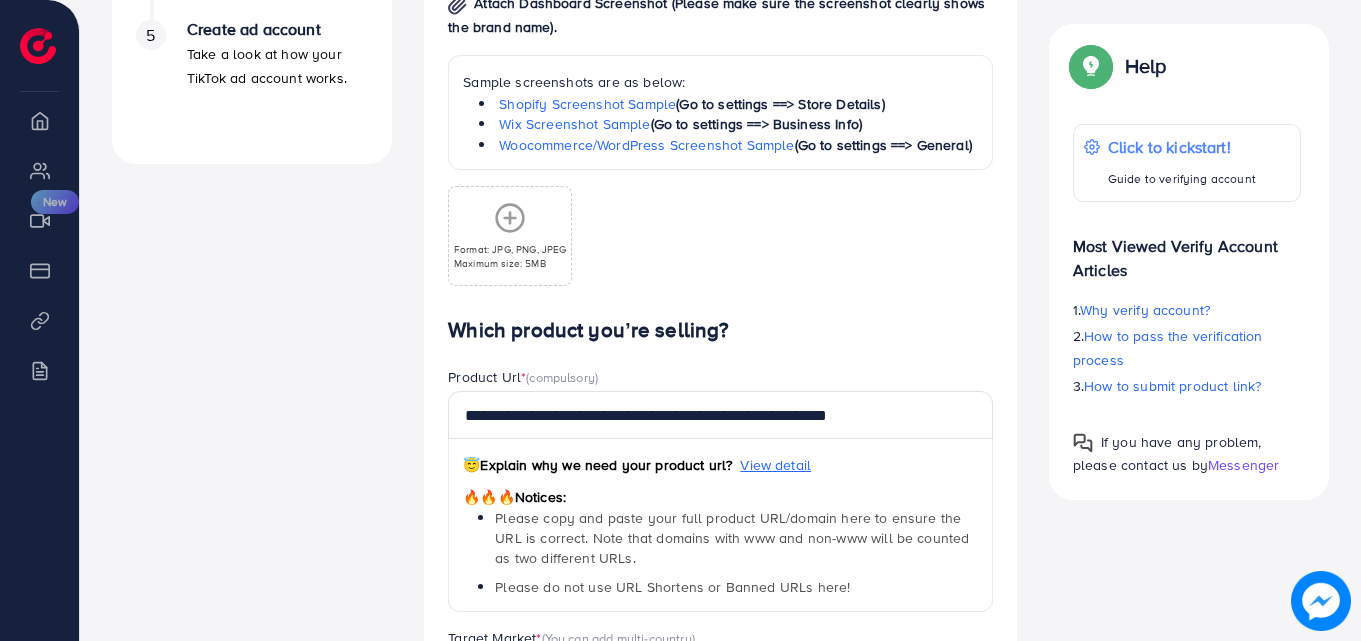 click on "Format: JPG, PNG, JPEG   Maximum size: 5MB" at bounding box center (510, 236) 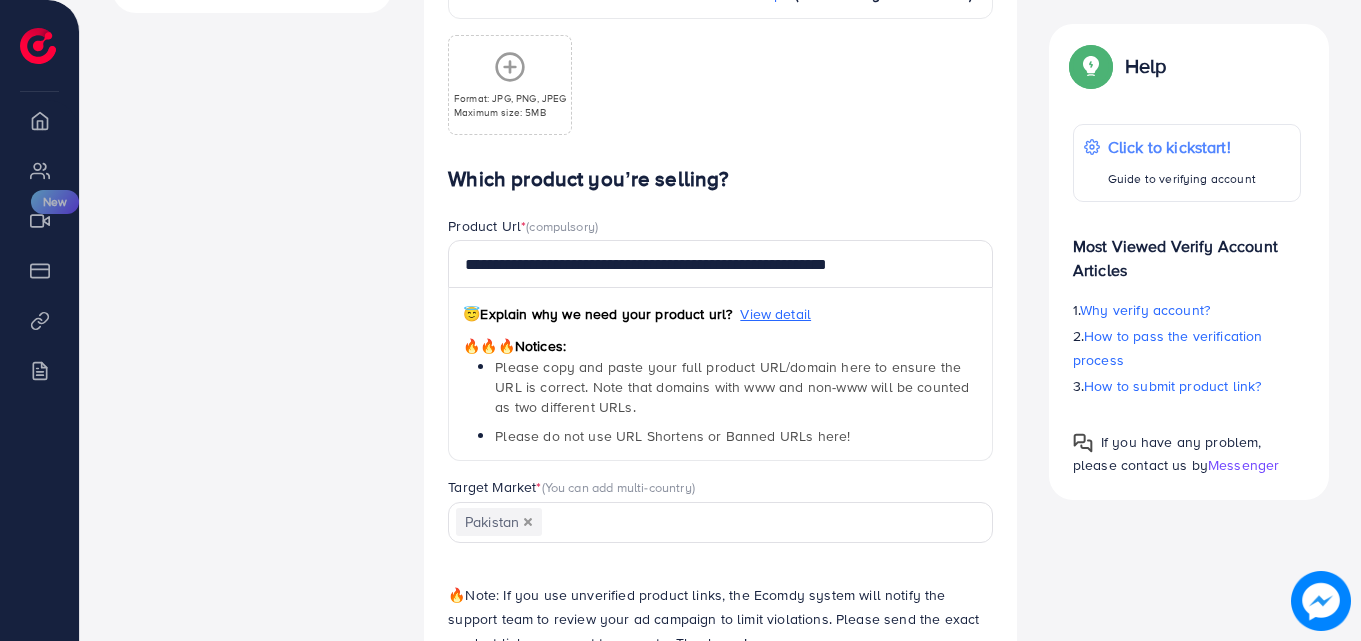 scroll, scrollTop: 873, scrollLeft: 0, axis: vertical 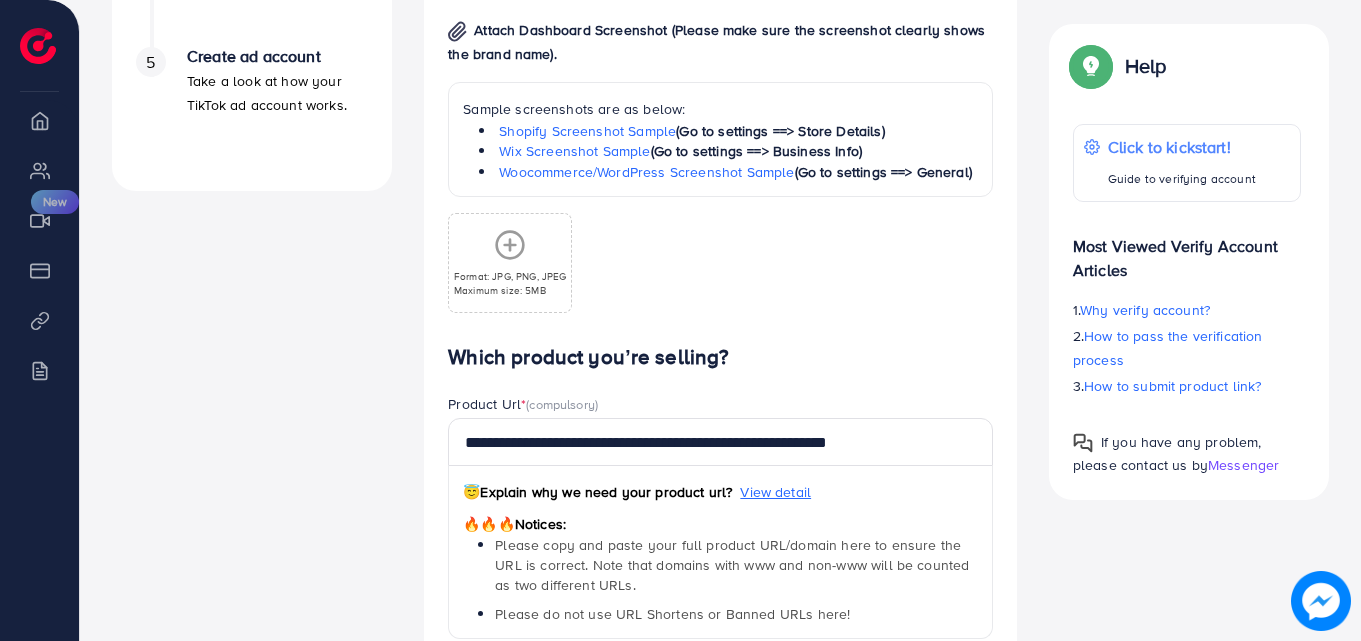 click on "Format: JPG, PNG, JPEG   Maximum size: 5MB" at bounding box center (510, 263) 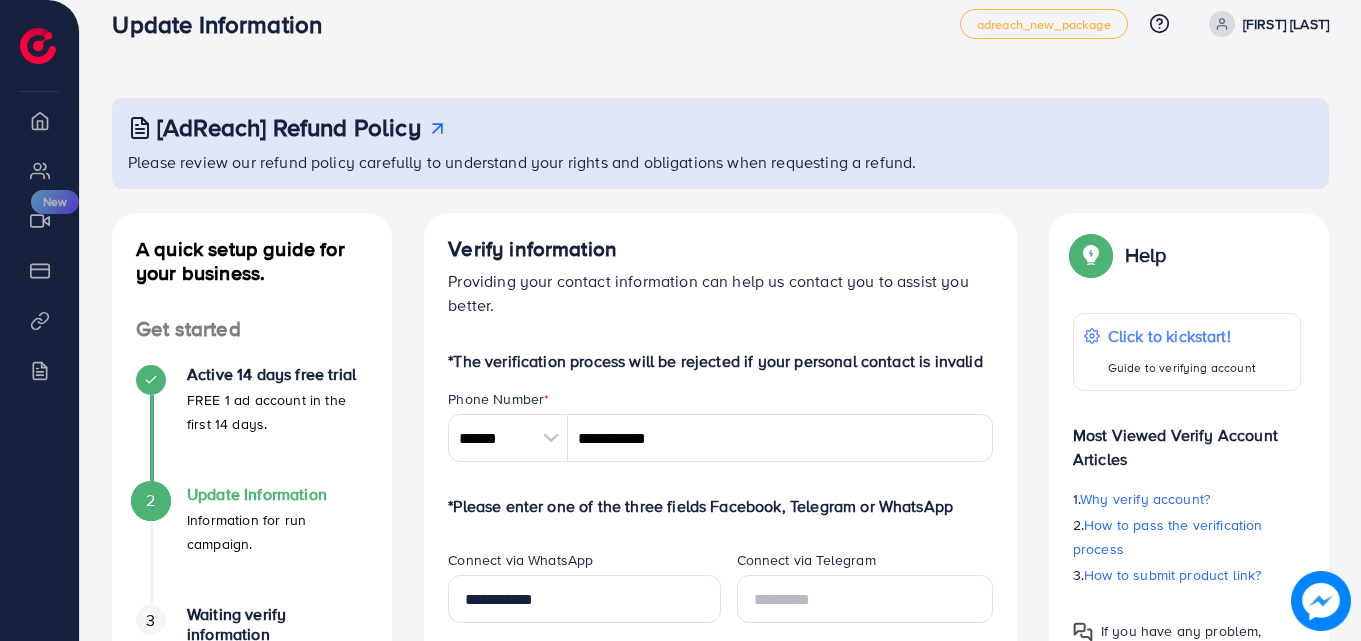 scroll, scrollTop: 0, scrollLeft: 0, axis: both 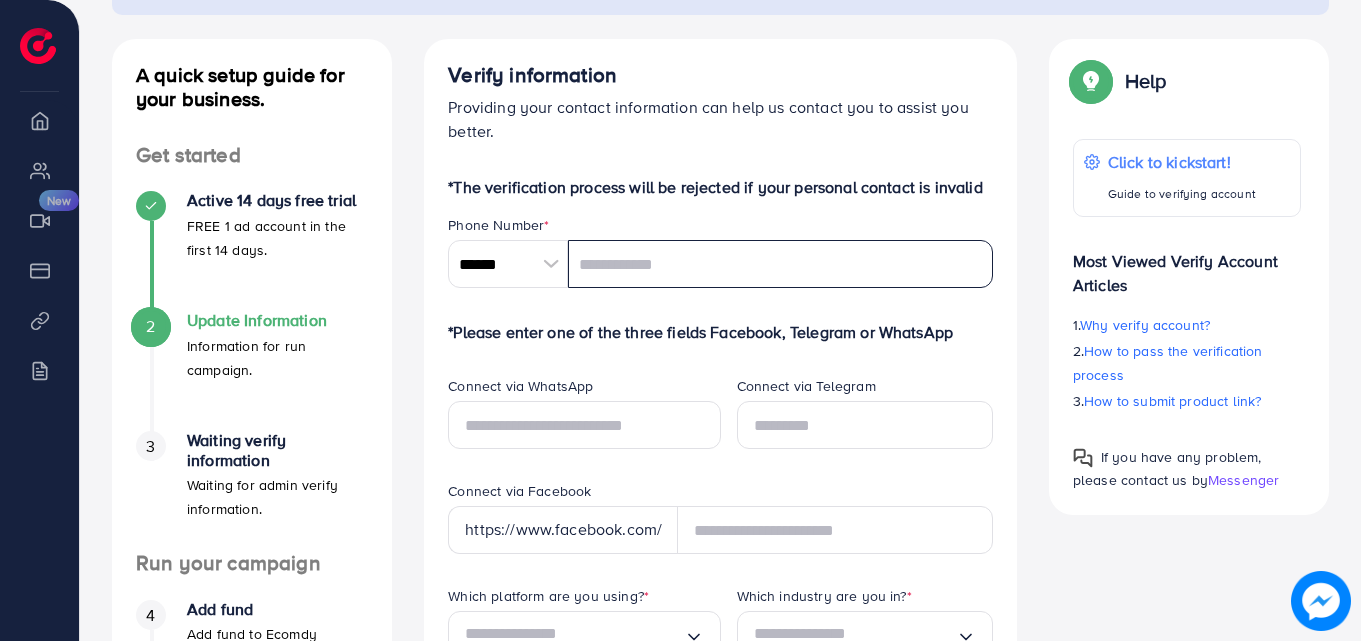click at bounding box center (780, 264) 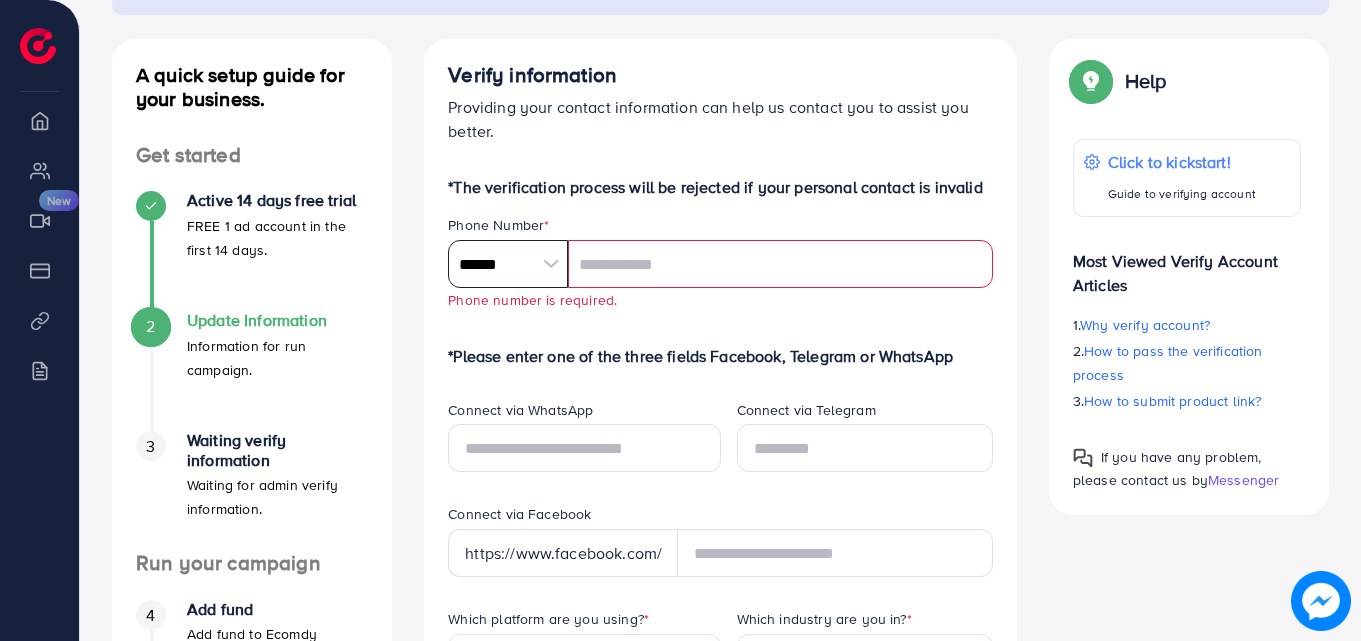 click on "******" at bounding box center (508, 264) 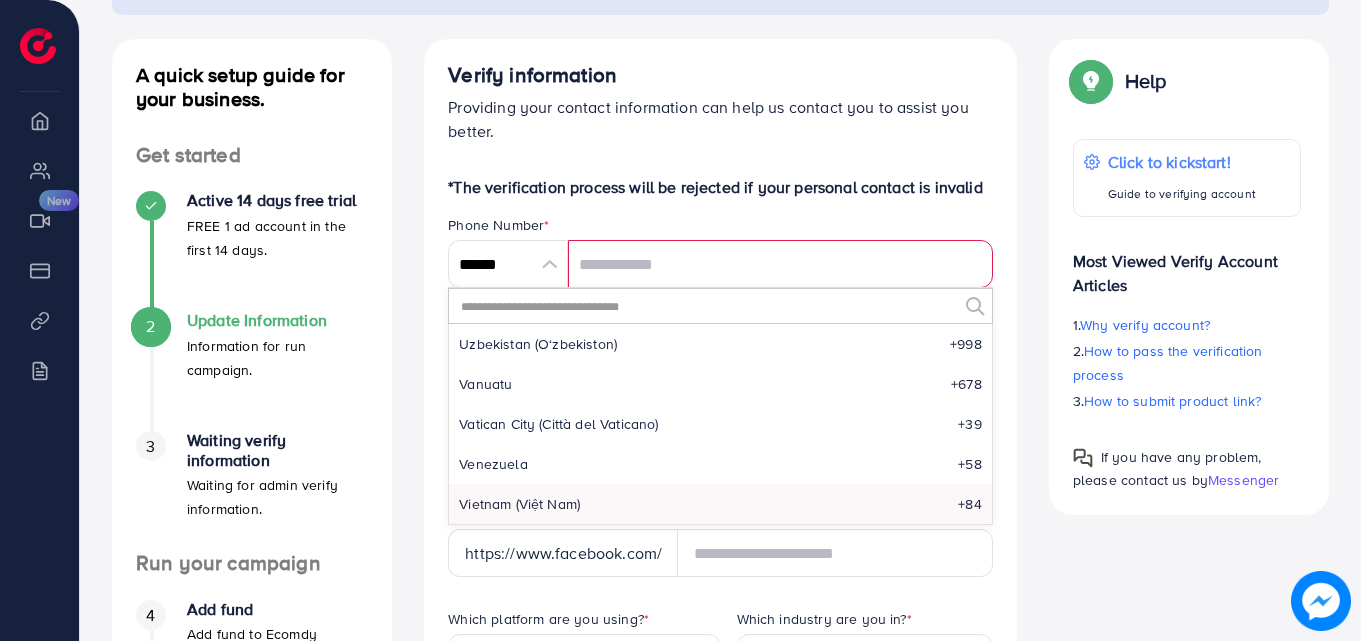 click at bounding box center [708, 306] 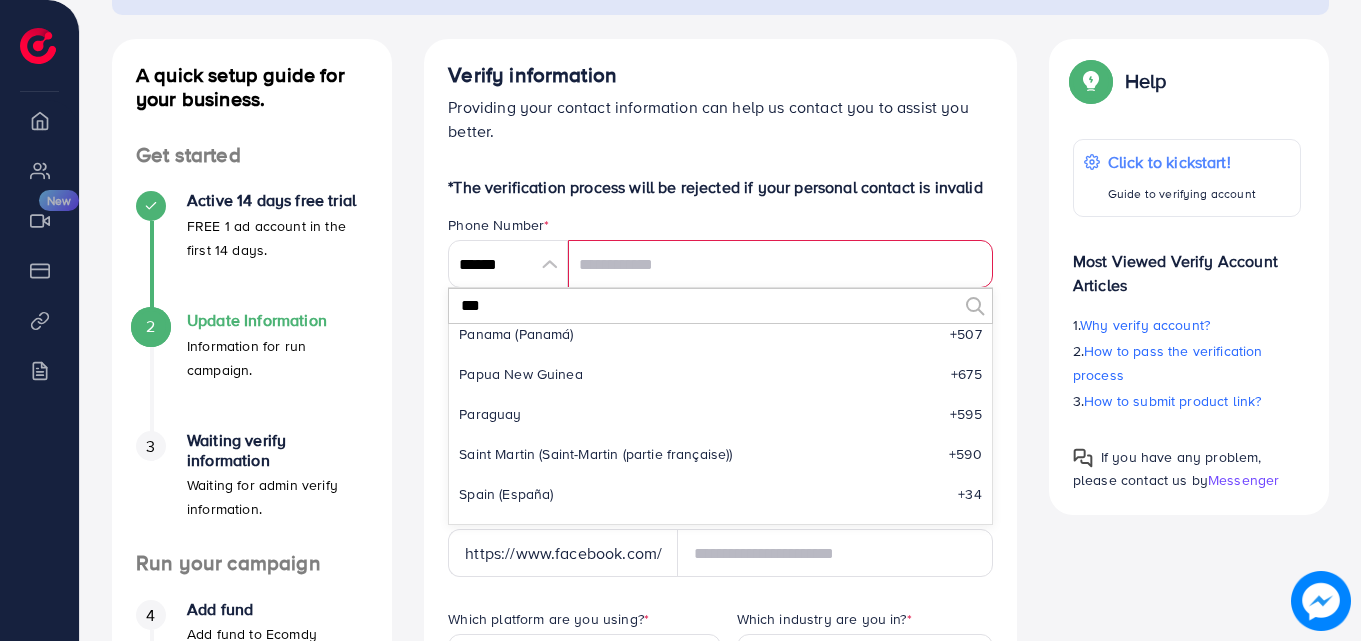 scroll, scrollTop: 0, scrollLeft: 0, axis: both 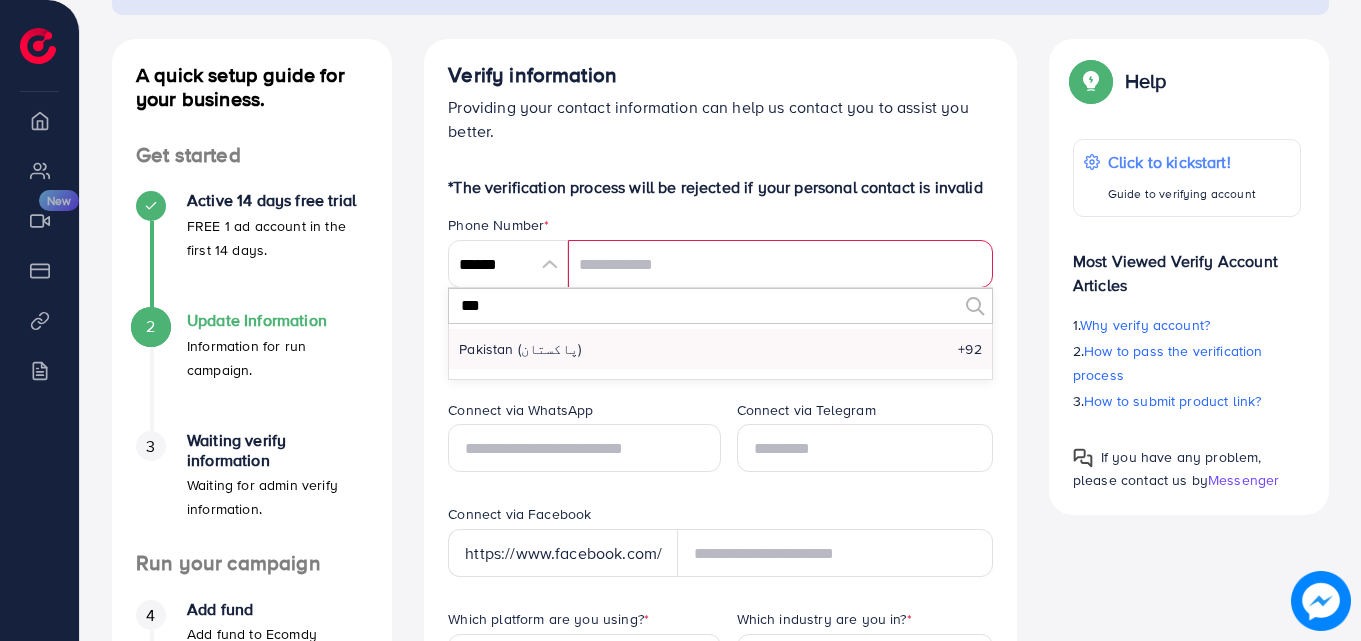 type on "***" 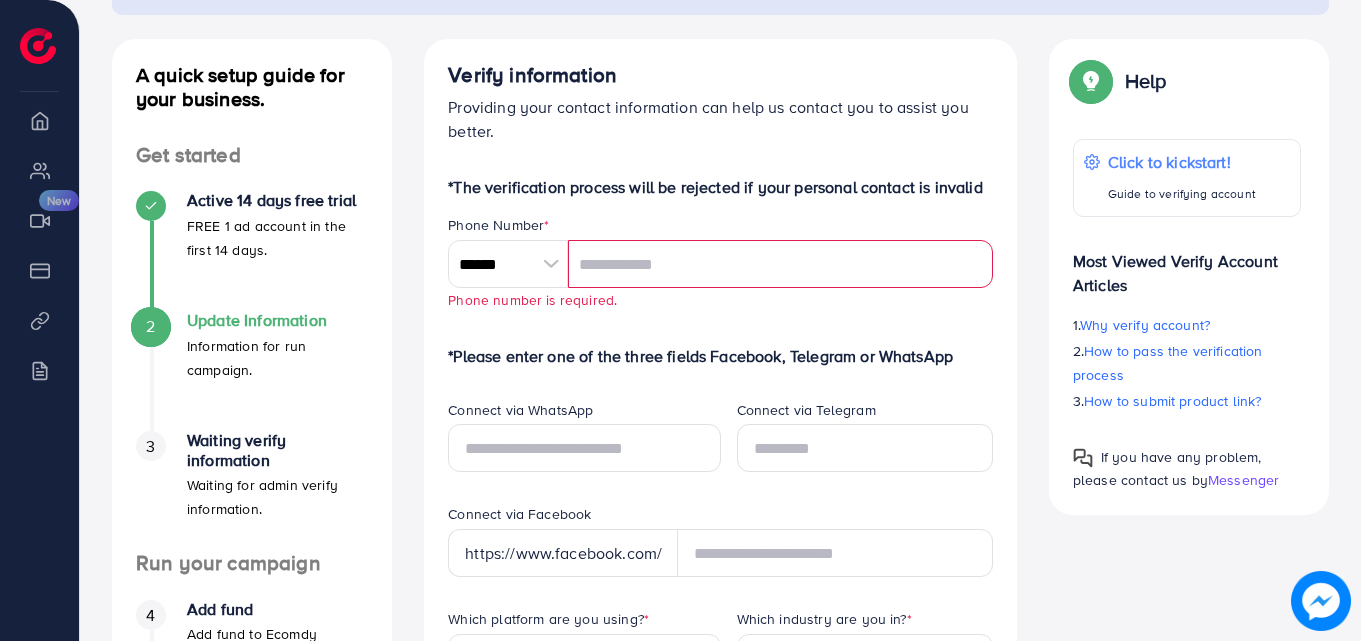 click at bounding box center (780, 264) 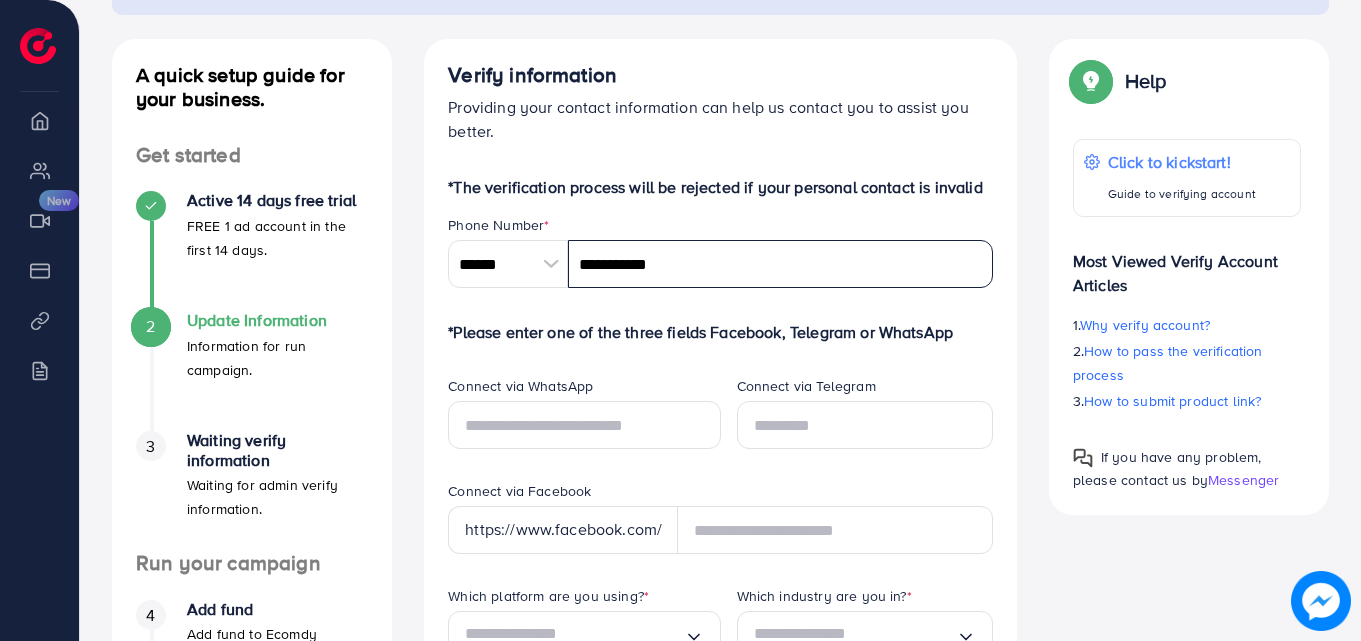 type on "**********" 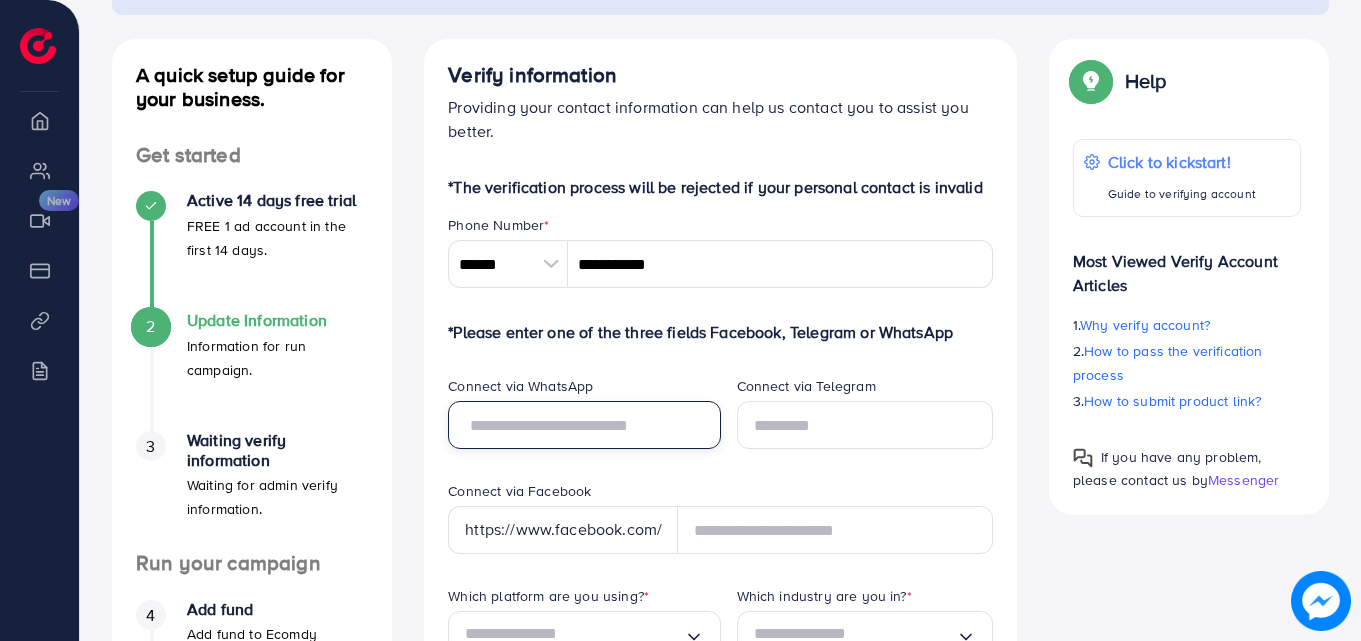 click at bounding box center [584, 425] 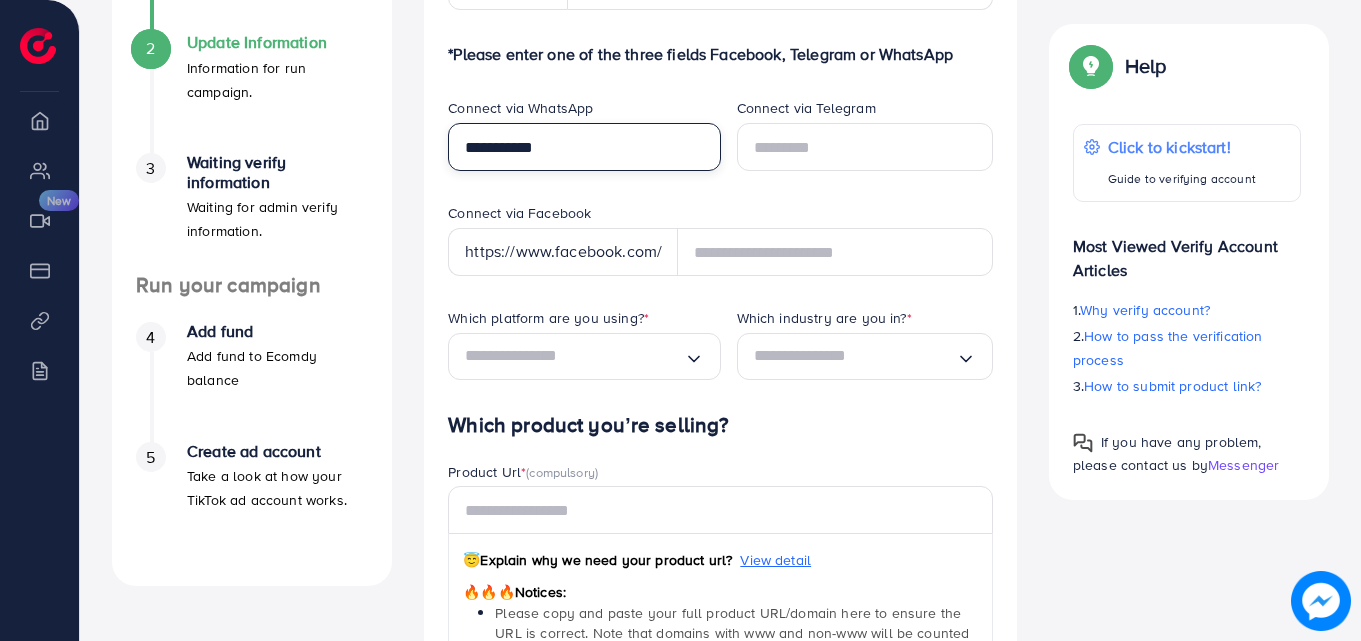 scroll, scrollTop: 600, scrollLeft: 0, axis: vertical 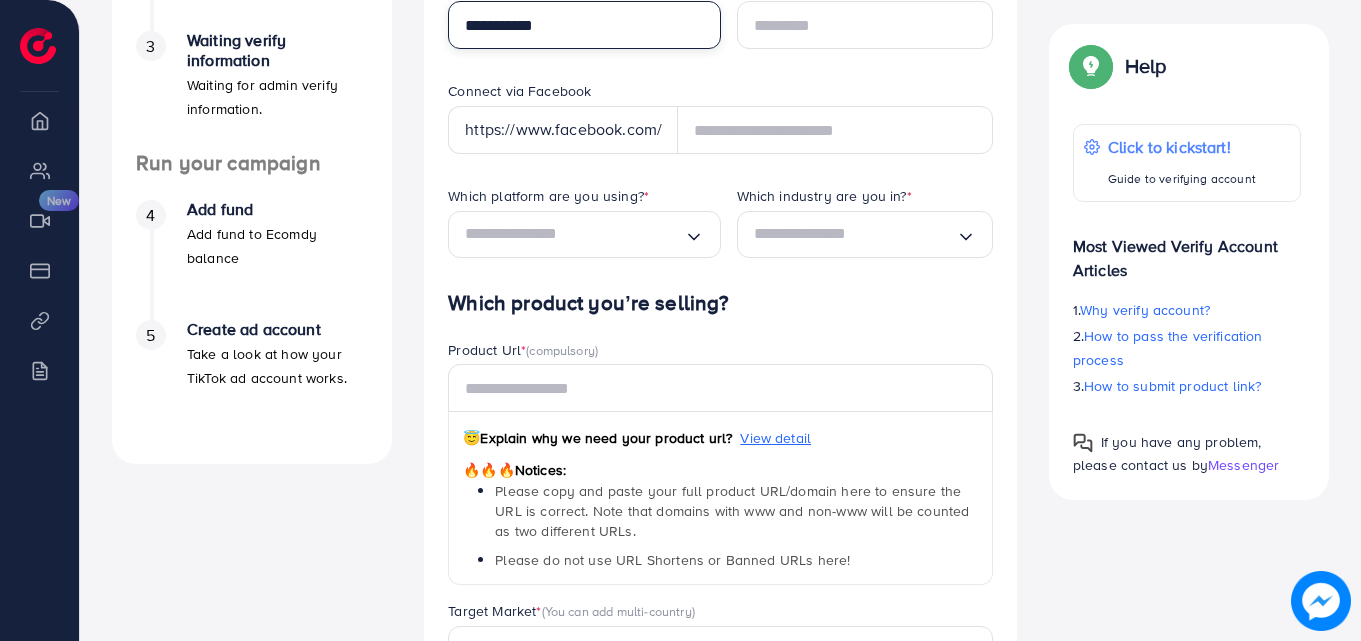 type on "**********" 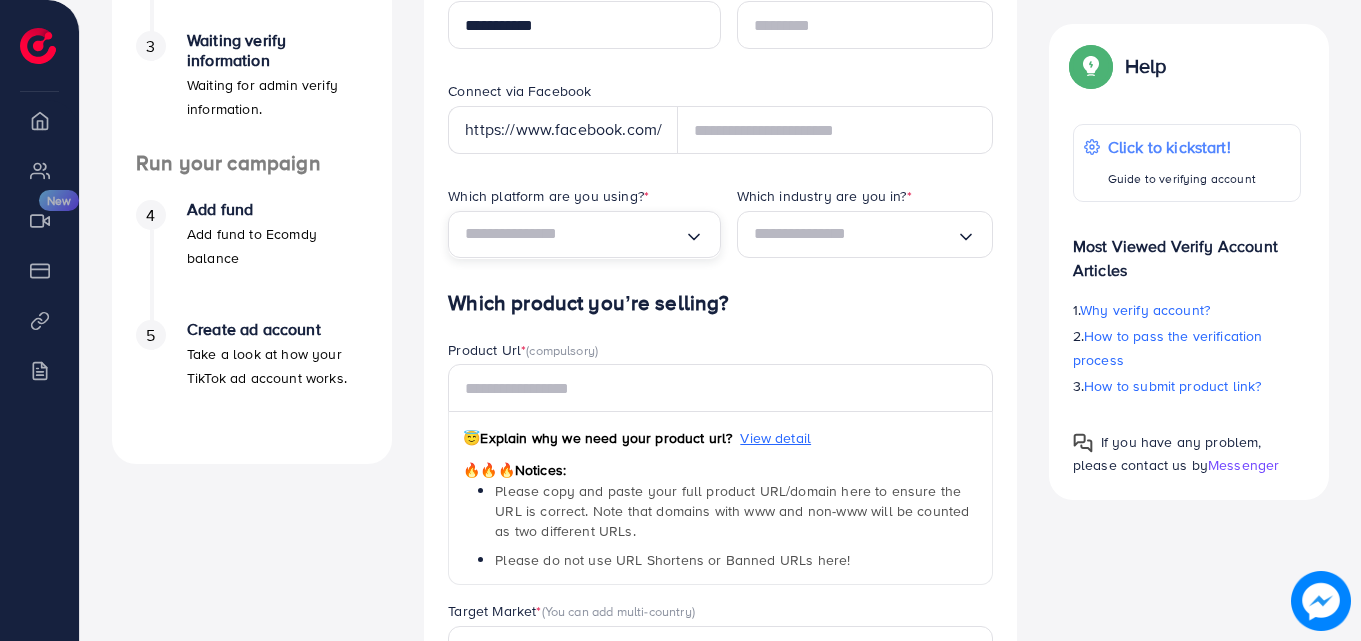 click at bounding box center [574, 234] 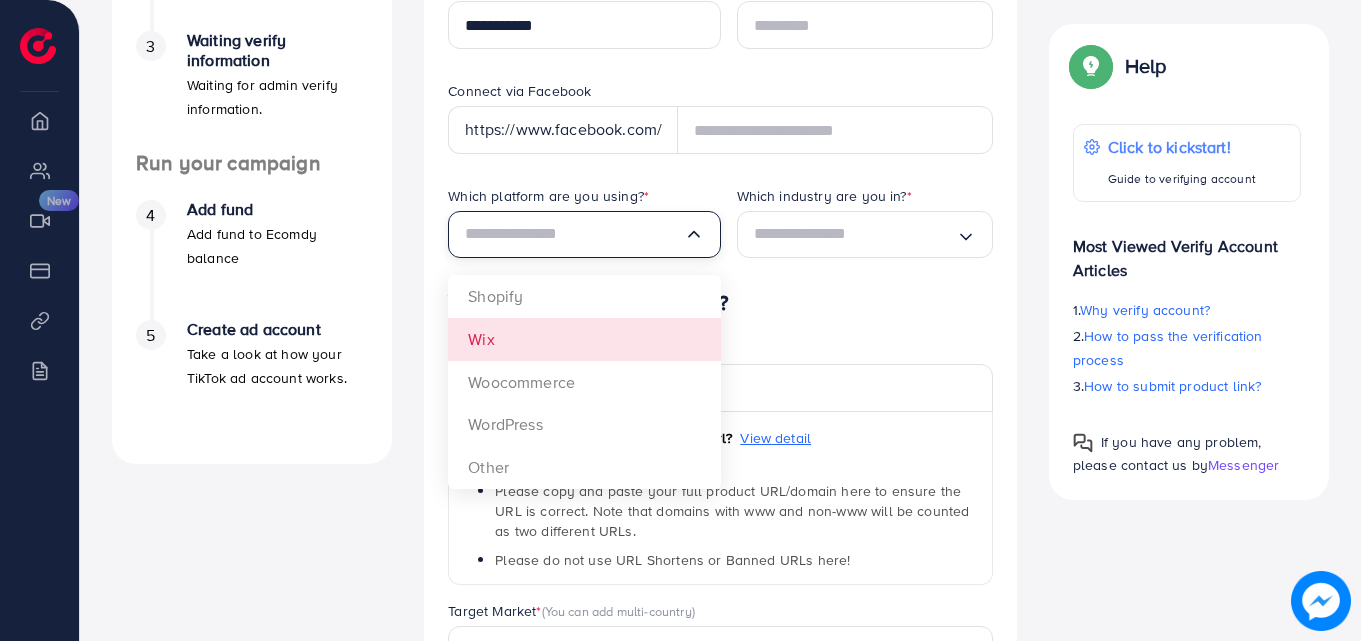 click on "Which platform are you using?  *           Loading...
Shopify
Wix
Woocommerce
WordPress
Other" at bounding box center (576, 238) 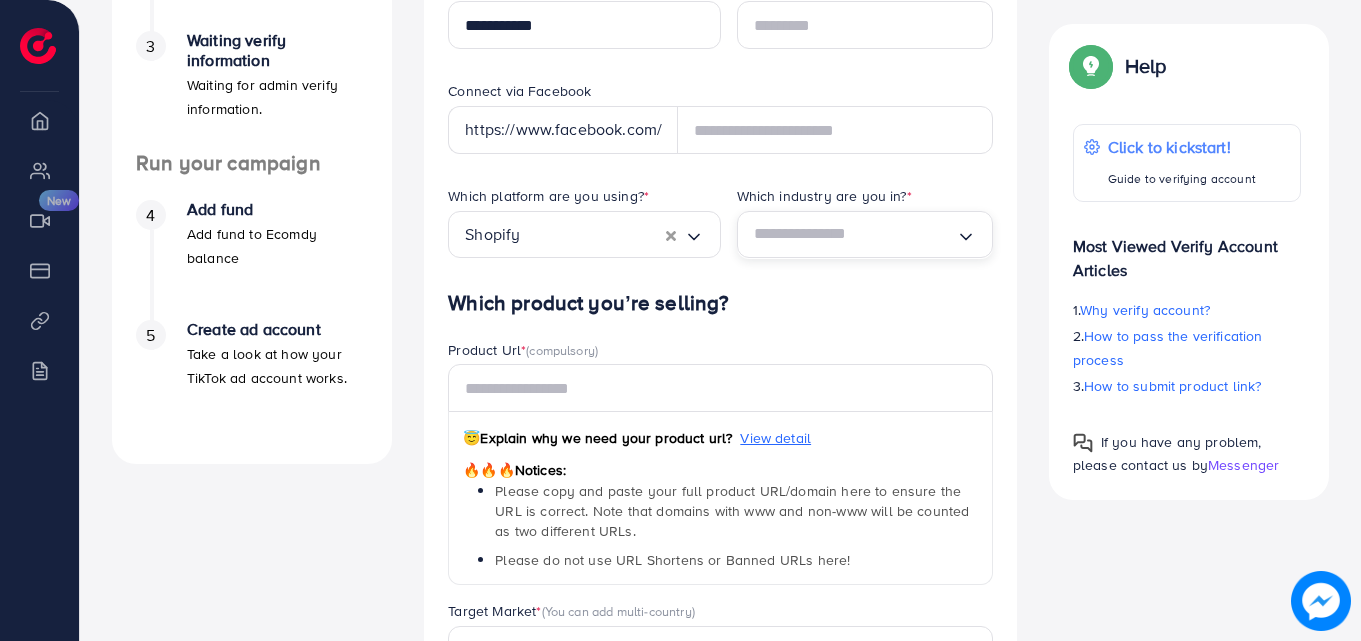 click at bounding box center (855, 234) 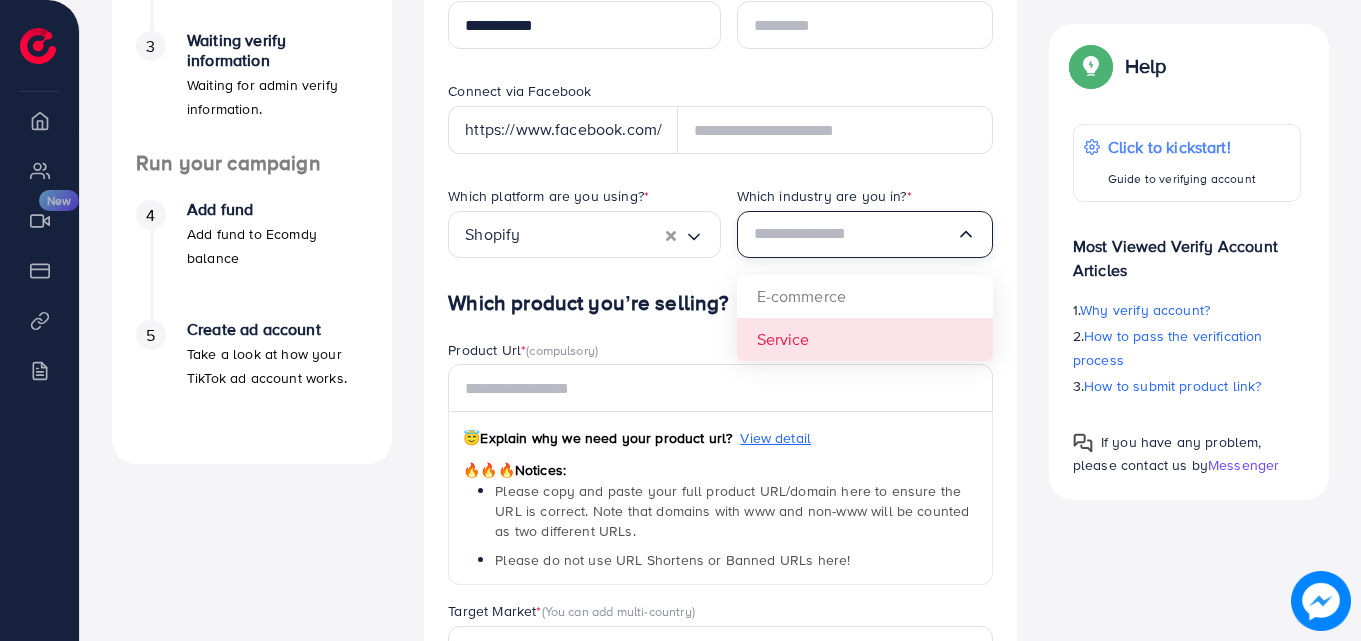 click on "Which platform are you using?  *
Shopify
Loading...      Which industry are you in?  *           Loading...
E-commerce
Service" at bounding box center [720, 238] 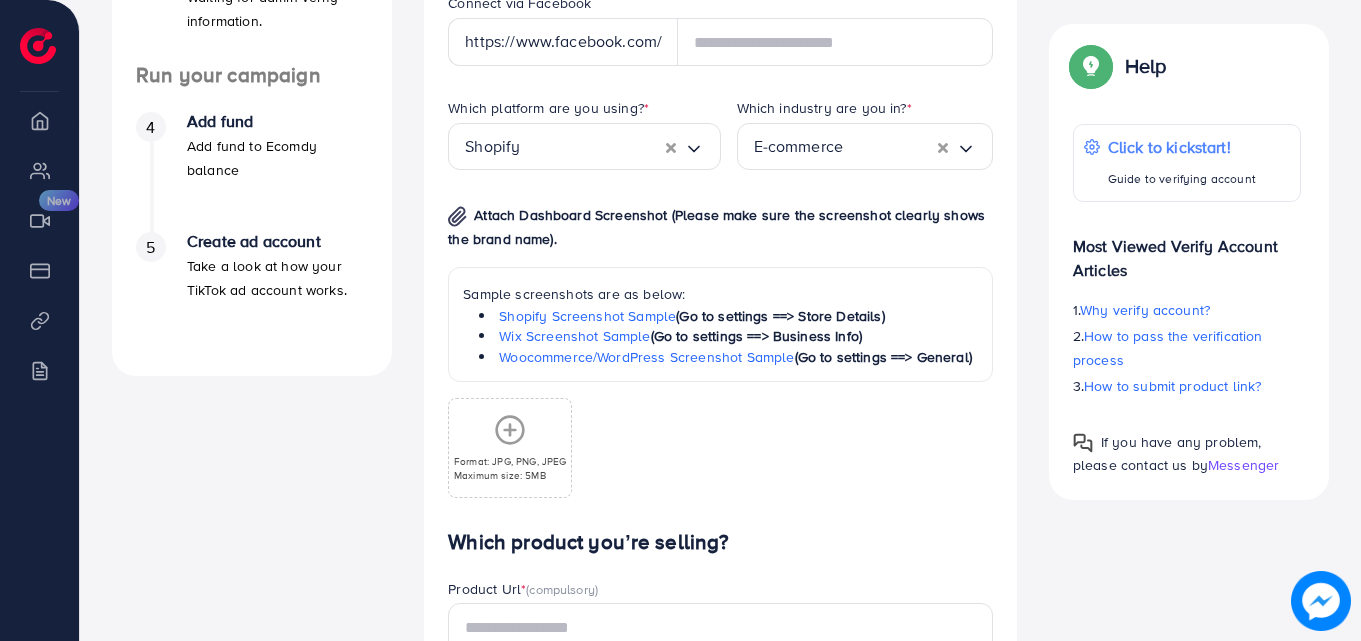 scroll, scrollTop: 800, scrollLeft: 0, axis: vertical 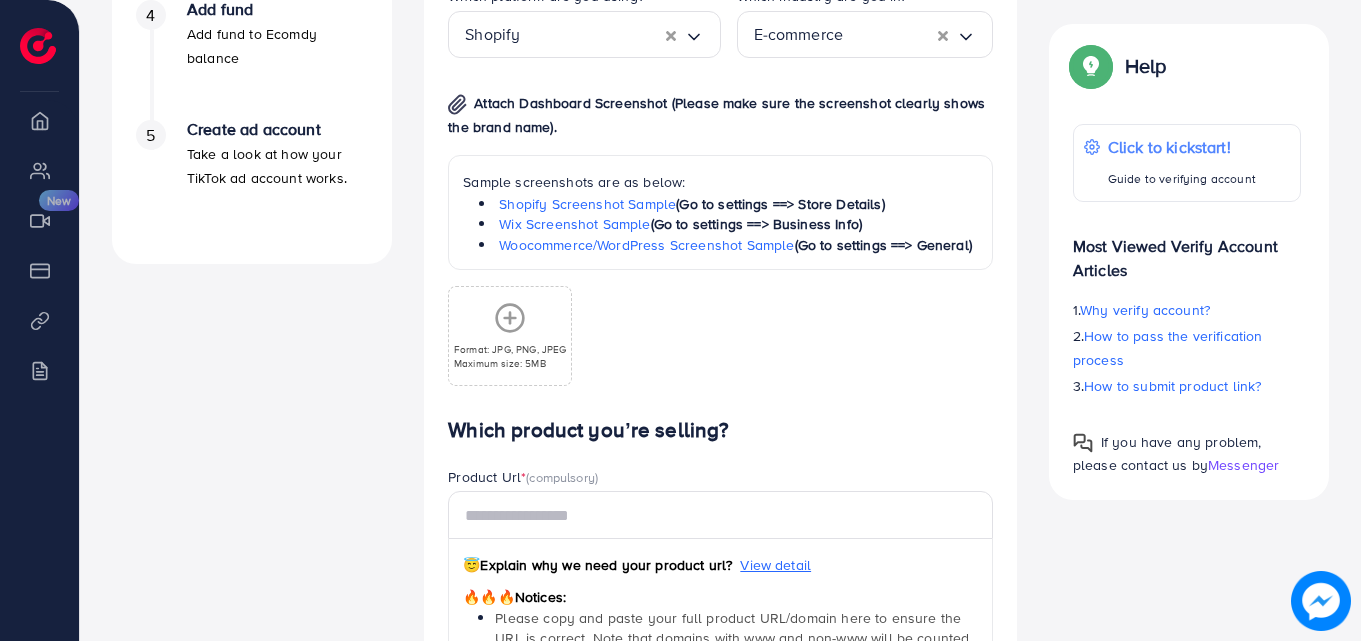 click on "Format: JPG, PNG, JPEG   Maximum size: 5MB" at bounding box center (510, 336) 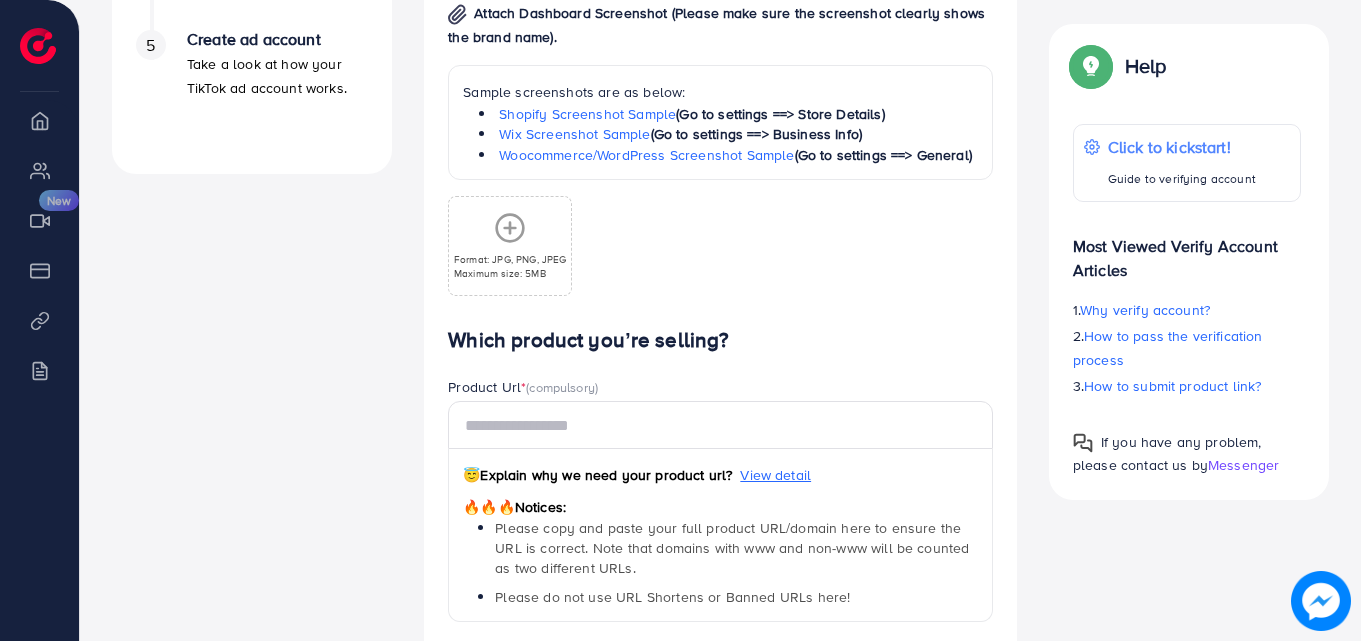 scroll, scrollTop: 1000, scrollLeft: 0, axis: vertical 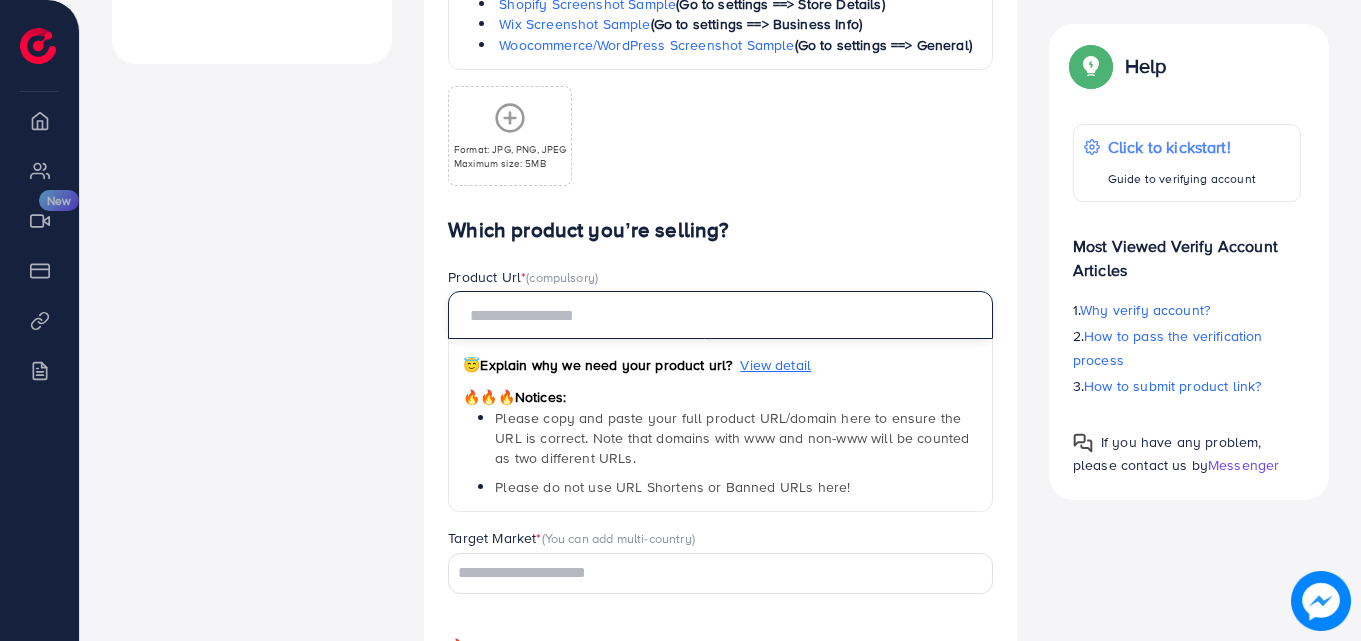 click at bounding box center (720, 315) 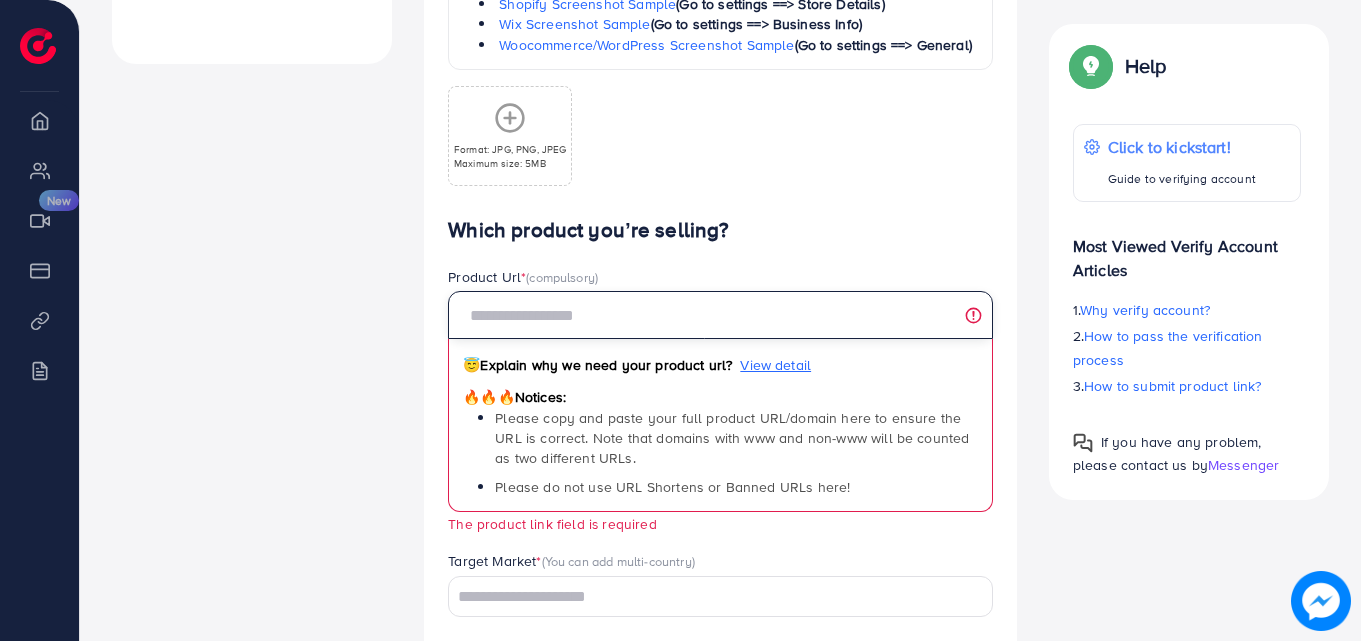 click at bounding box center (720, 315) 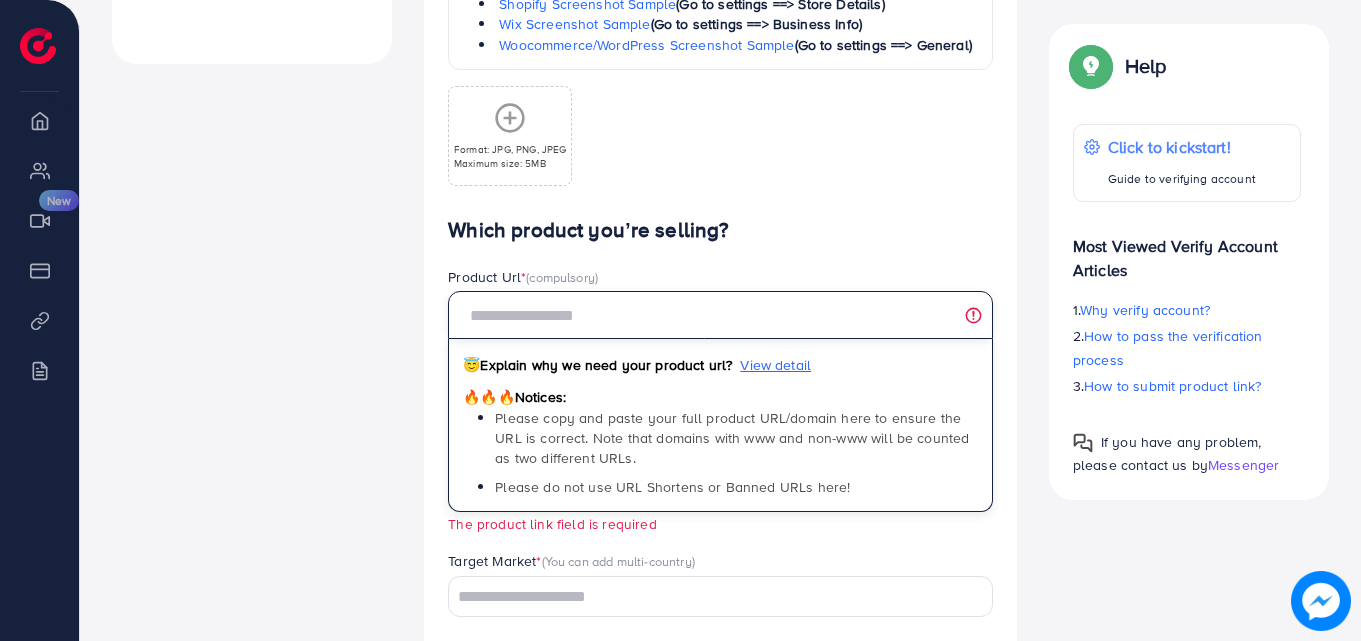 paste on "**********" 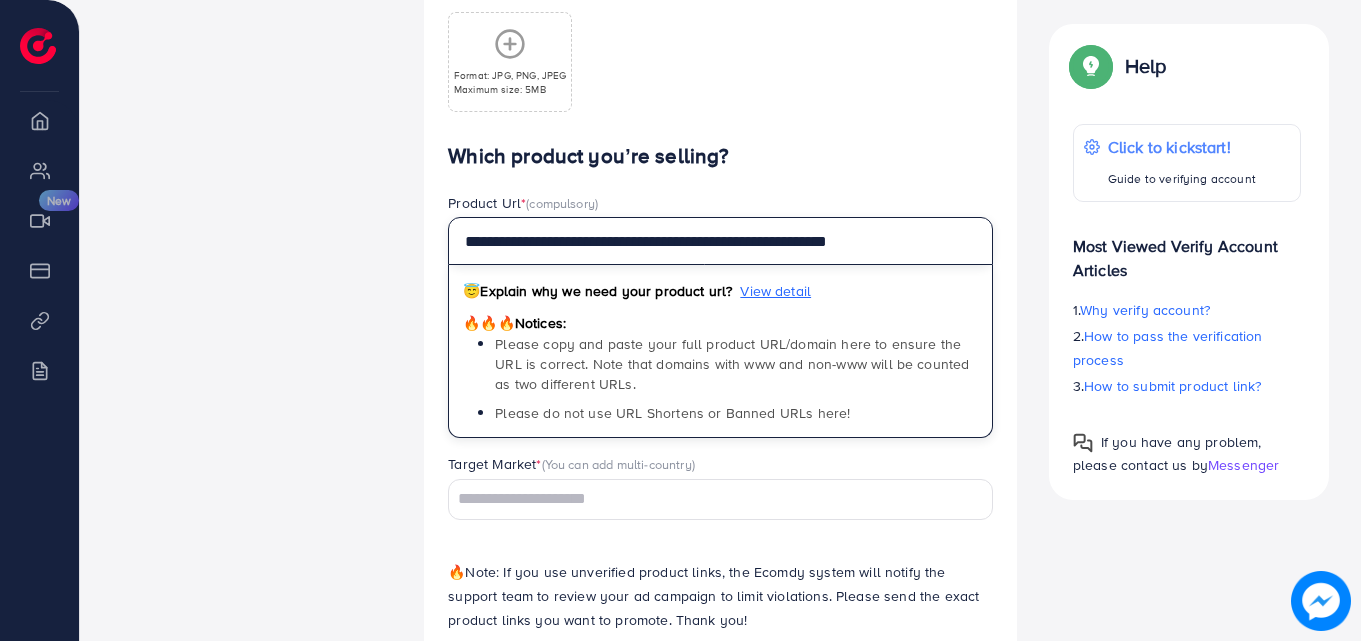 scroll, scrollTop: 1173, scrollLeft: 0, axis: vertical 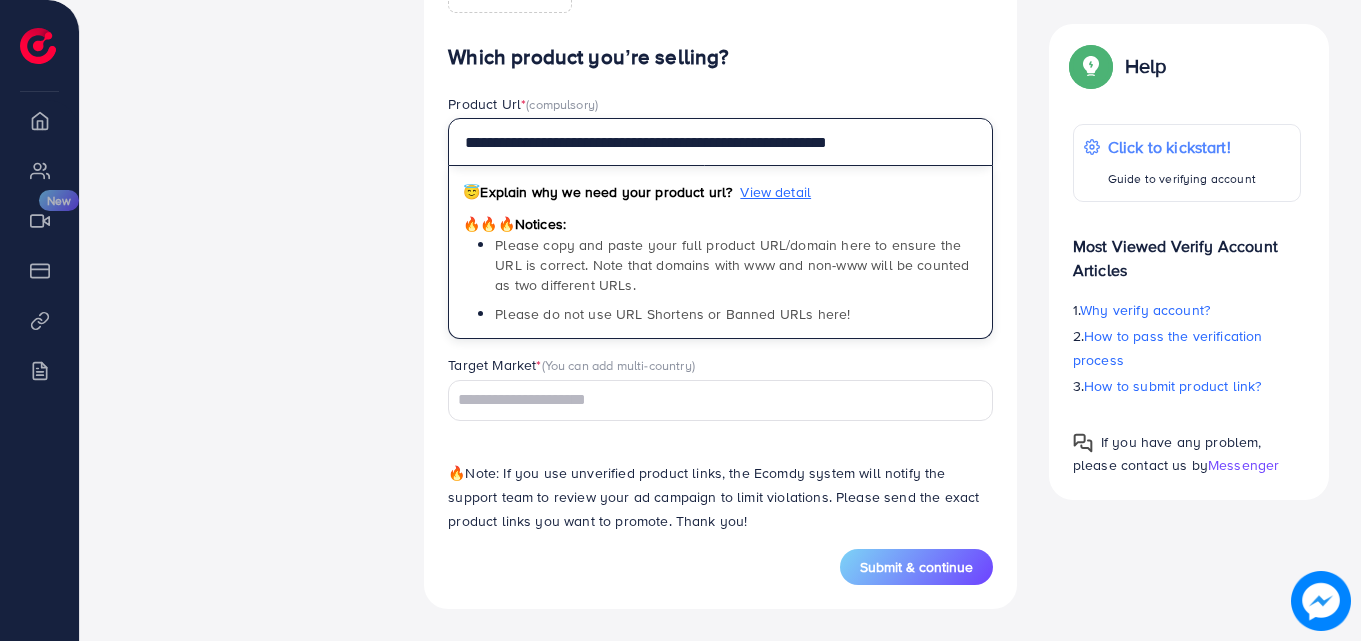 type on "**********" 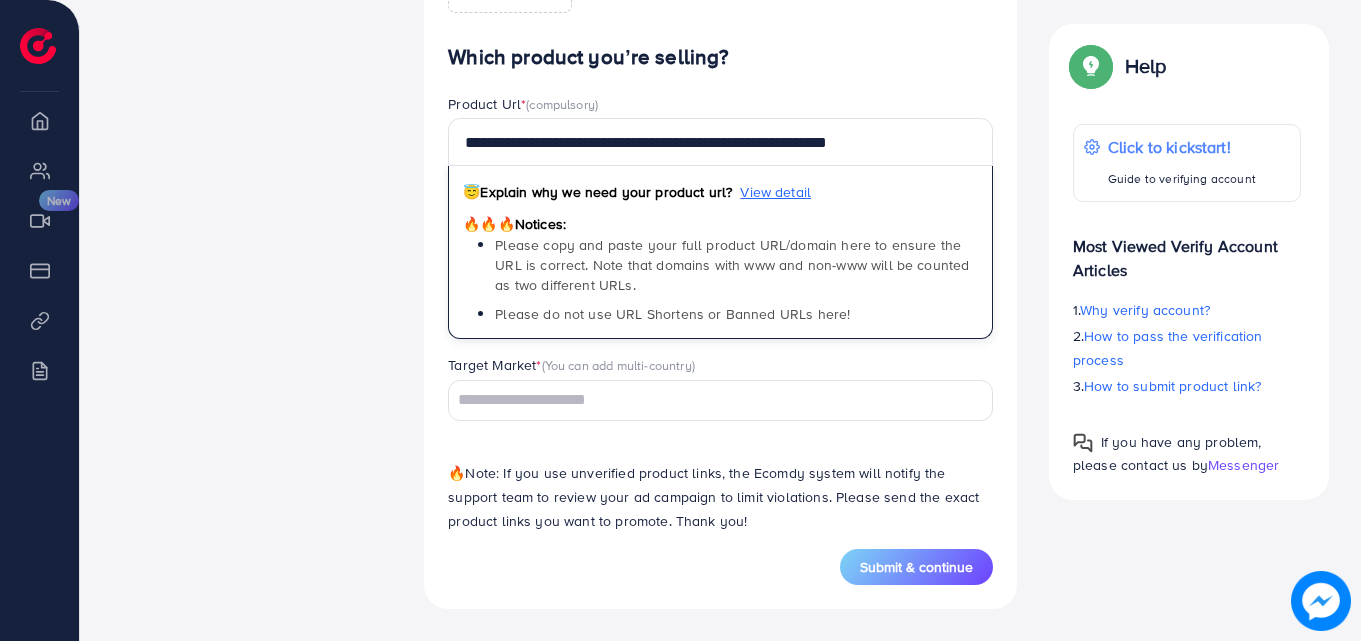 click at bounding box center [709, 400] 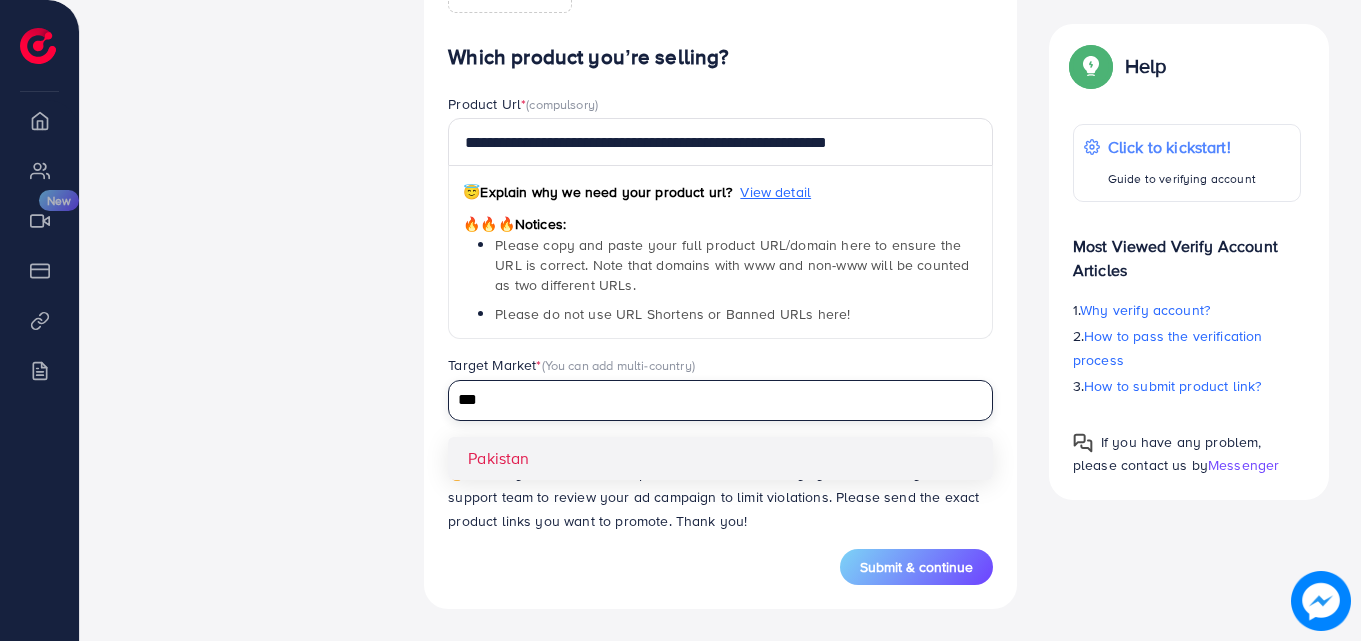 type on "***" 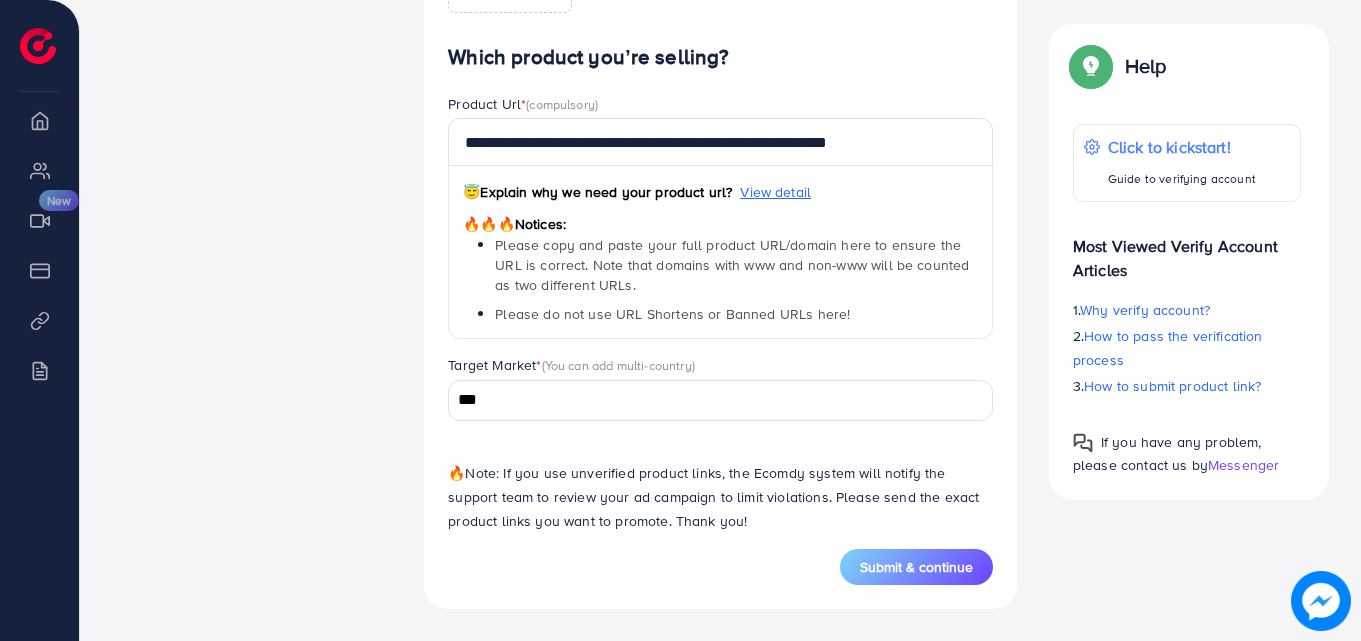 click on "(You can add multi-country)" at bounding box center (618, 365) 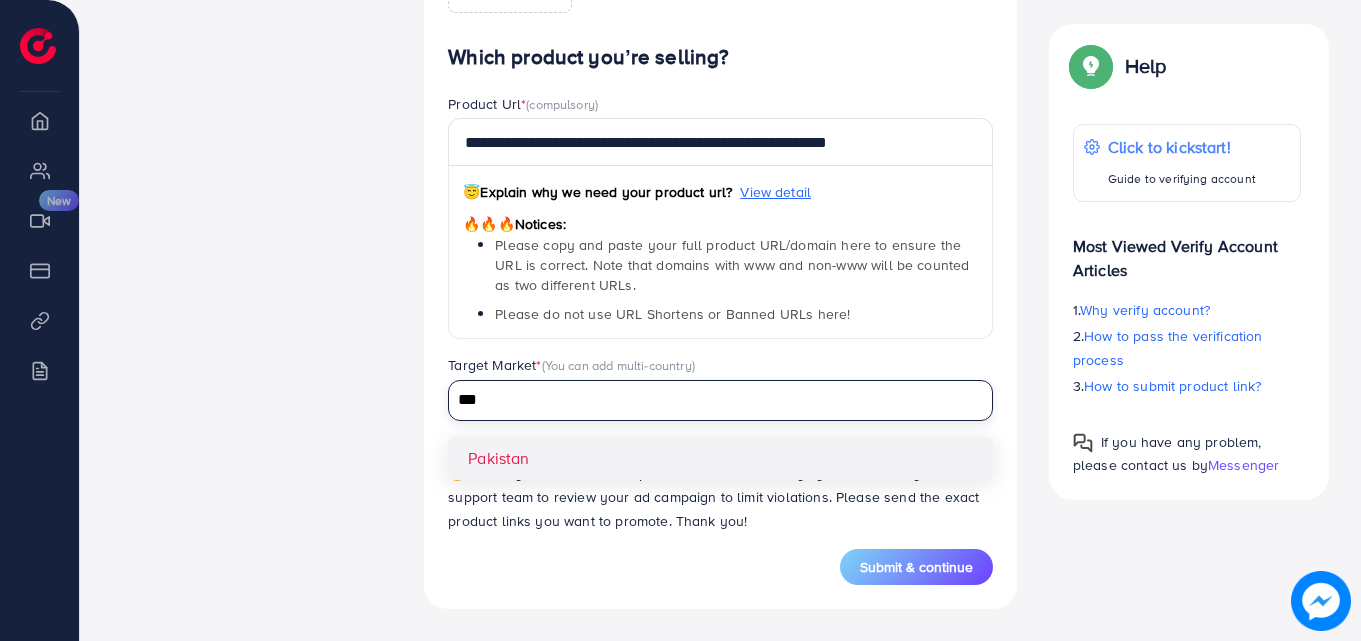 type 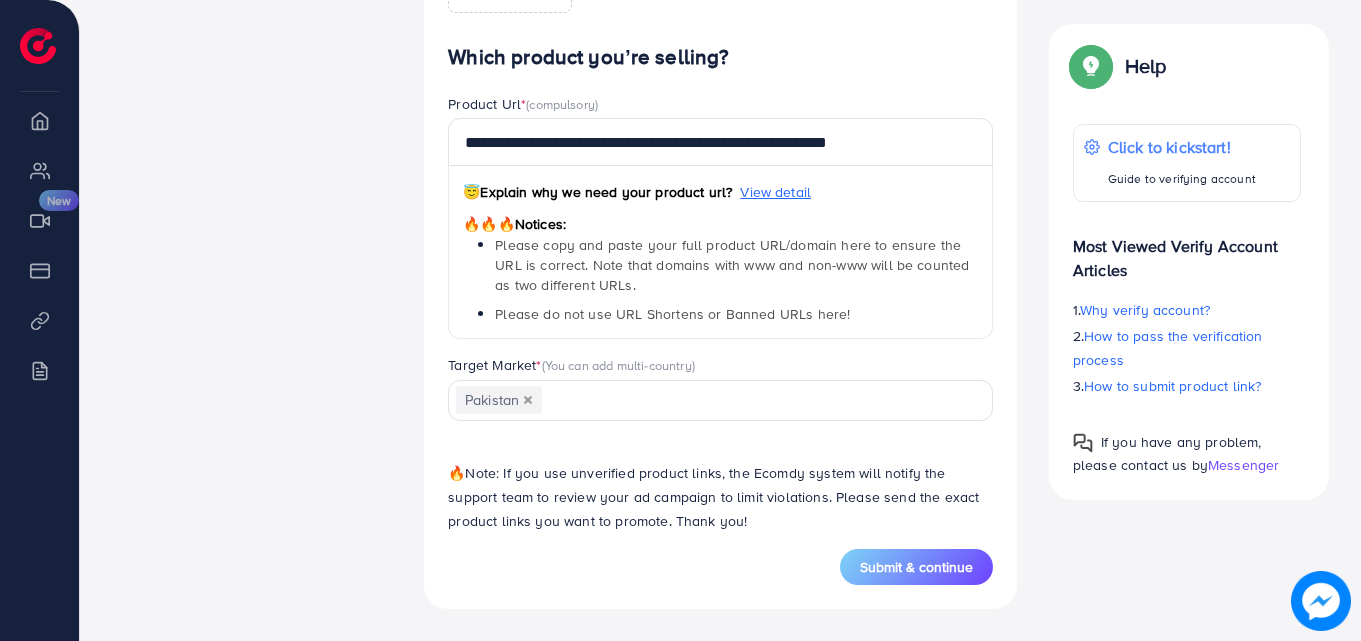 click on "**********" at bounding box center [720, 297] 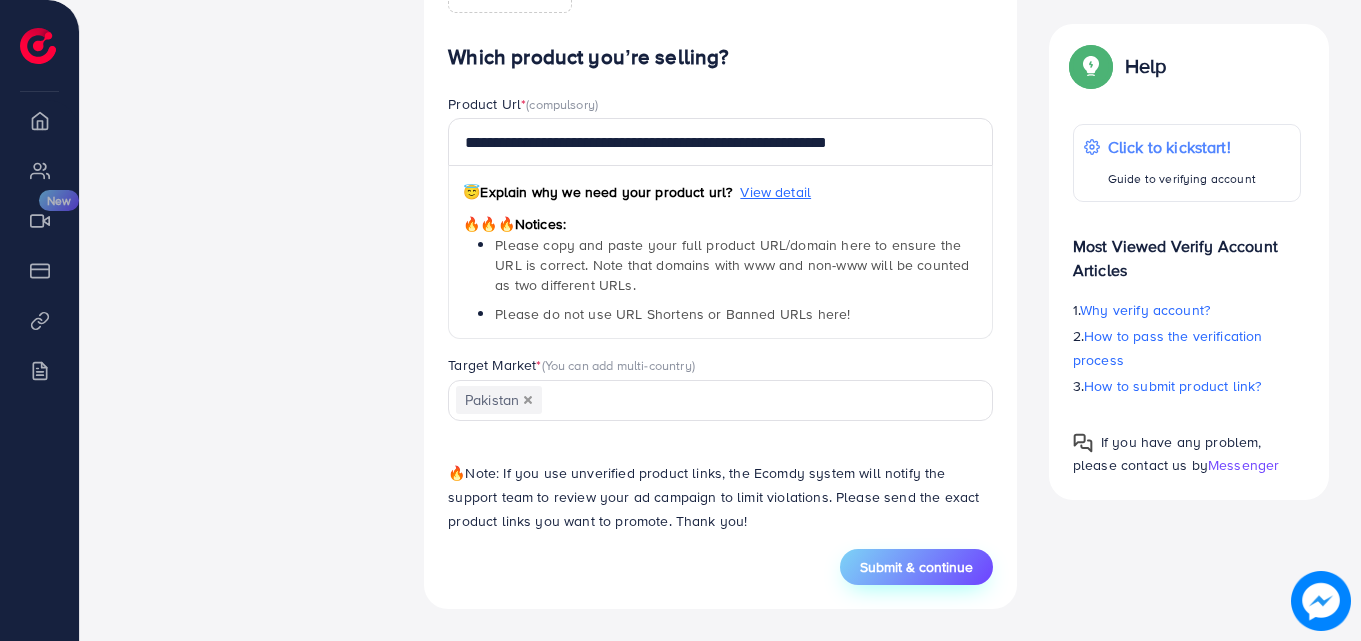 click on "Submit & continue" at bounding box center (916, 567) 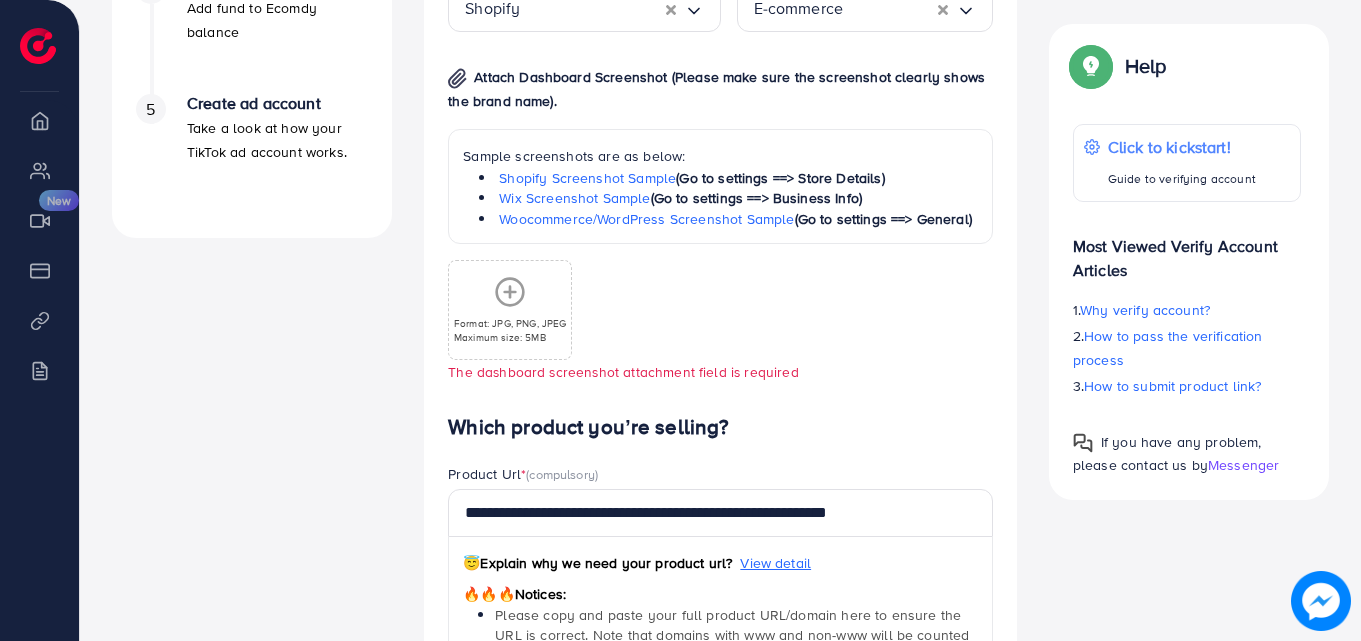 scroll, scrollTop: 791, scrollLeft: 0, axis: vertical 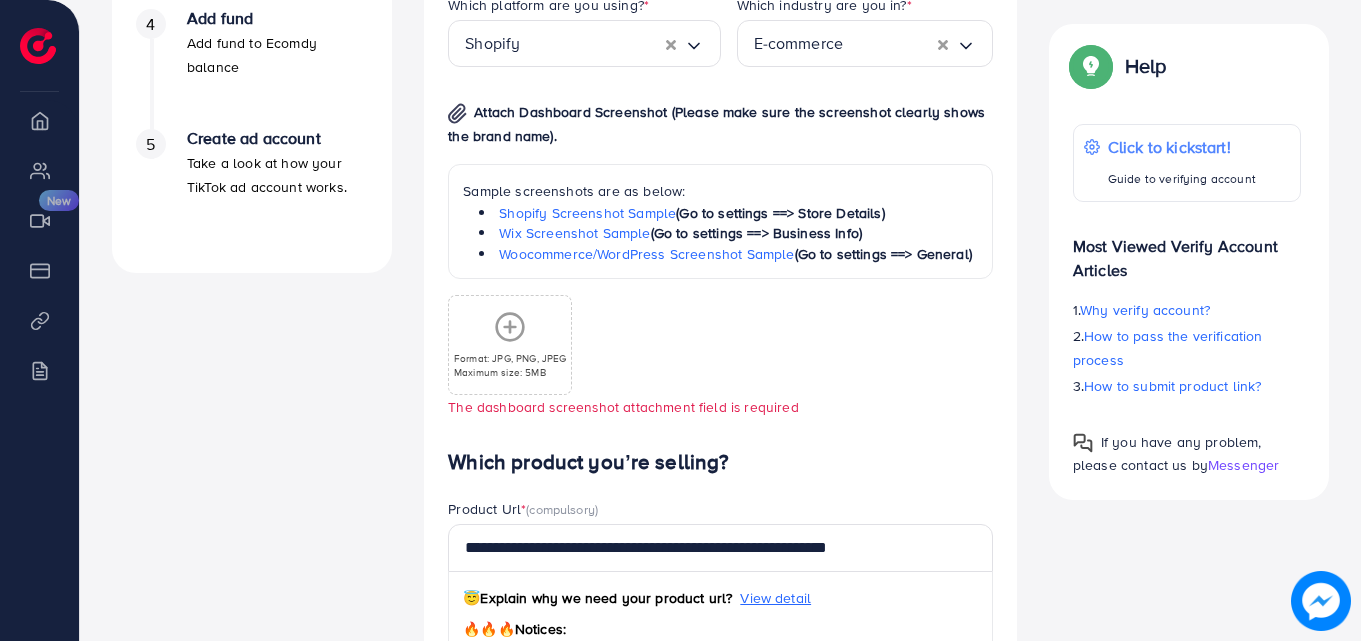 click 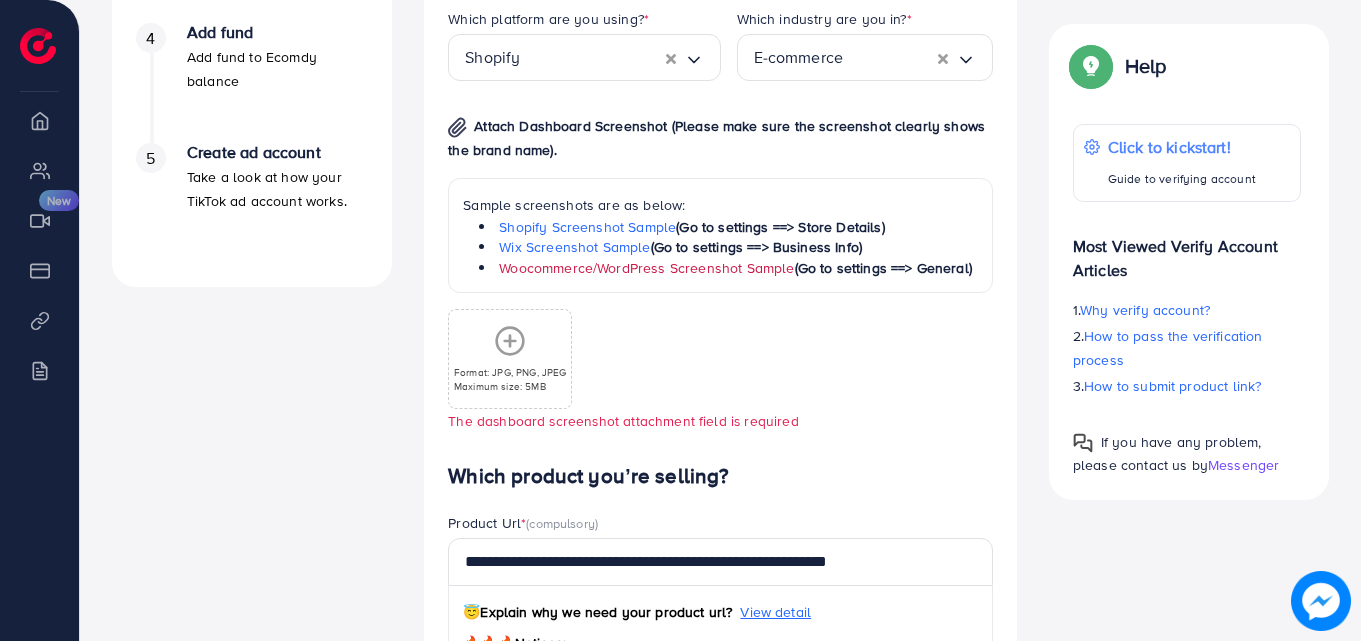 scroll, scrollTop: 900, scrollLeft: 0, axis: vertical 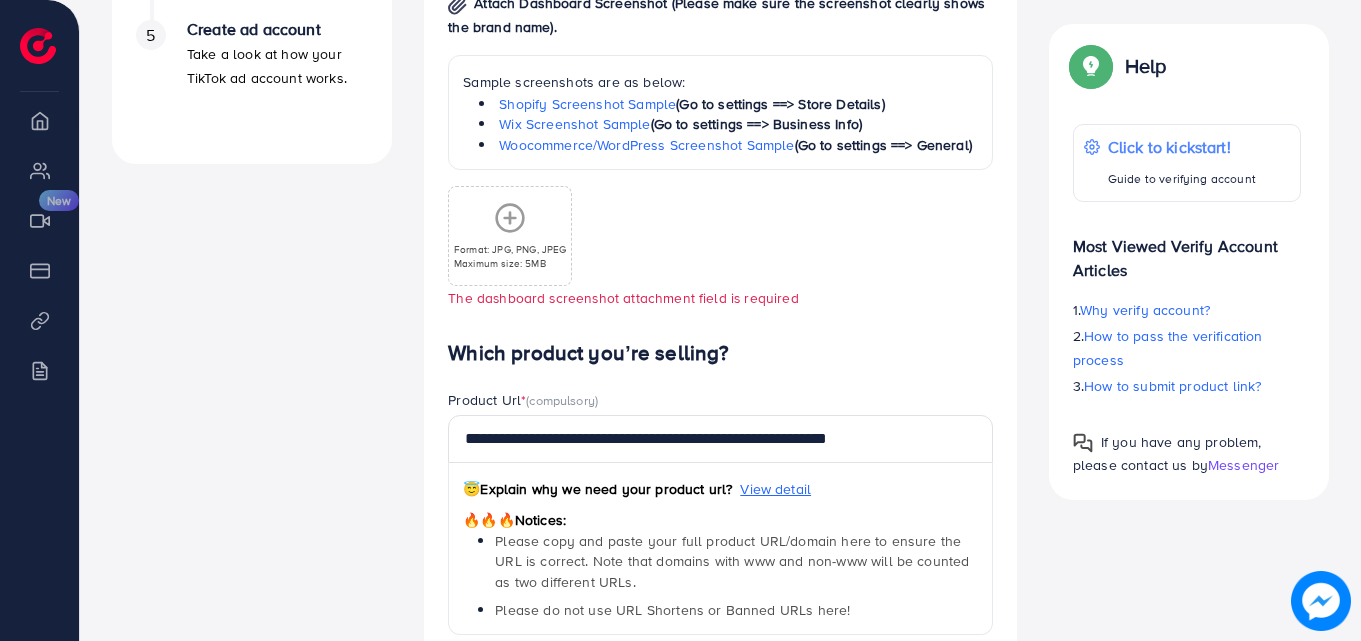 click on "Format: JPG, PNG, JPEG" at bounding box center [510, 249] 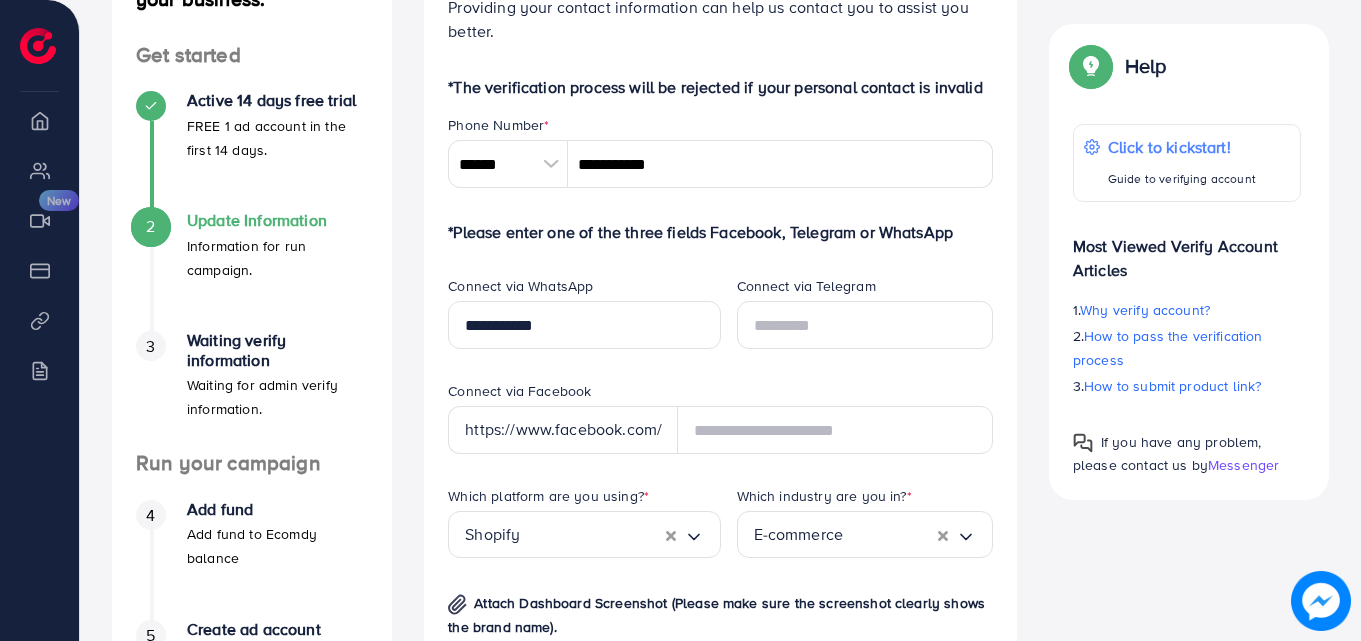 scroll, scrollTop: 400, scrollLeft: 0, axis: vertical 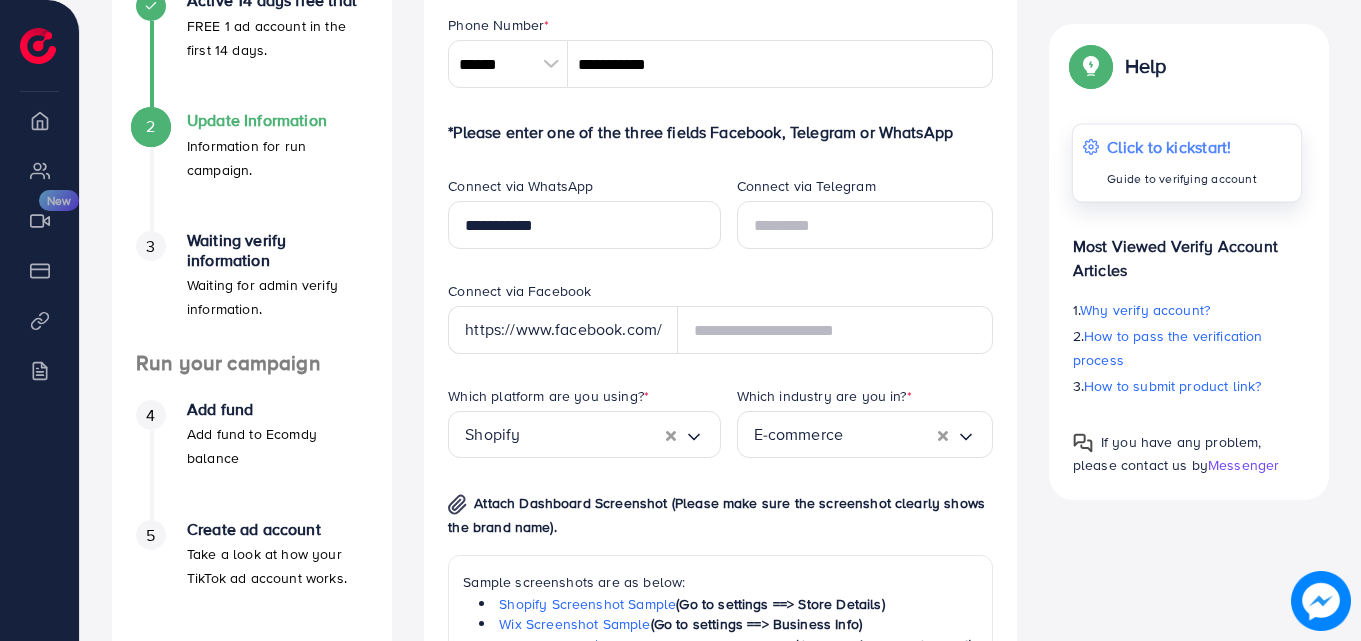 click on "Click to kickstart!" at bounding box center [1182, 147] 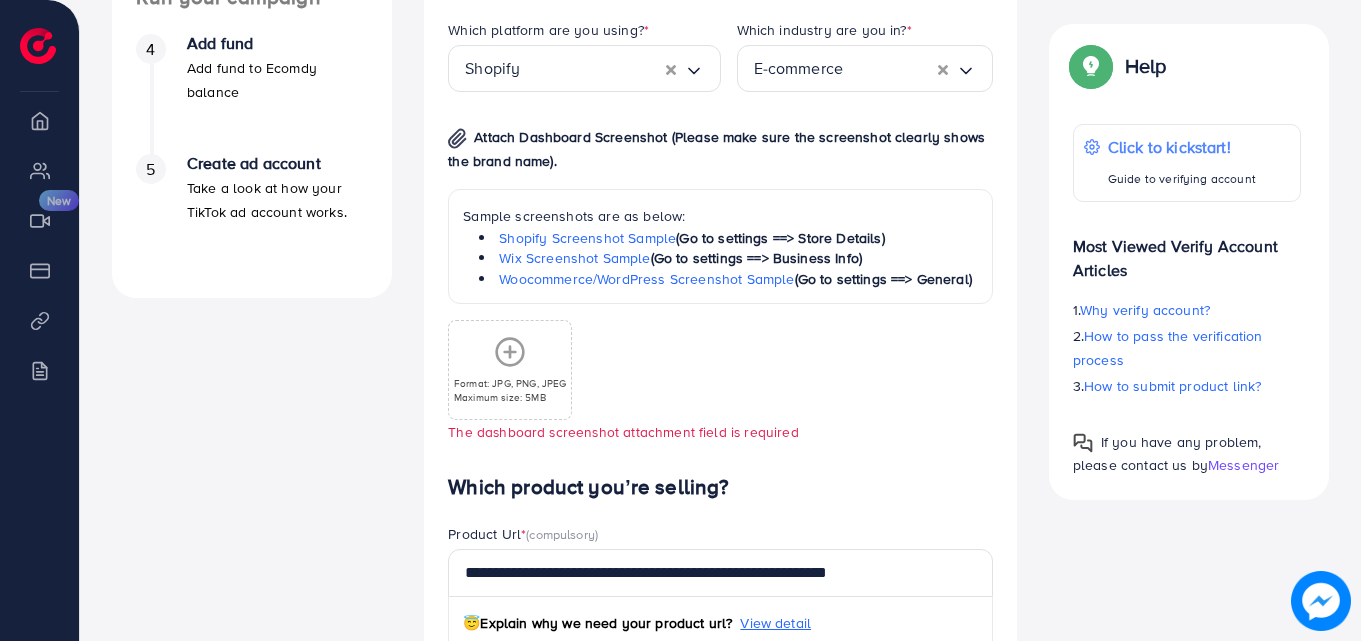 scroll, scrollTop: 800, scrollLeft: 0, axis: vertical 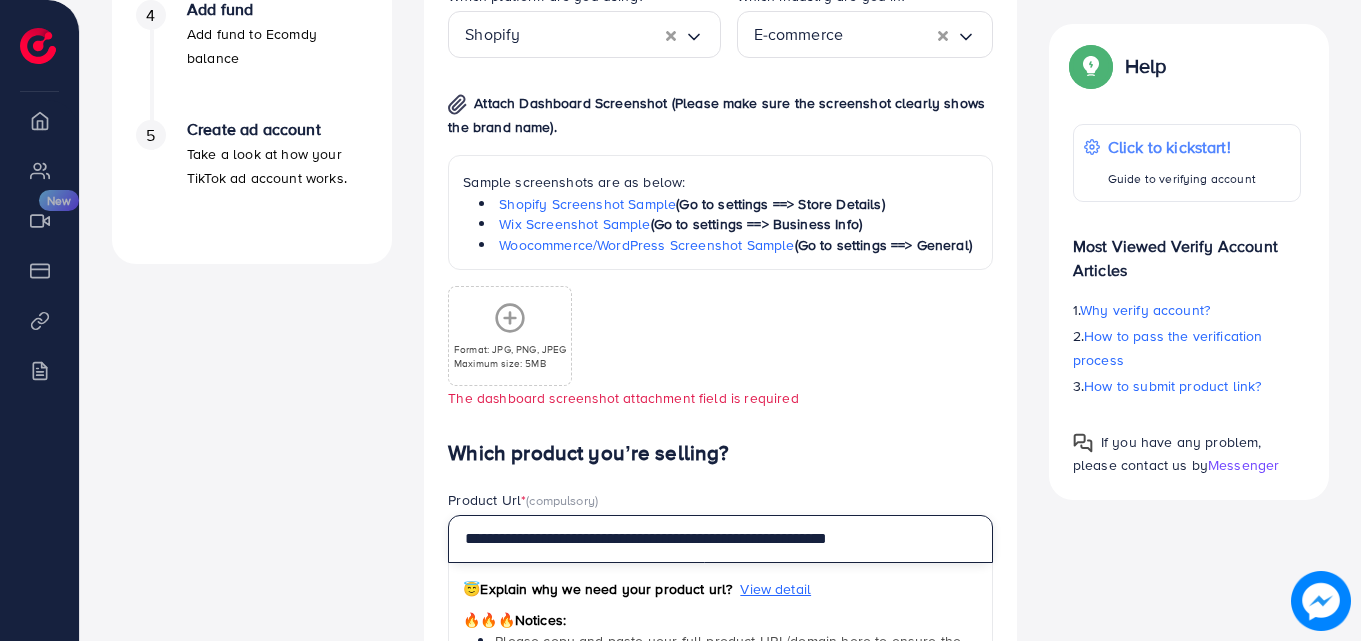 click on "**********" at bounding box center [720, 539] 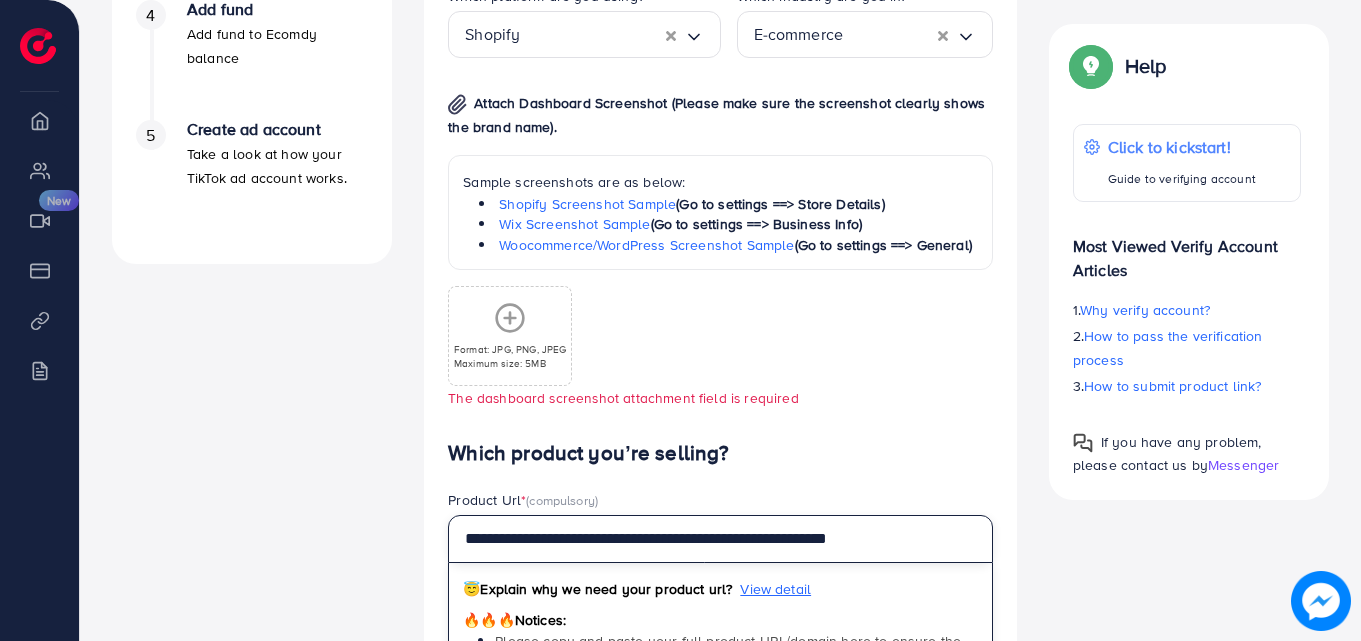 click on "**********" at bounding box center [720, 539] 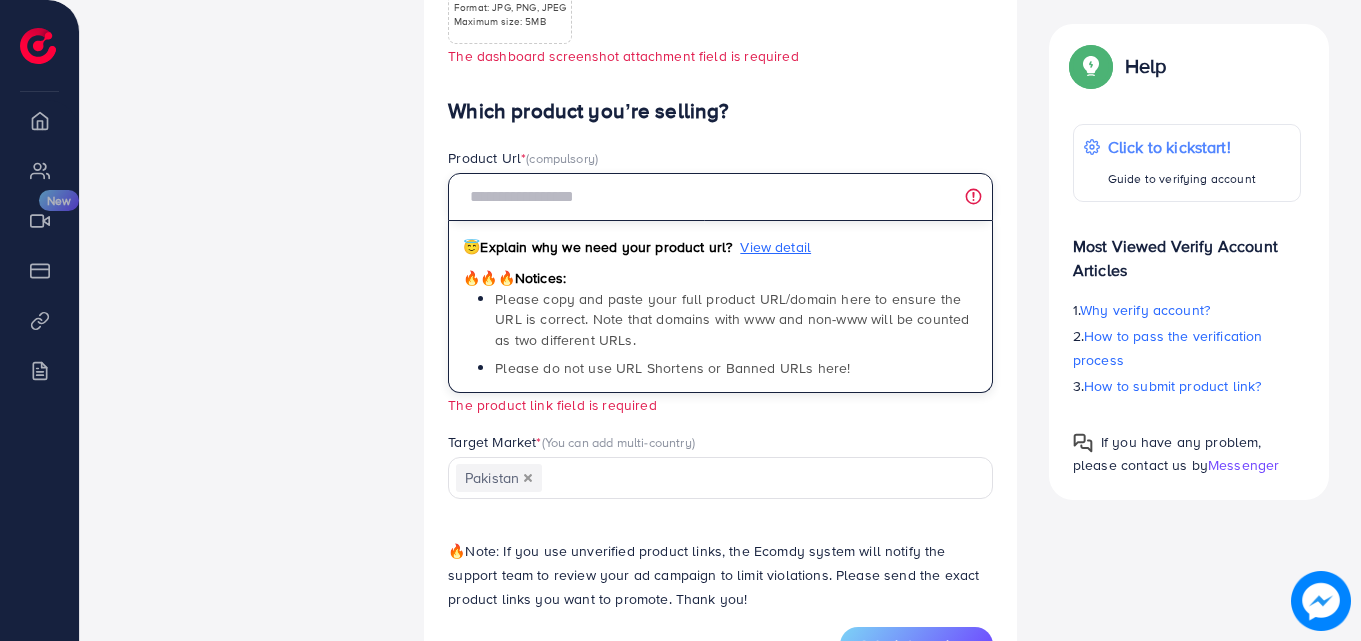 scroll, scrollTop: 1200, scrollLeft: 0, axis: vertical 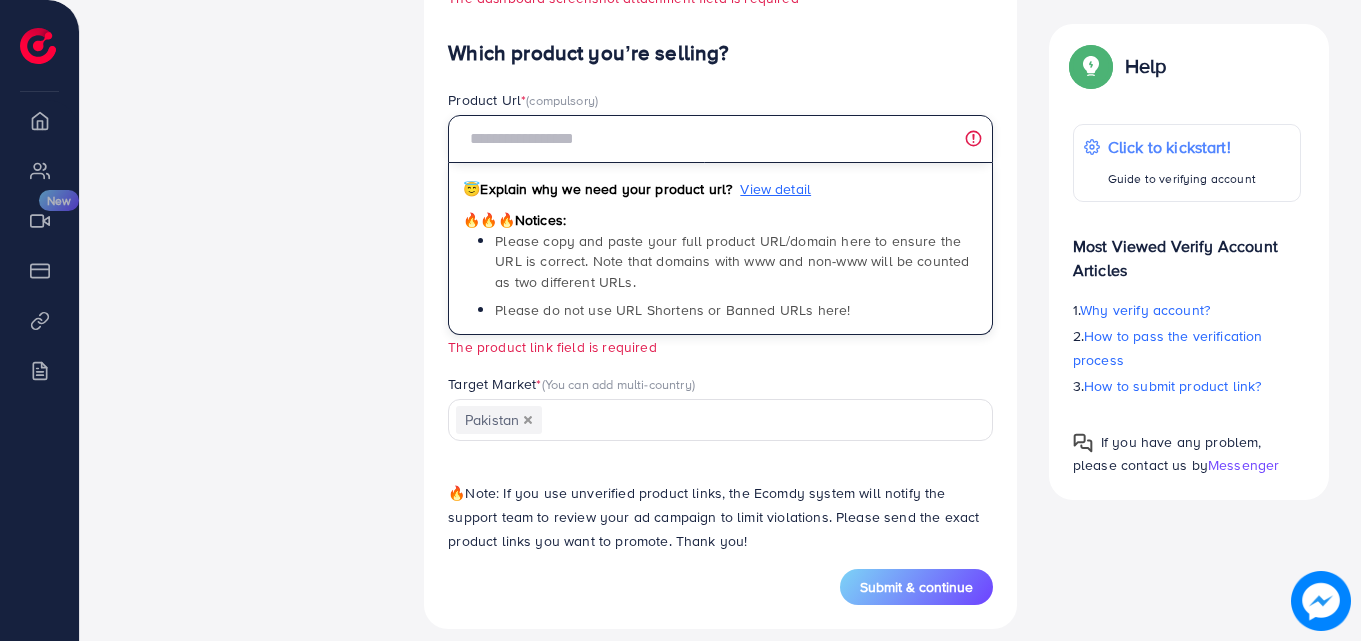 click at bounding box center (528, 420) 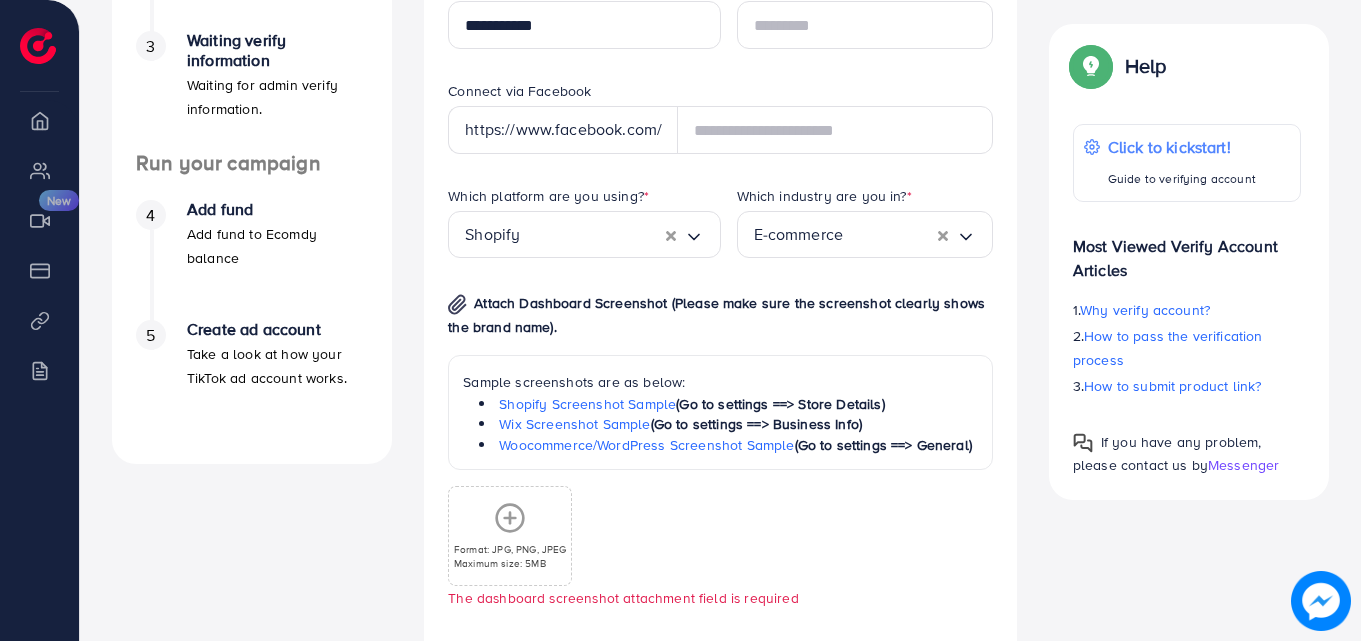type 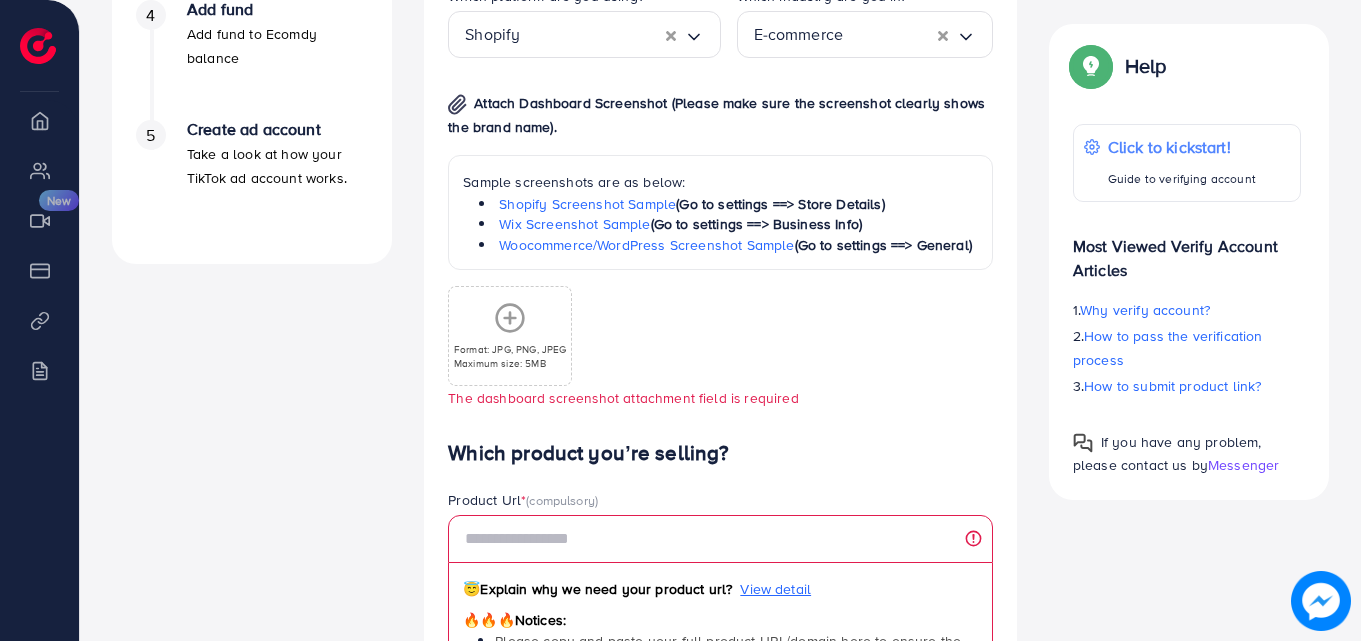 click 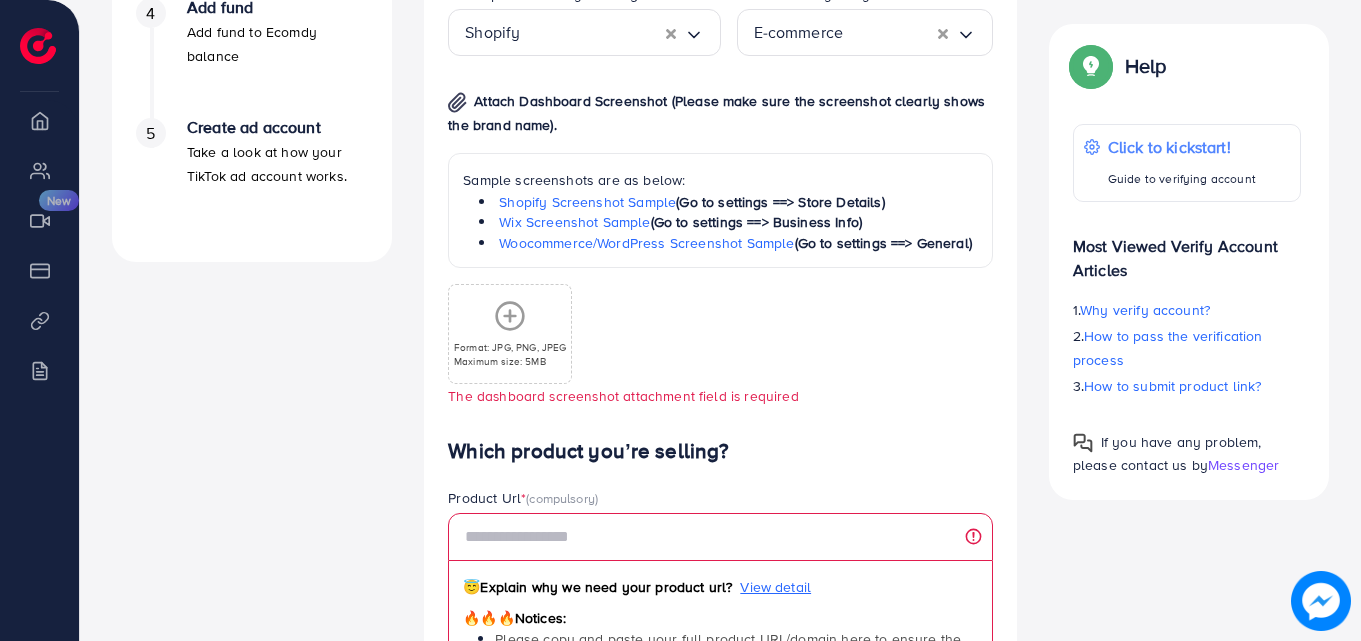 scroll, scrollTop: 800, scrollLeft: 0, axis: vertical 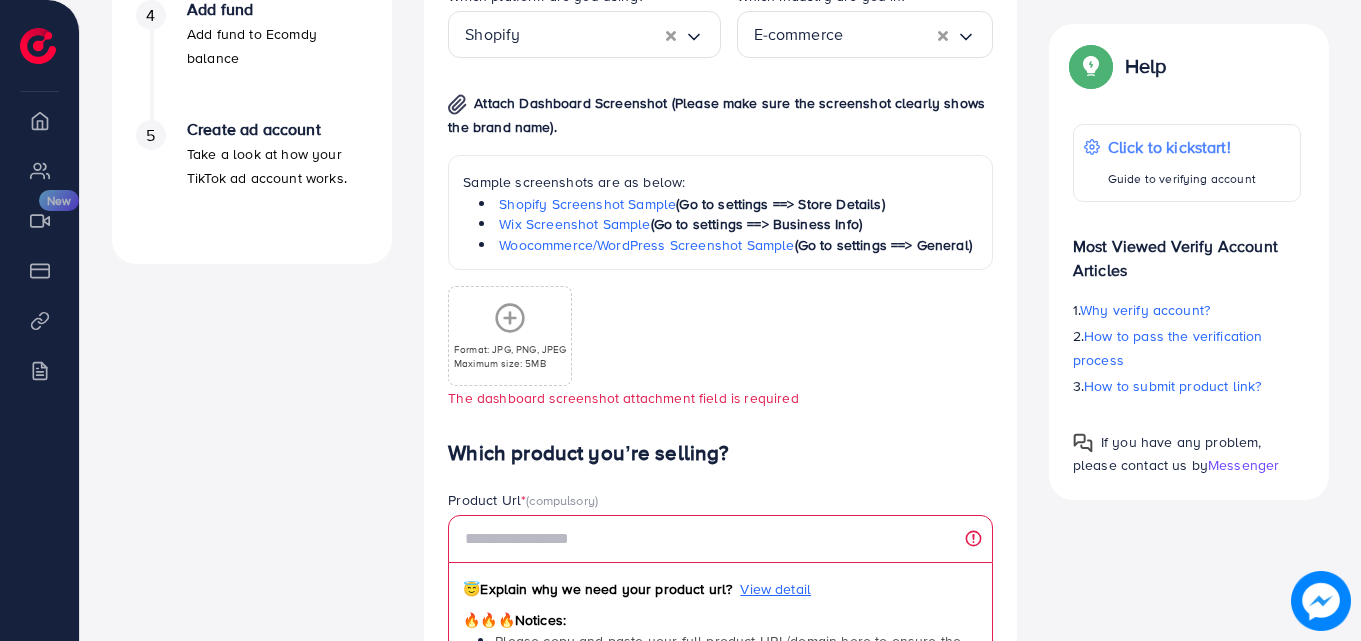 click on "Format: JPG, PNG, JPEG   Maximum size: 5MB" at bounding box center (510, 336) 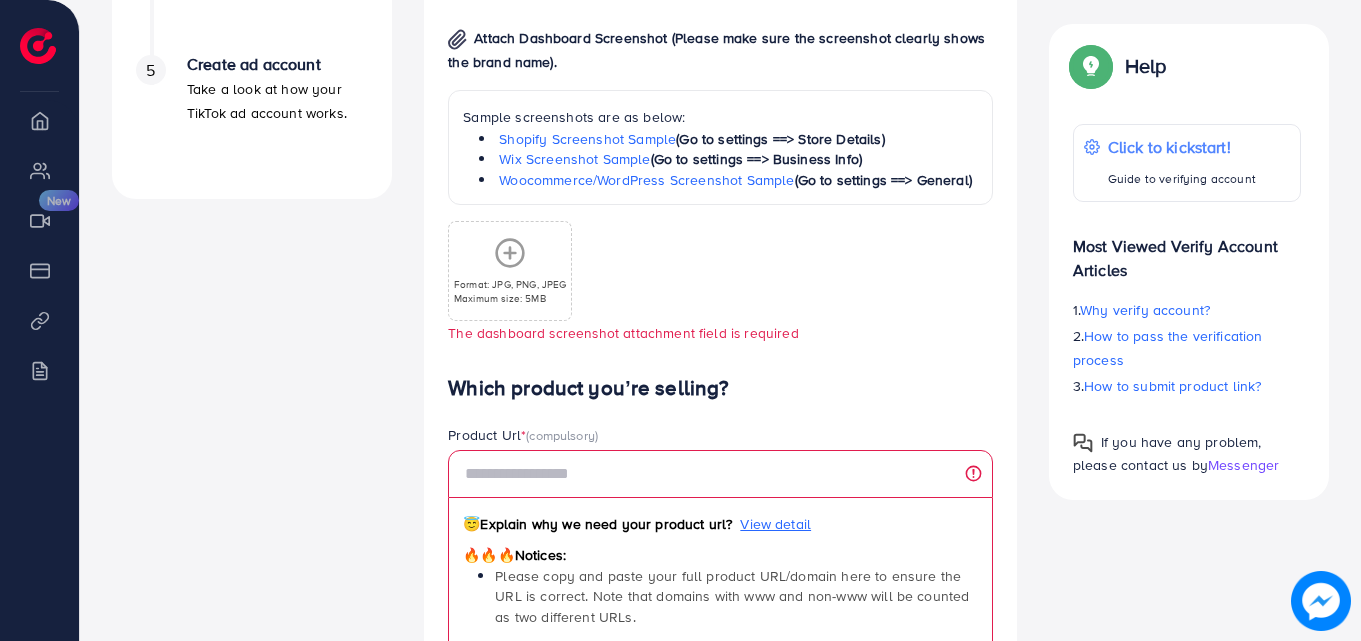 scroll, scrollTop: 900, scrollLeft: 0, axis: vertical 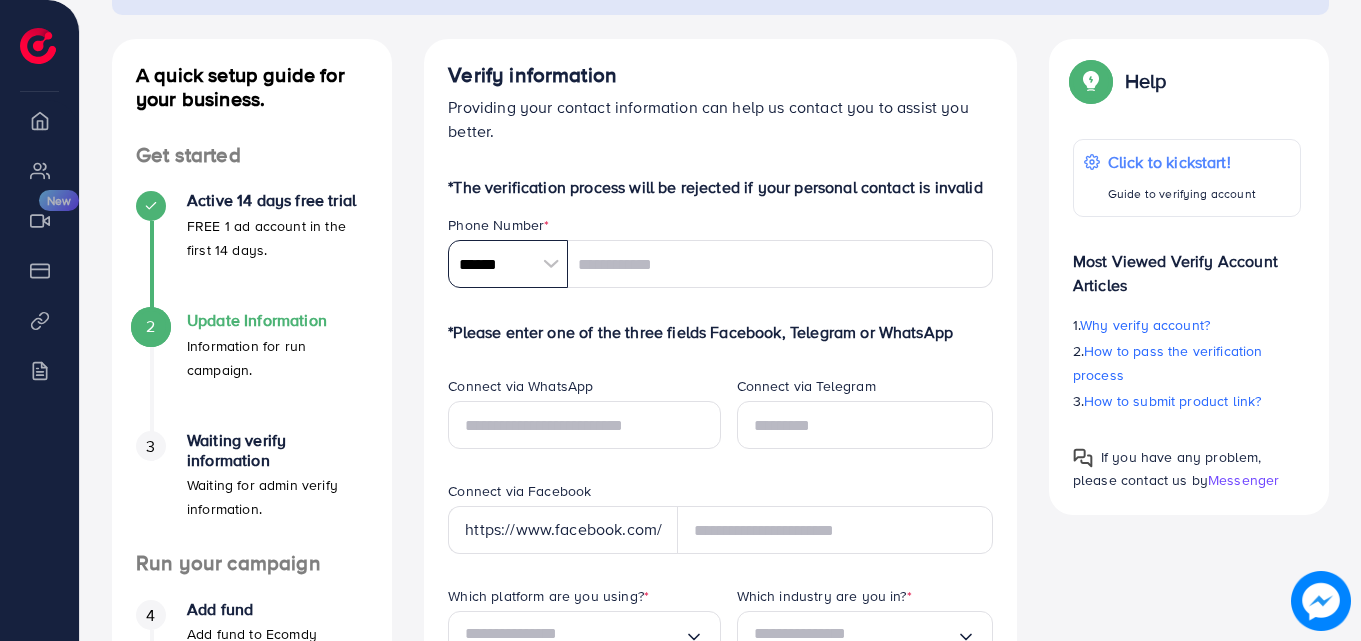 click on "******" at bounding box center [508, 264] 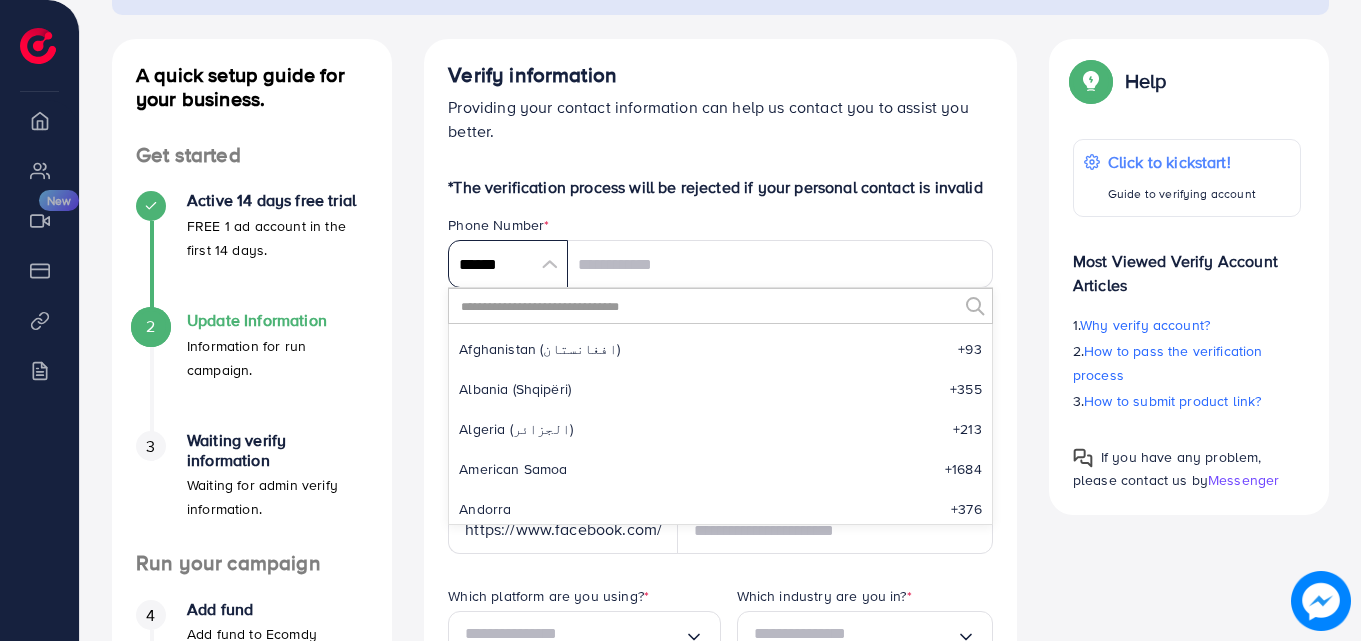 scroll, scrollTop: 9285, scrollLeft: 0, axis: vertical 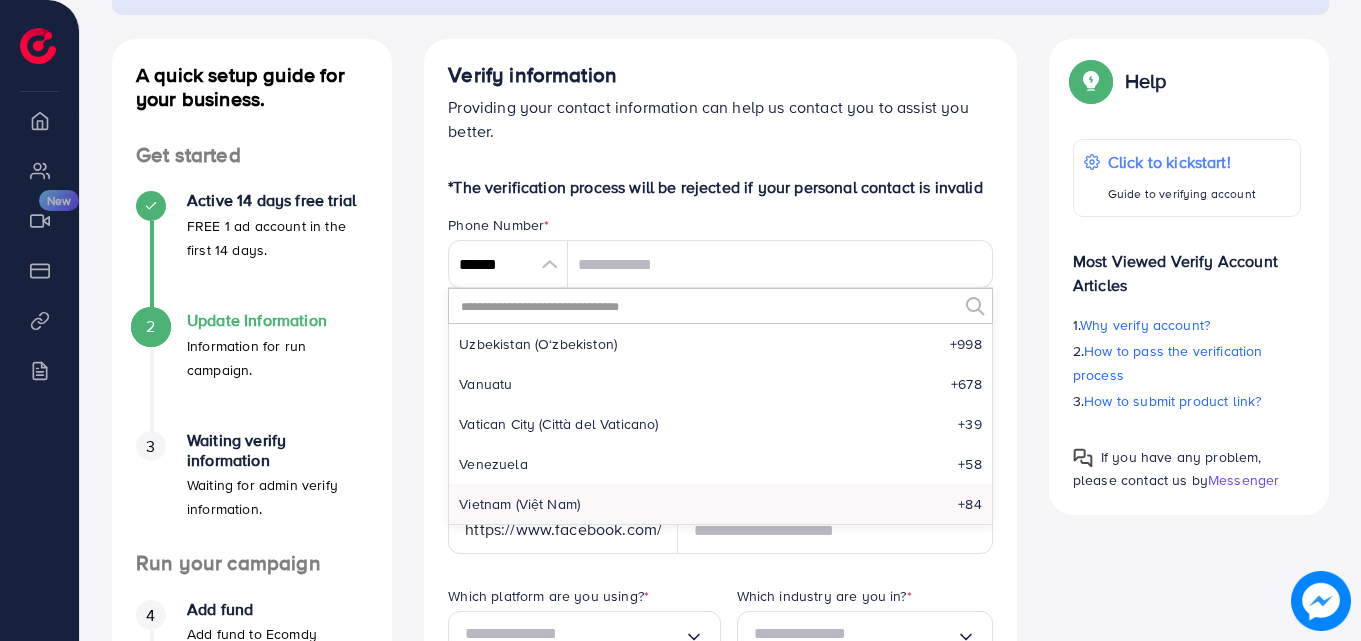 click at bounding box center (708, 306) 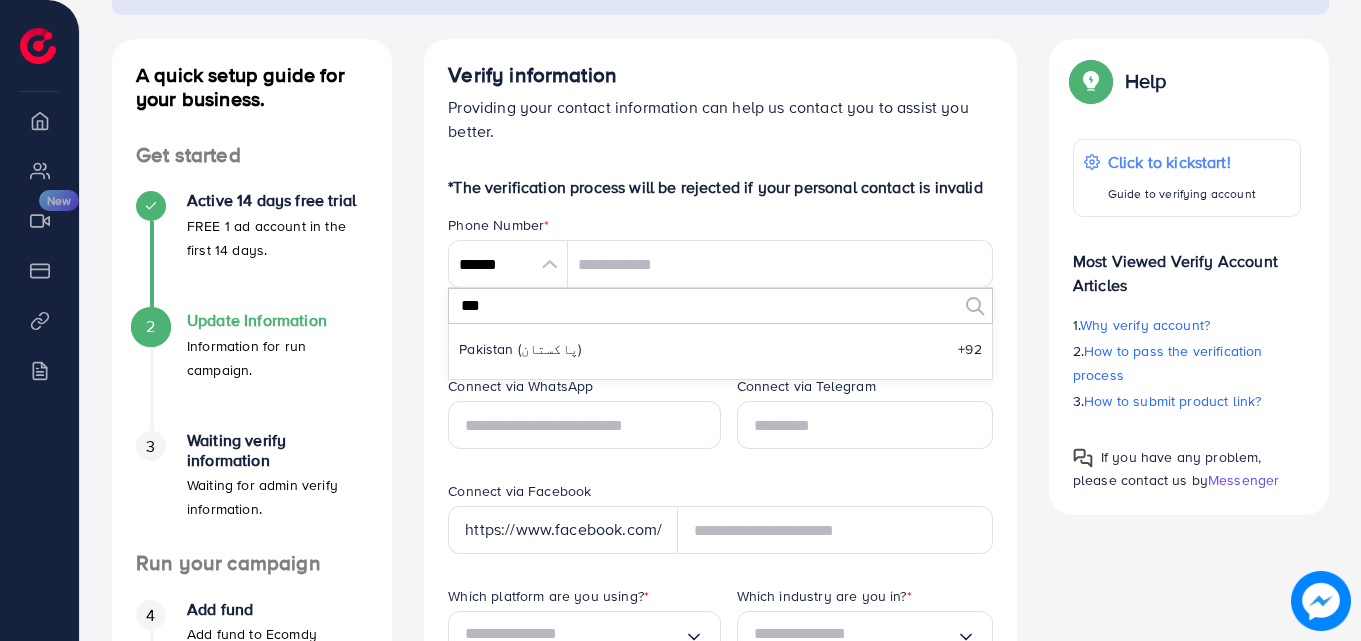 scroll, scrollTop: 0, scrollLeft: 0, axis: both 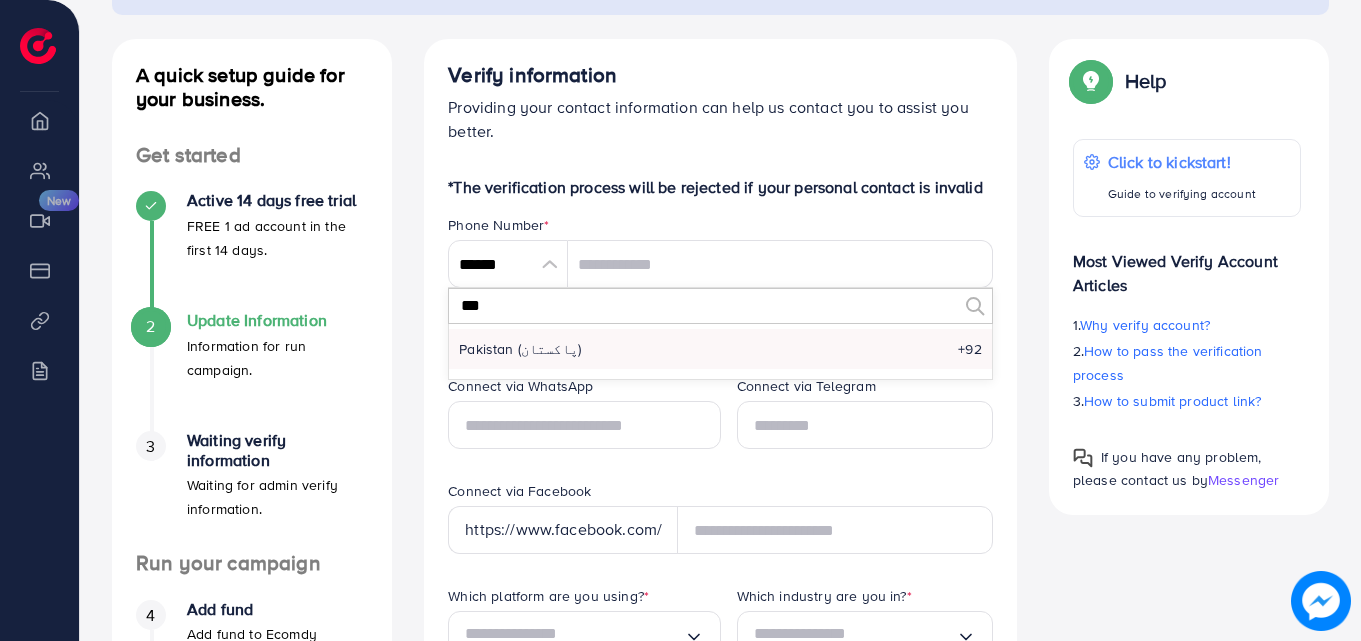 type on "***" 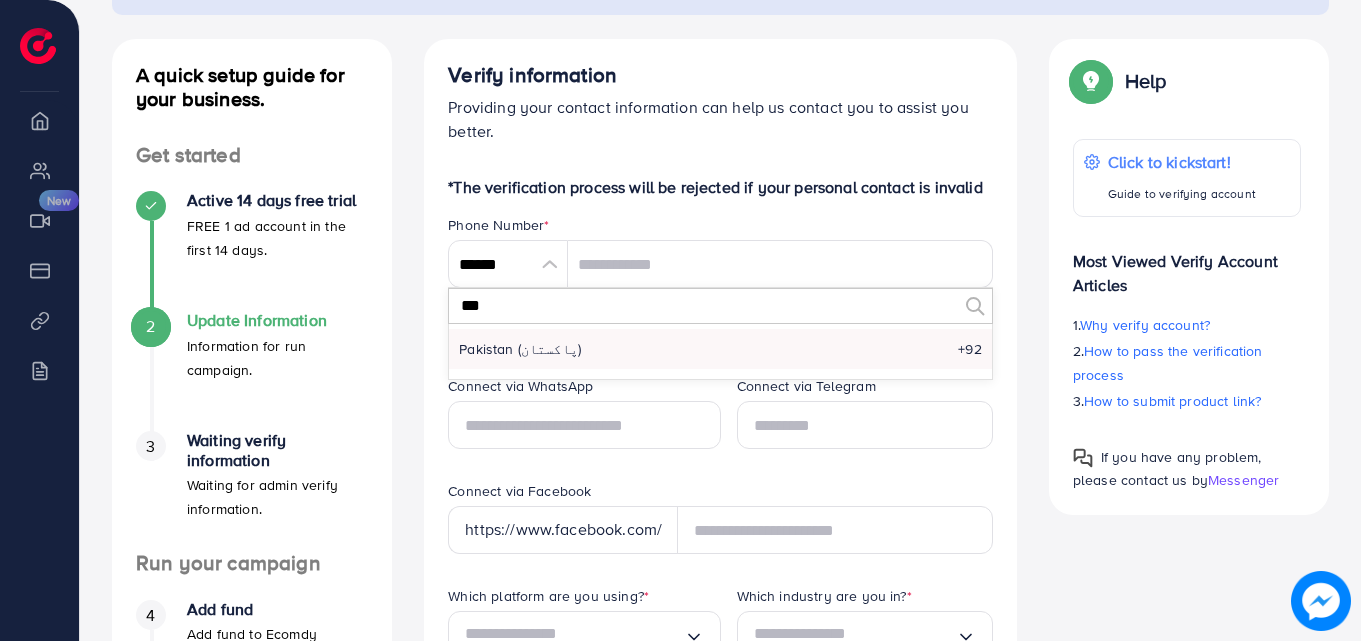 type on "******" 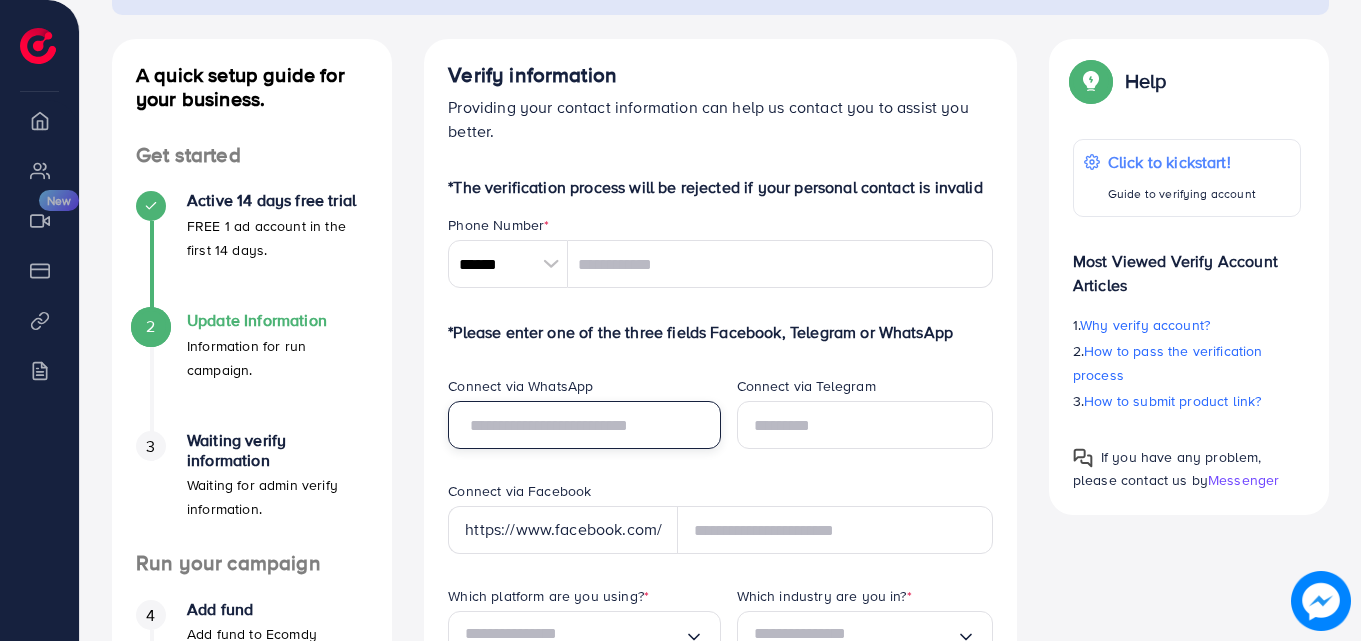 click at bounding box center [584, 425] 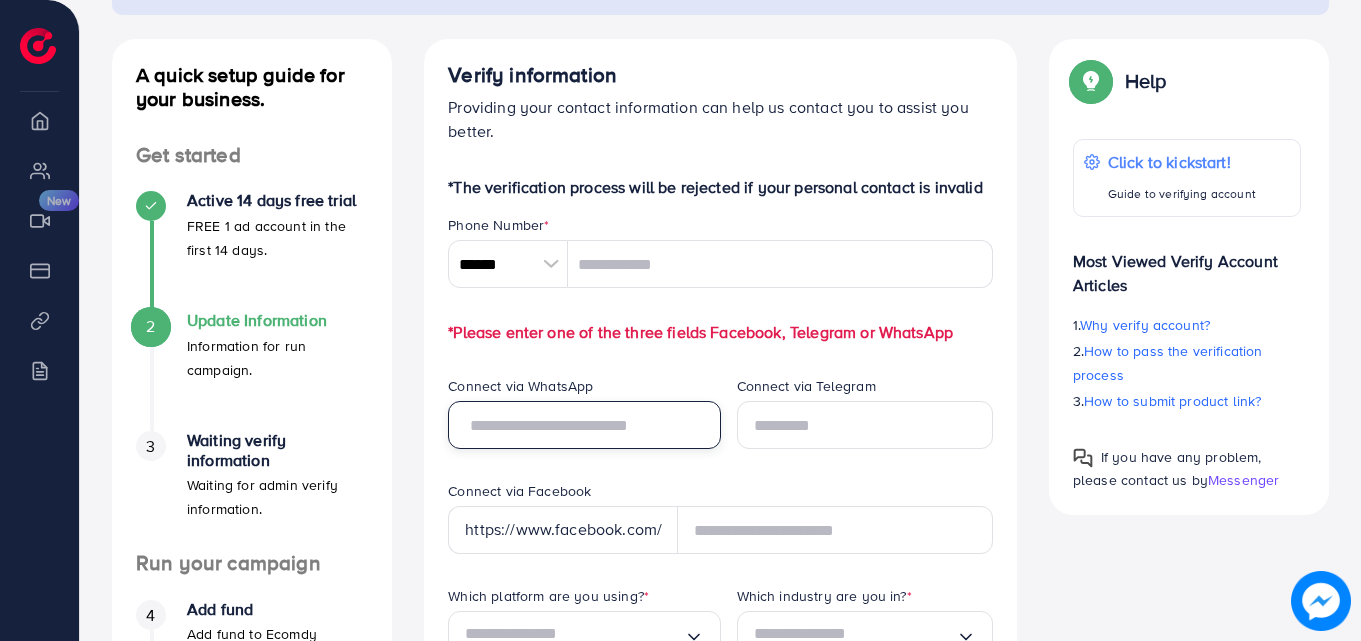 paste on "*" 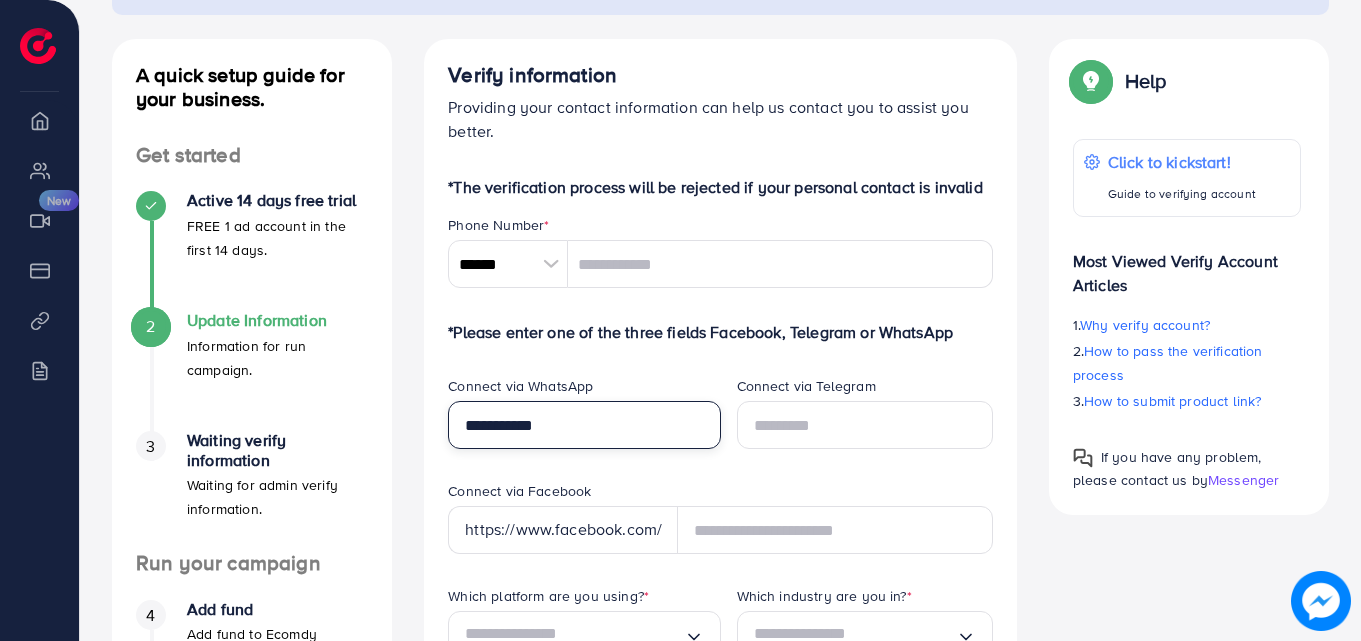 drag, startPoint x: 477, startPoint y: 435, endPoint x: 617, endPoint y: 440, distance: 140.08926 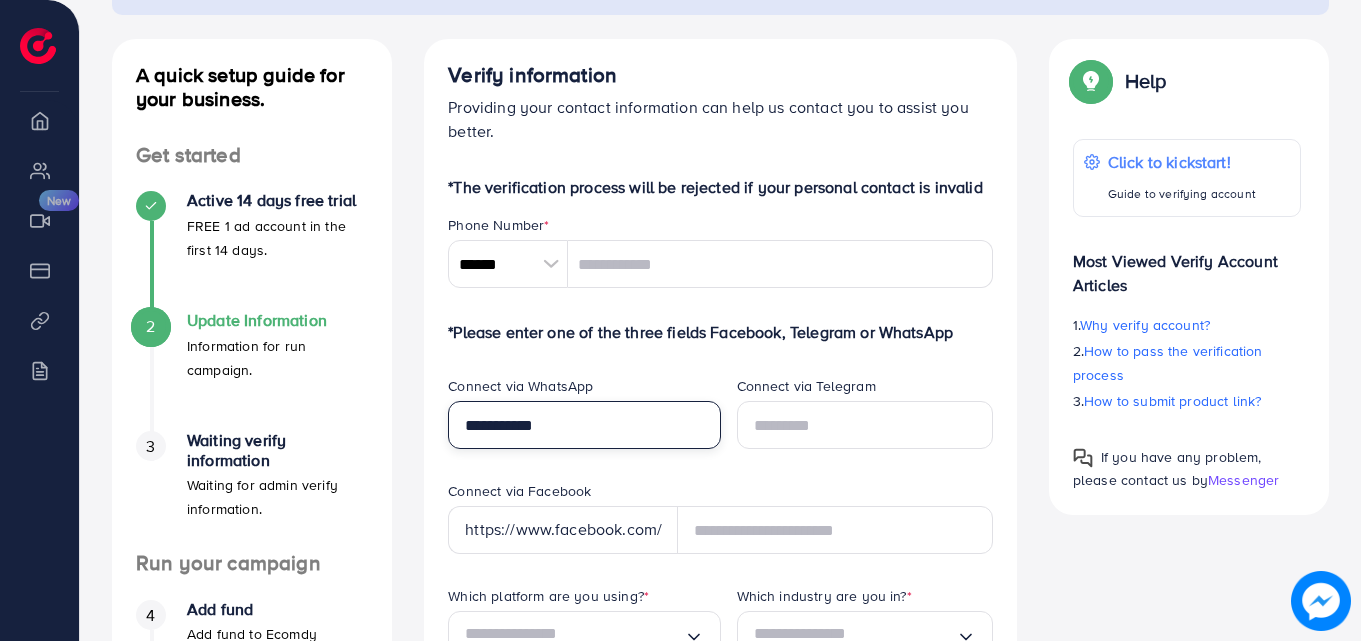 type on "**********" 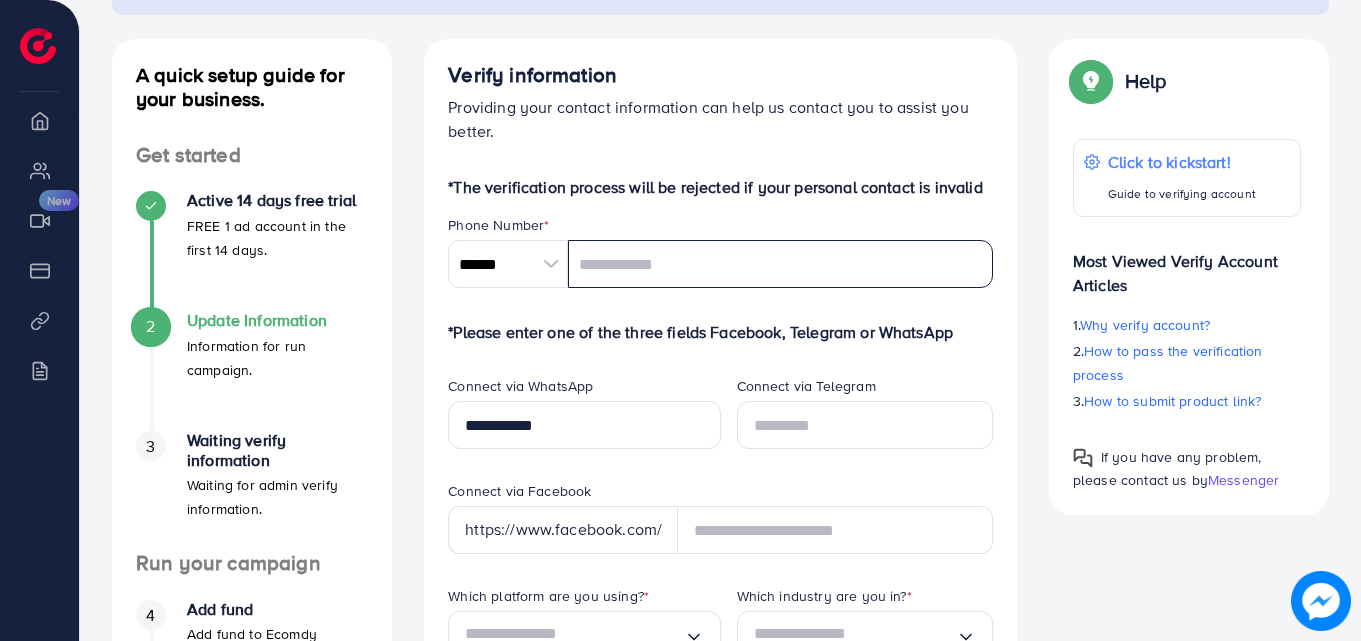 click at bounding box center (780, 264) 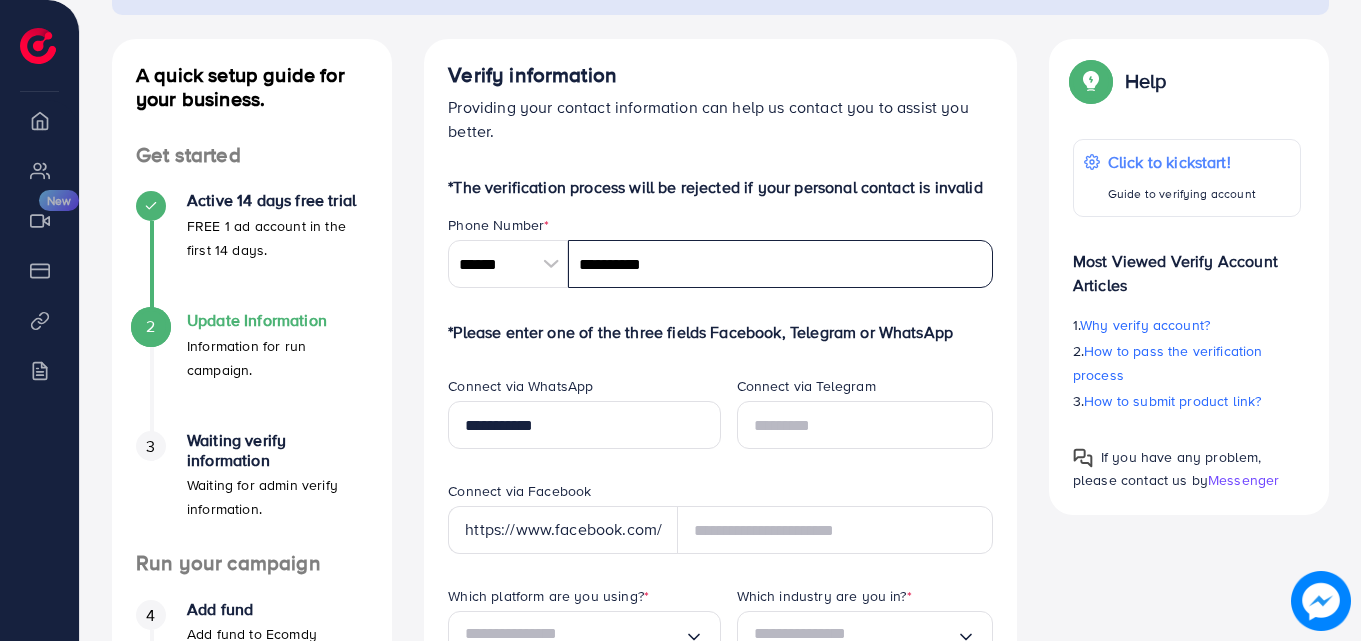 type on "**********" 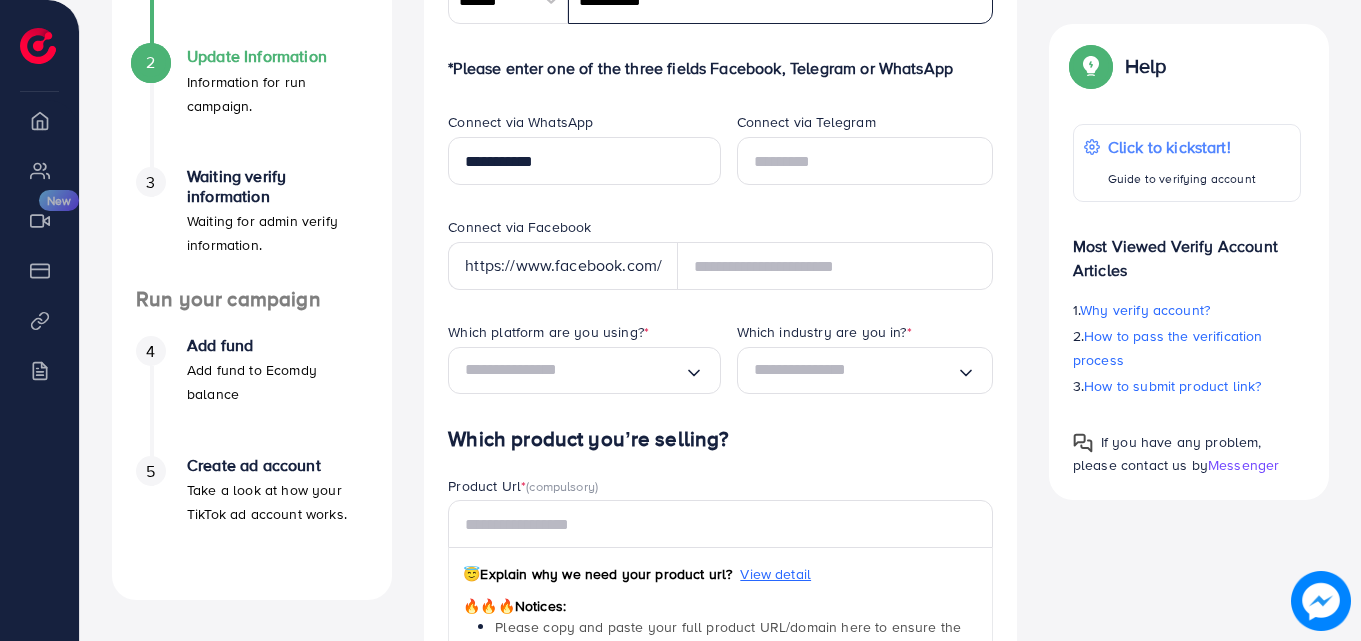 scroll, scrollTop: 500, scrollLeft: 0, axis: vertical 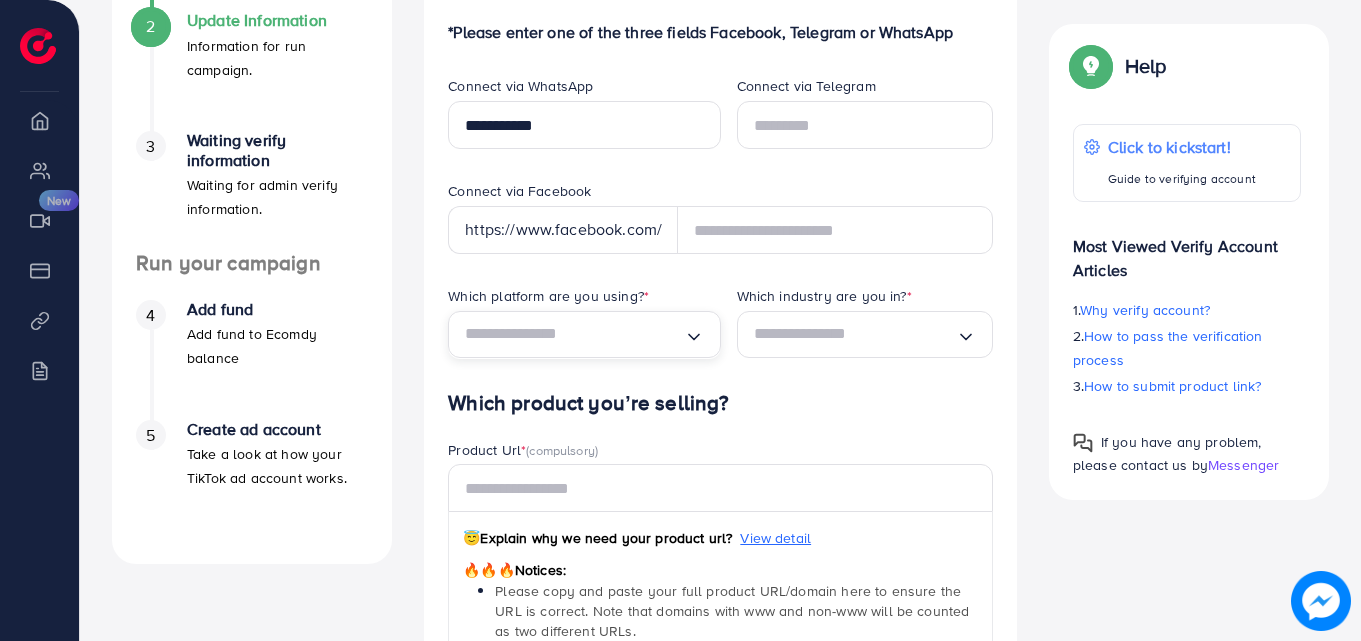 click at bounding box center [574, 334] 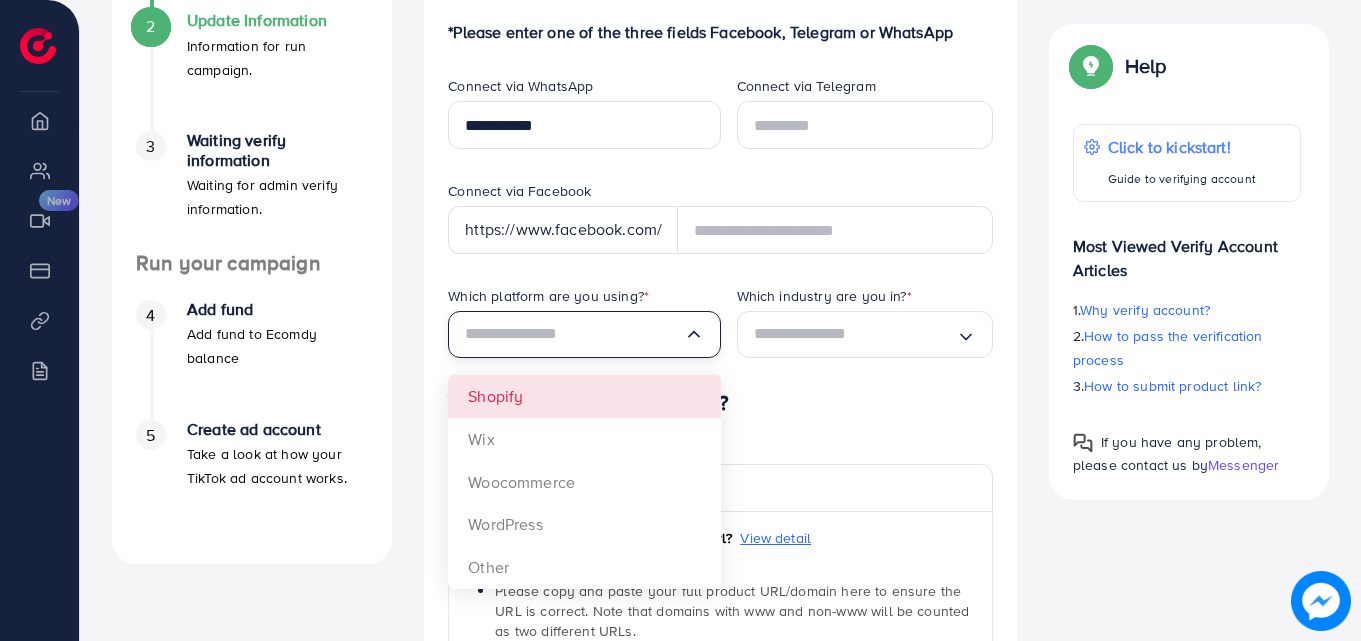 click on "**********" at bounding box center [720, 403] 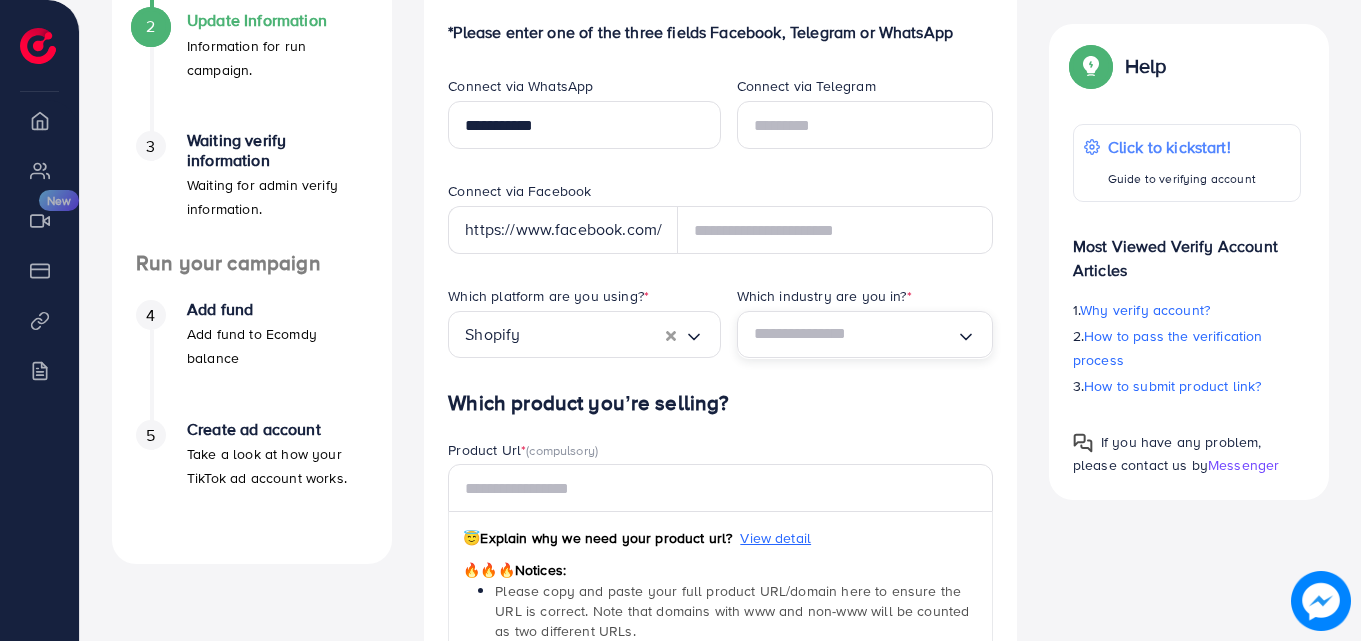 click on "Loading..." at bounding box center [865, 334] 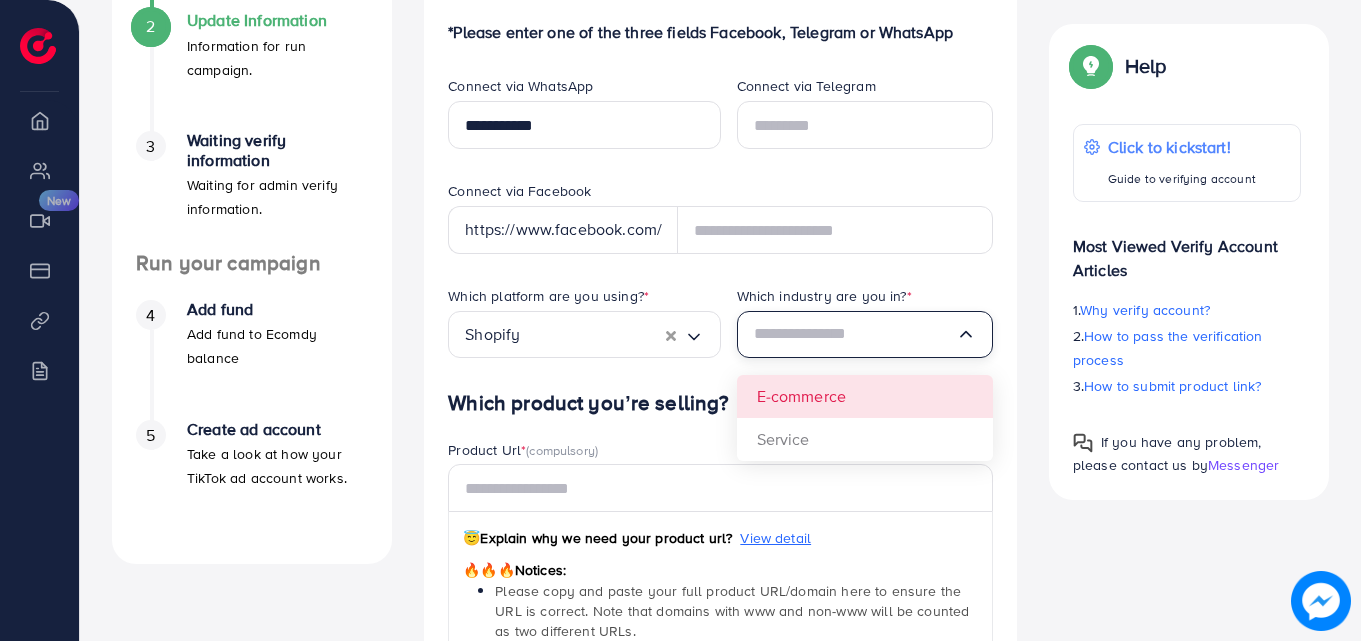 click on "Which platform are you using?  *
Shopify
Loading...      Which industry are you in?  *           Loading...
E-commerce
Service" at bounding box center (720, 338) 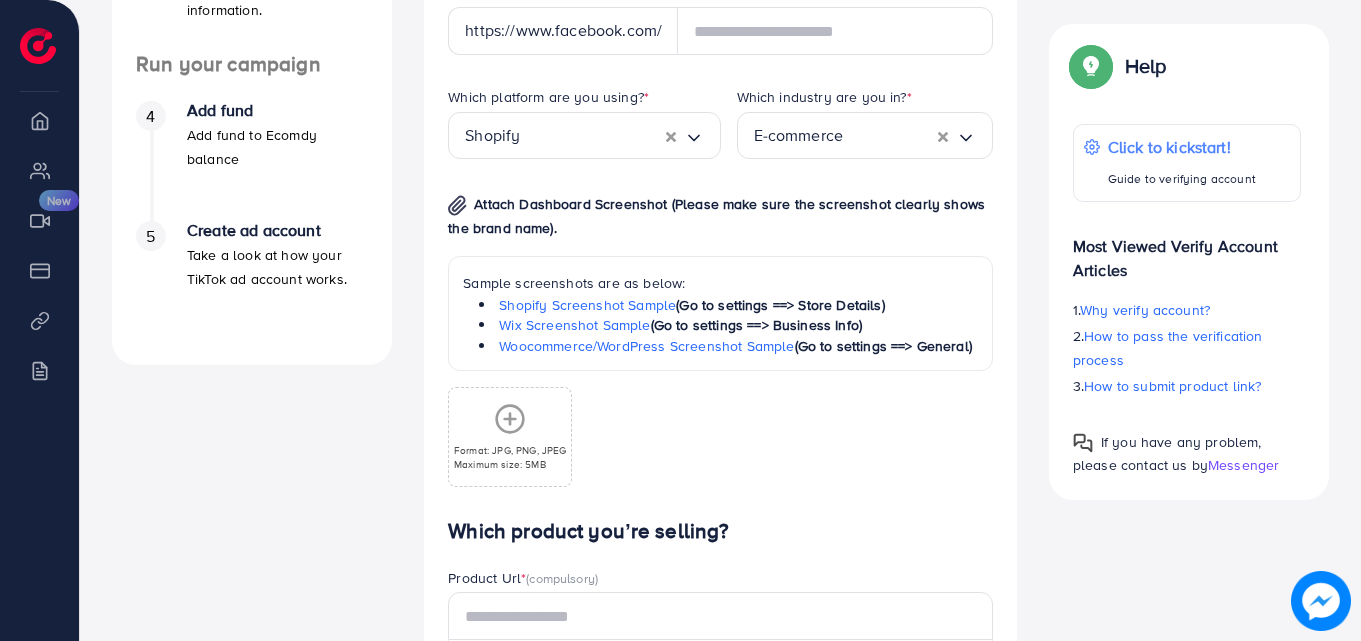 scroll, scrollTop: 700, scrollLeft: 0, axis: vertical 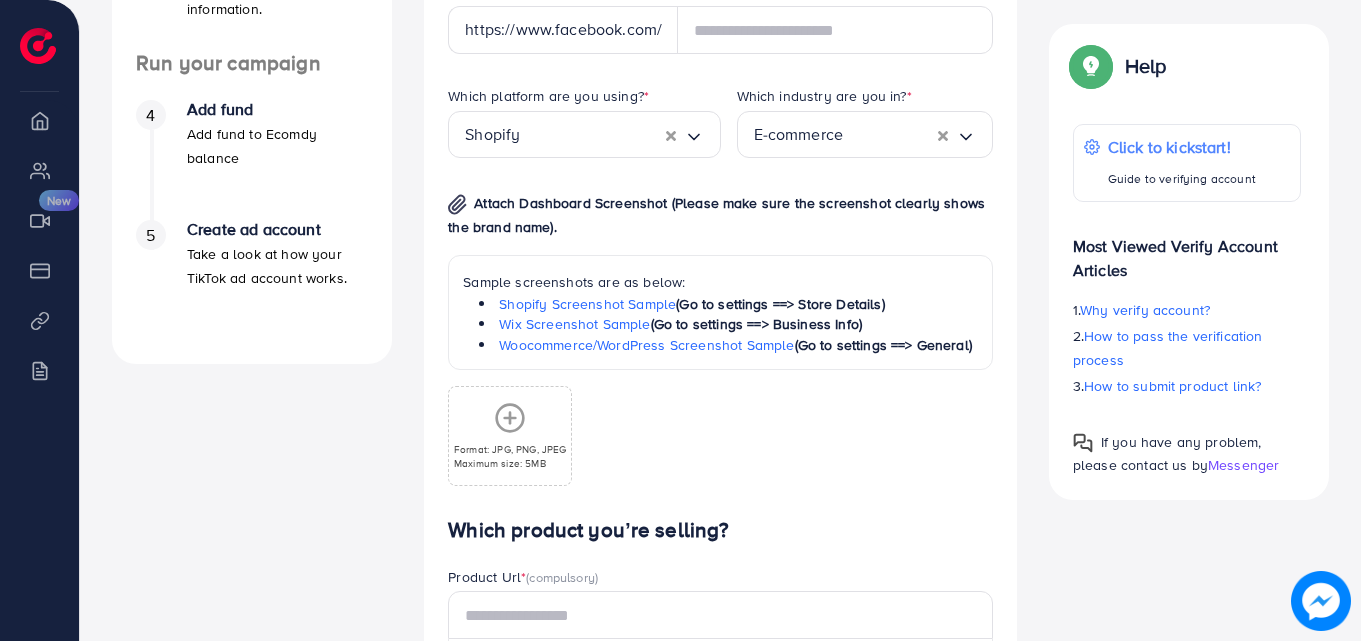click on "Format: JPG, PNG, JPEG   Maximum size: 5MB" at bounding box center (510, 436) 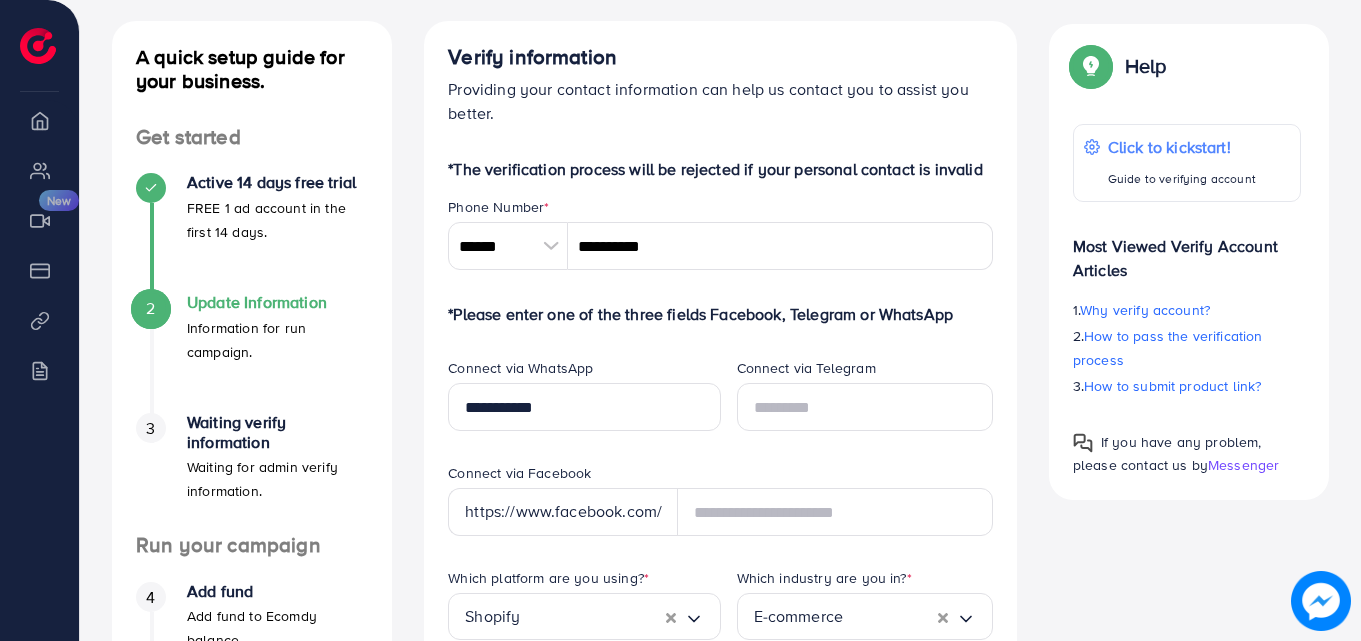 scroll, scrollTop: 0, scrollLeft: 0, axis: both 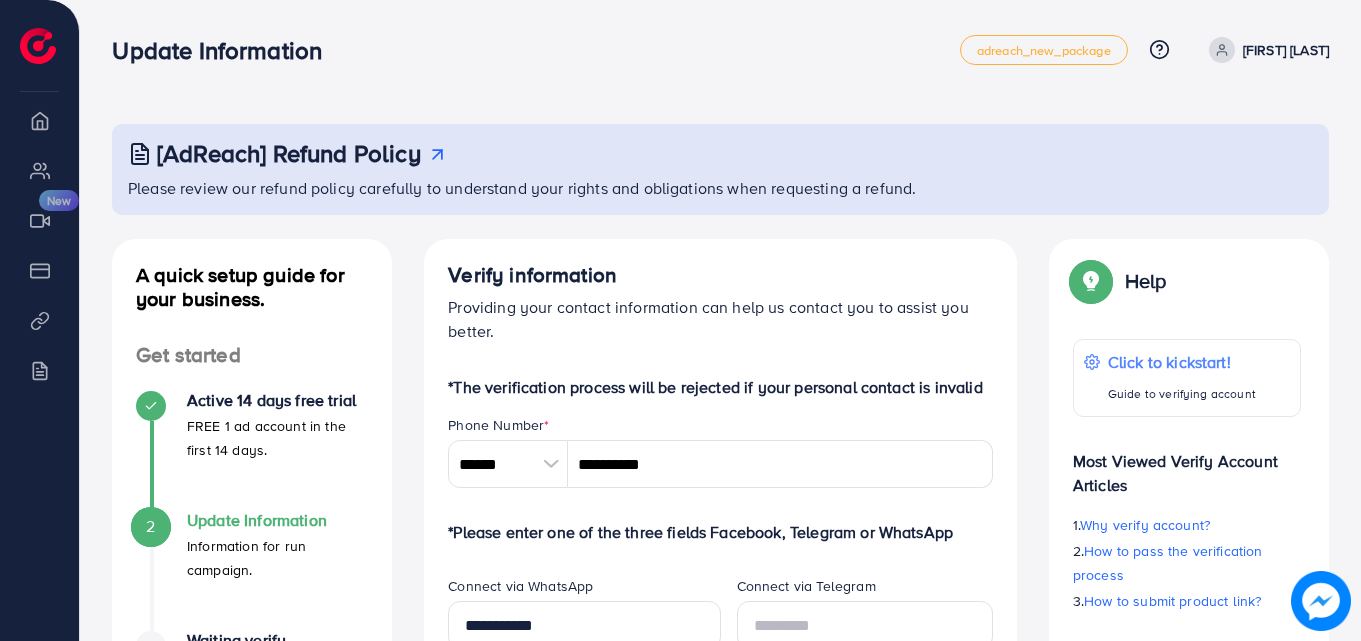 click on "[FIRST] [LAST]" at bounding box center [1286, 50] 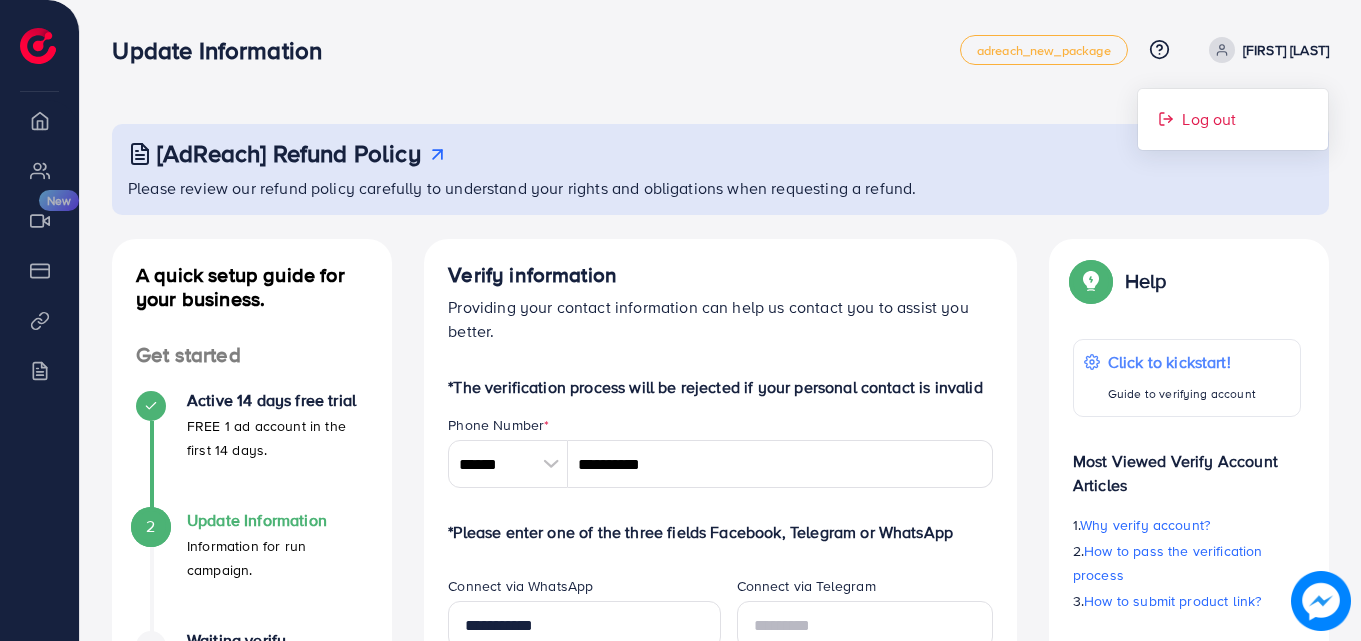 click on "Log out" at bounding box center (1233, 119) 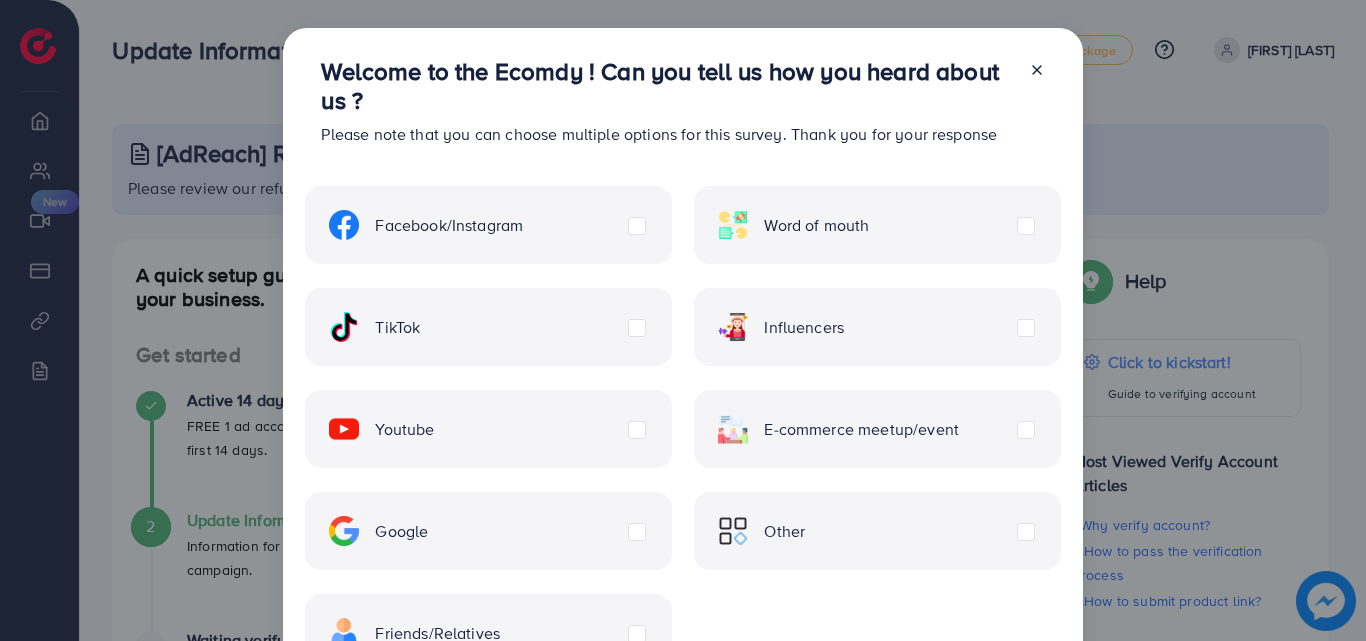 scroll, scrollTop: 0, scrollLeft: 0, axis: both 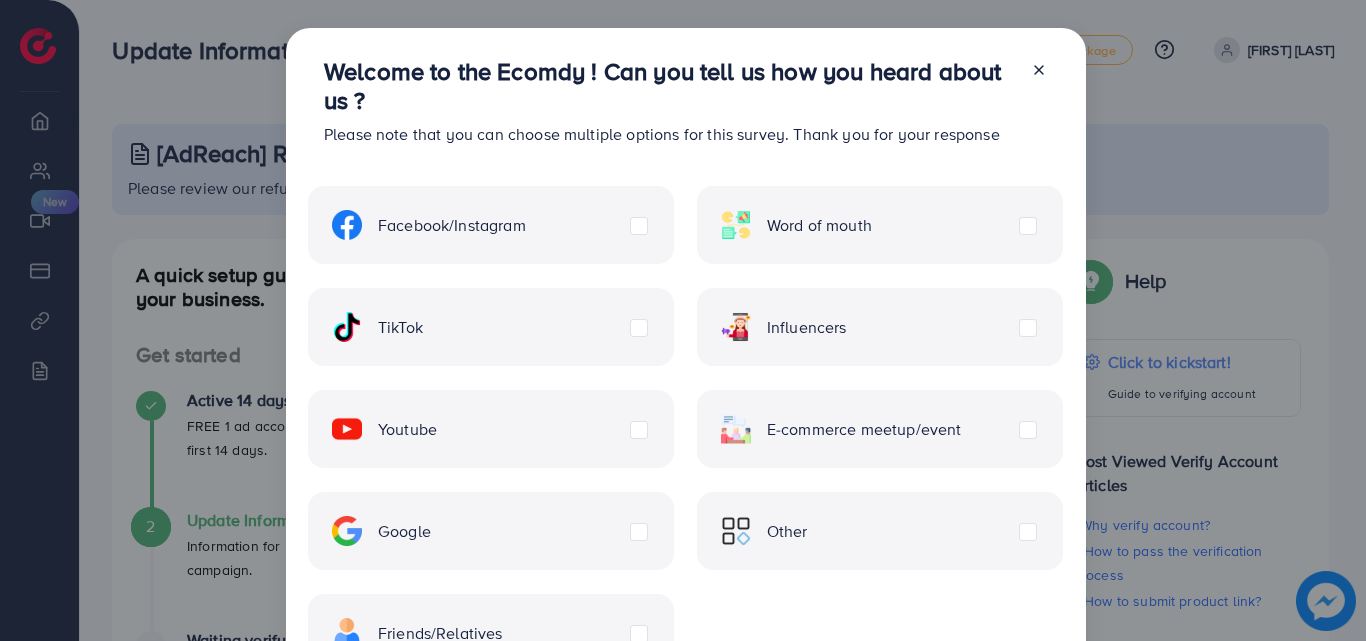 click on "Welcome to the Ecomdy ! Can you tell us how you heard about us ?   Please note that you can choose multiple options for this survey. Thank you for your response" at bounding box center (685, 102) 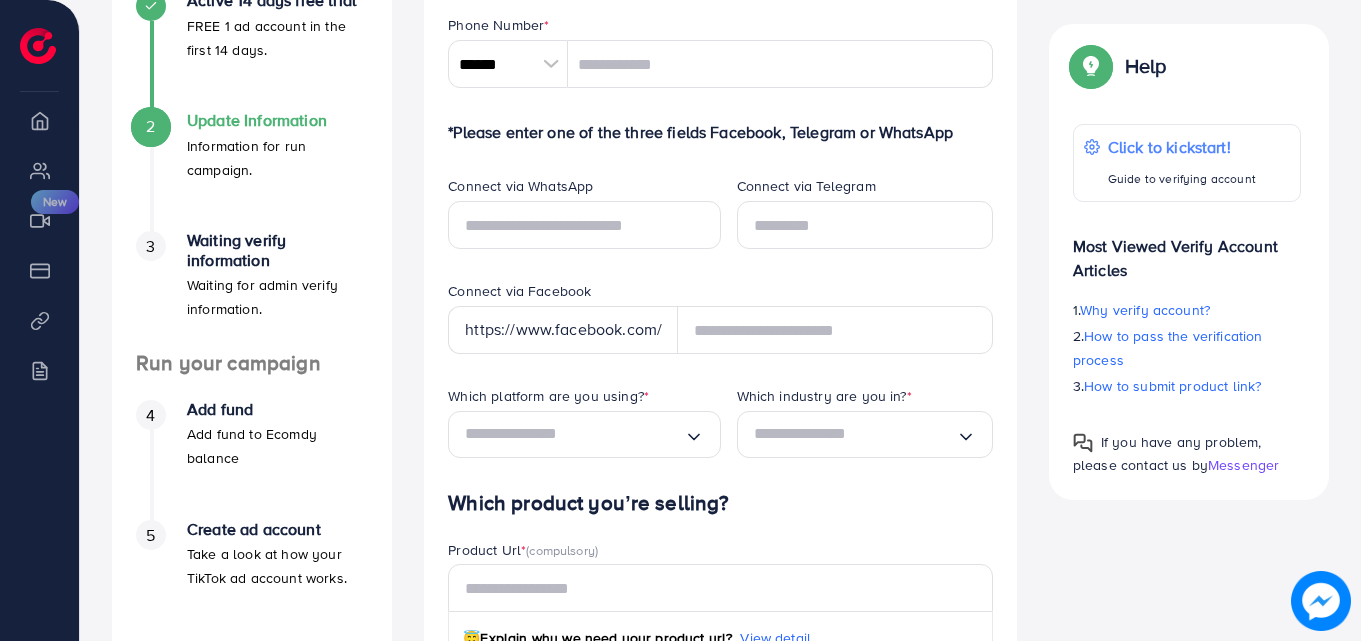 scroll, scrollTop: 100, scrollLeft: 0, axis: vertical 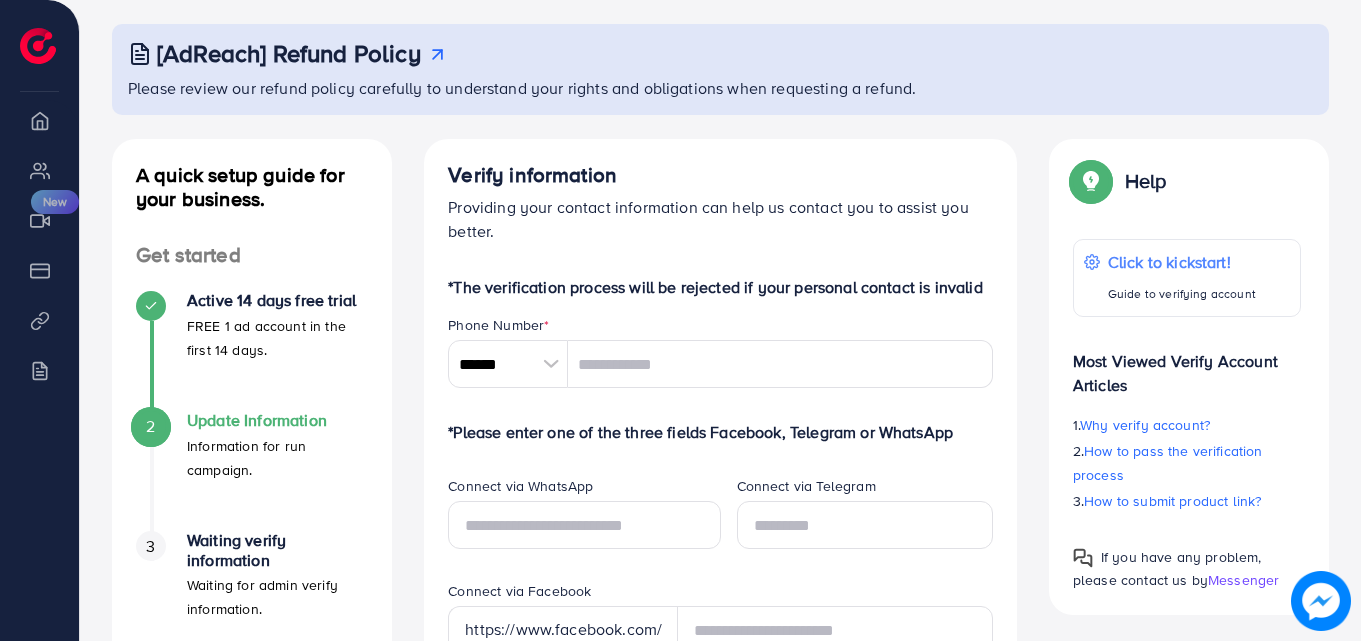 click at bounding box center (550, 364) 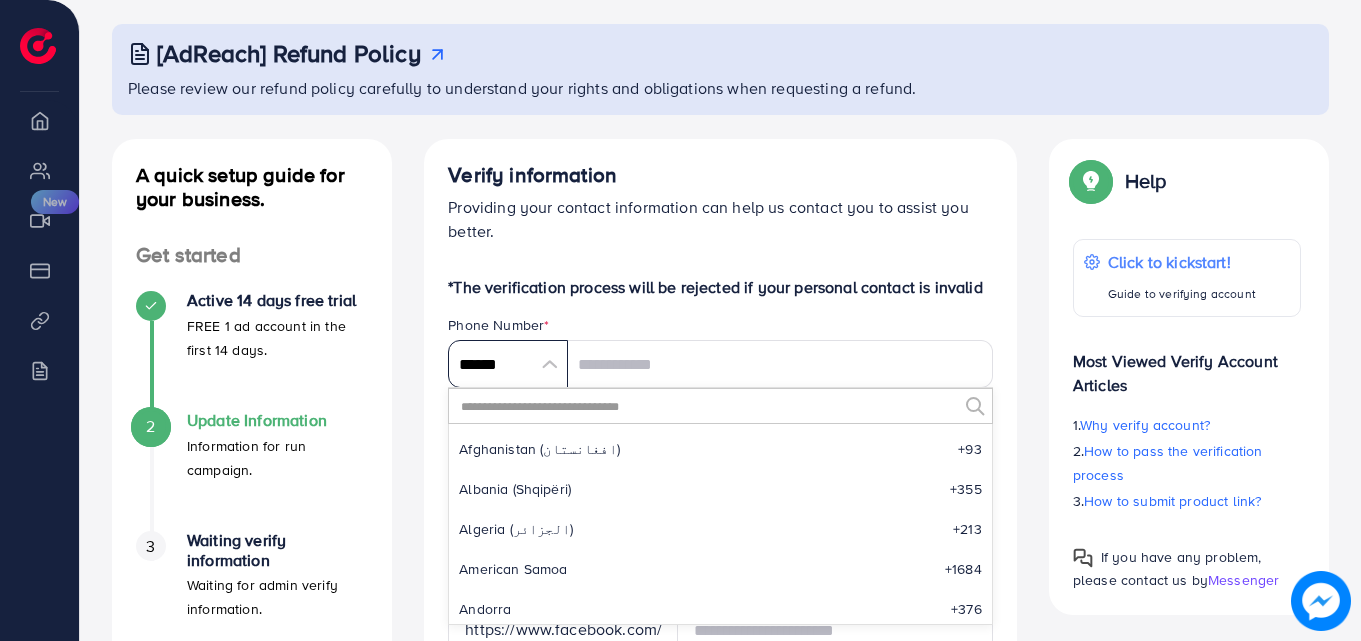 scroll, scrollTop: 9285, scrollLeft: 0, axis: vertical 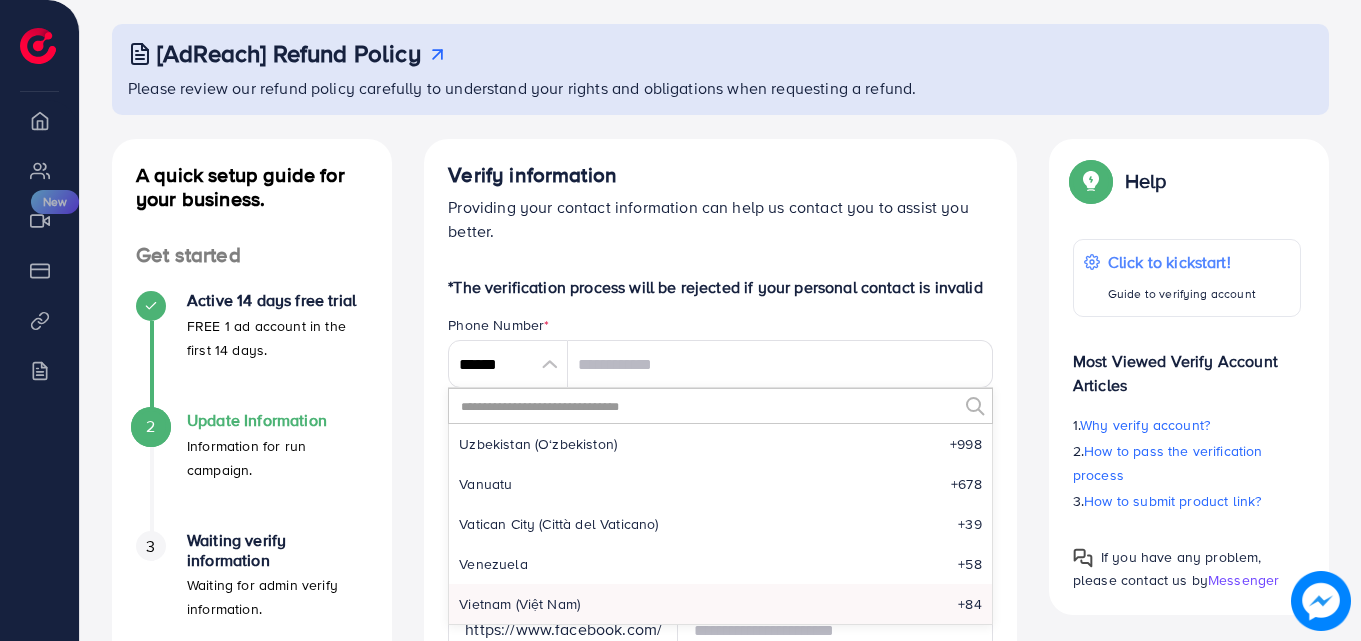 click at bounding box center (708, 406) 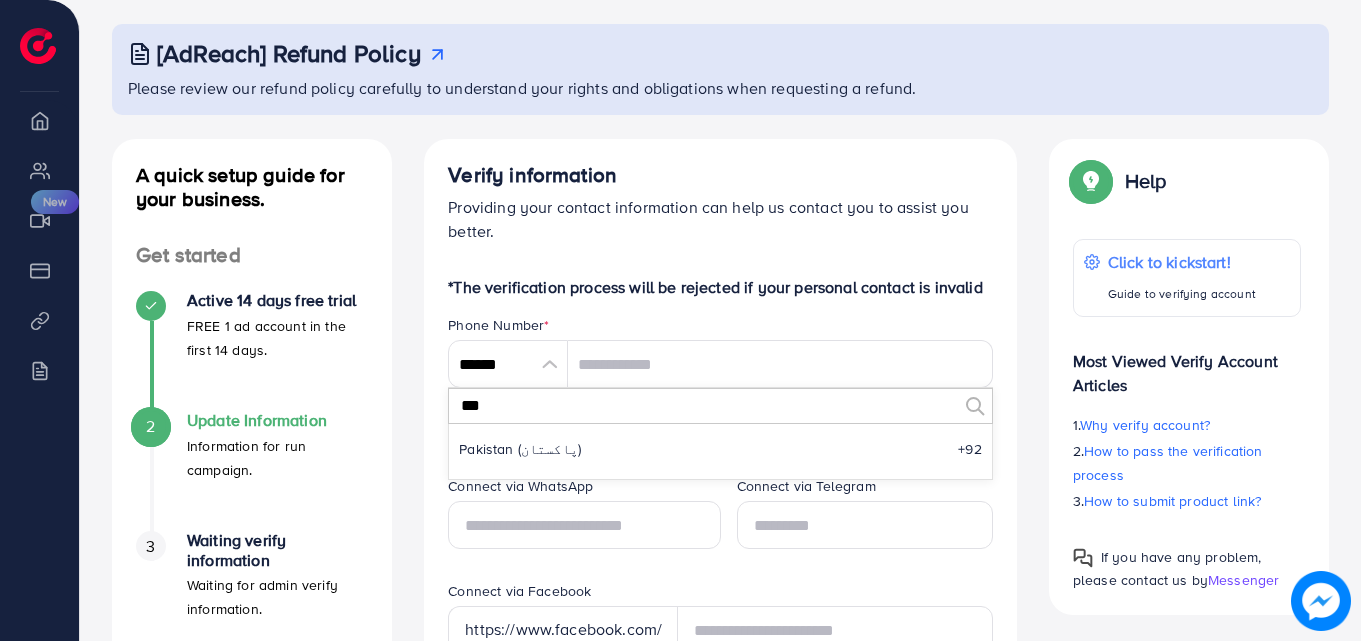 scroll, scrollTop: 0, scrollLeft: 0, axis: both 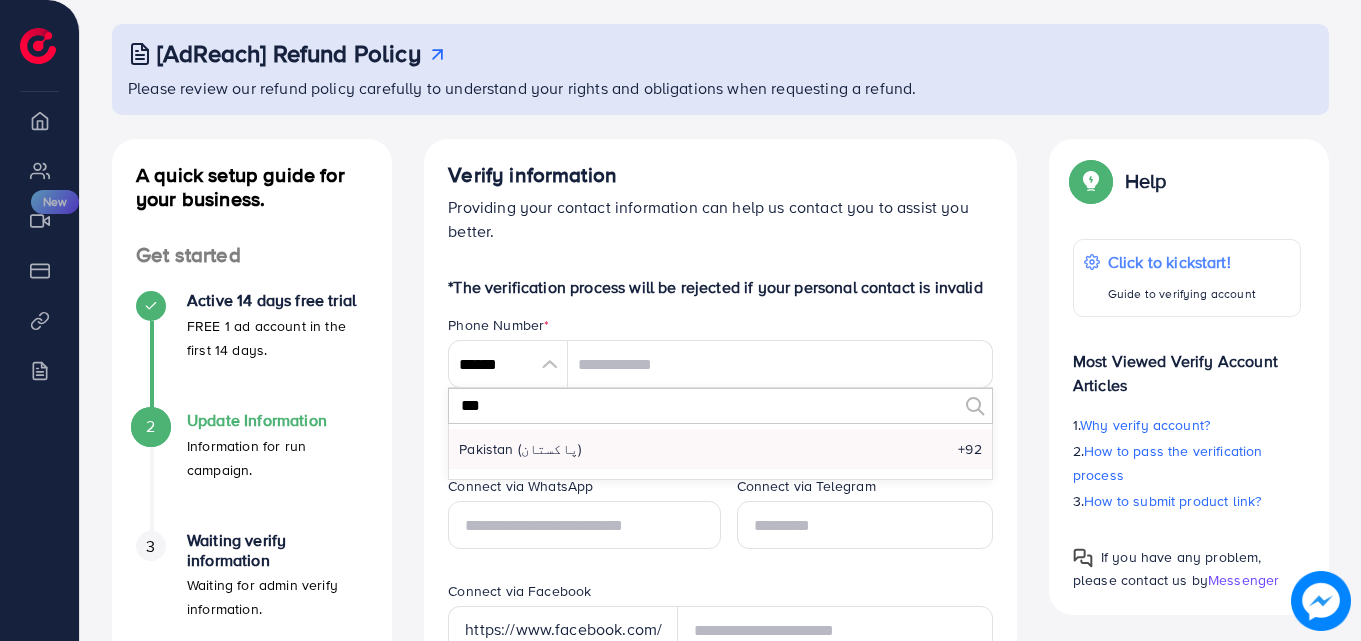type on "***" 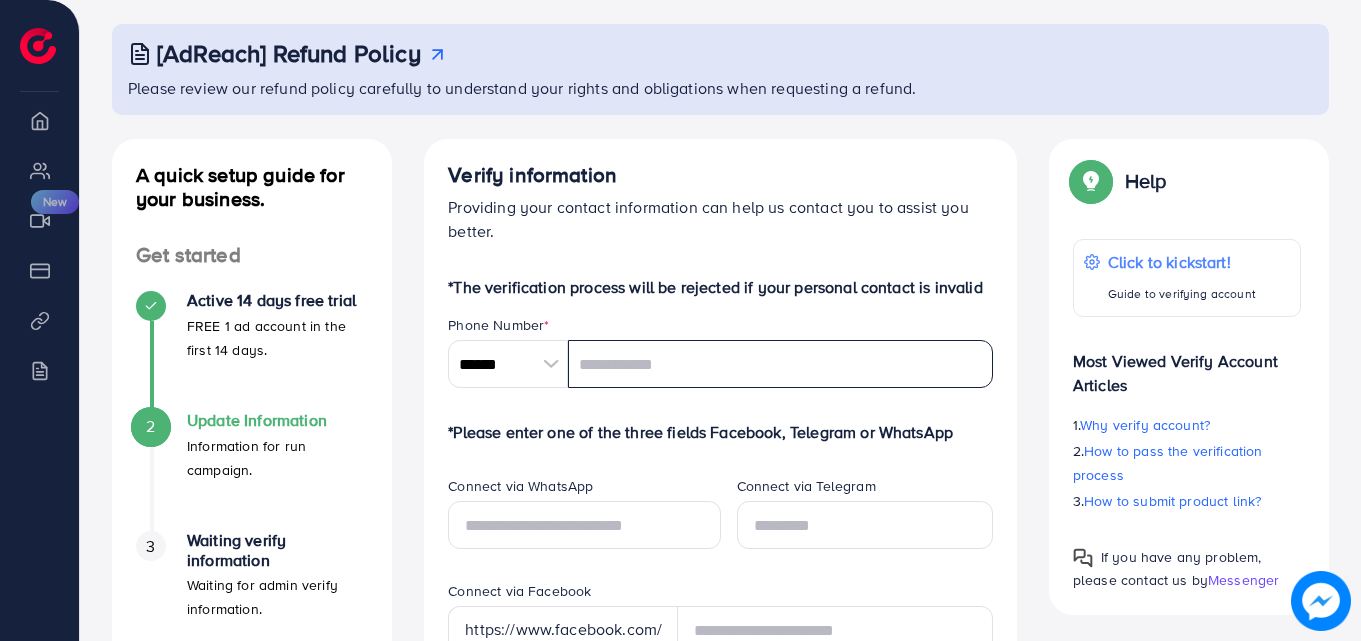 click at bounding box center [780, 364] 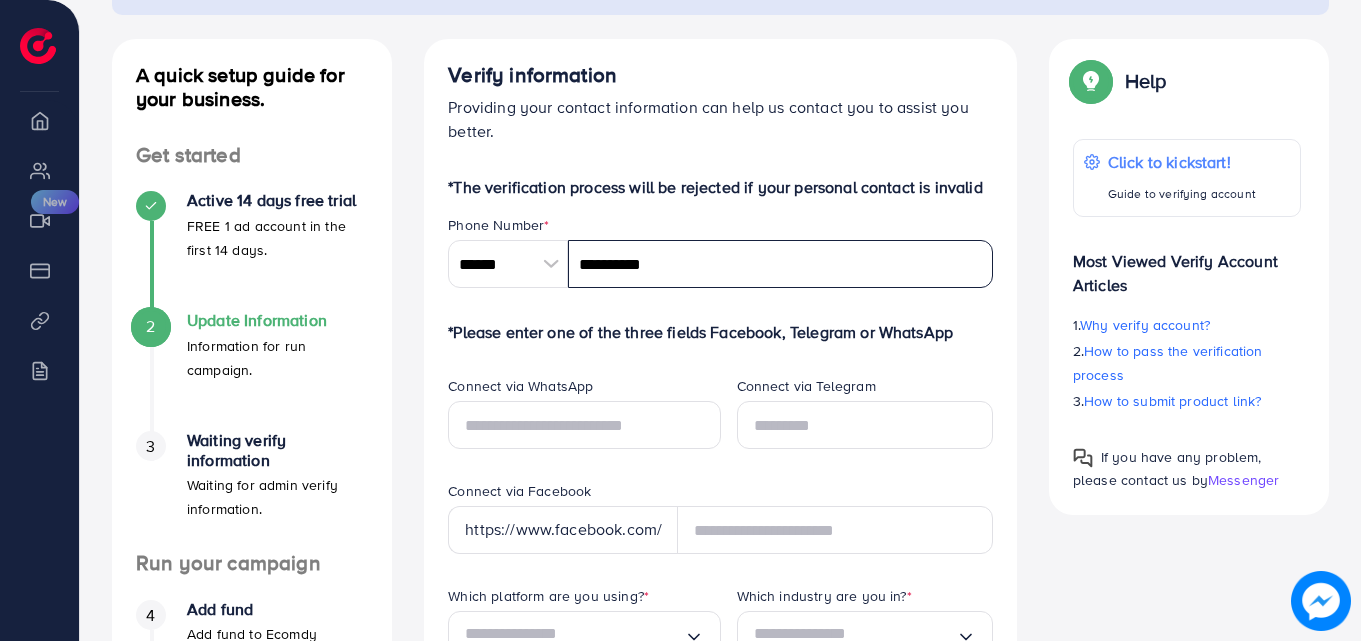 type on "**********" 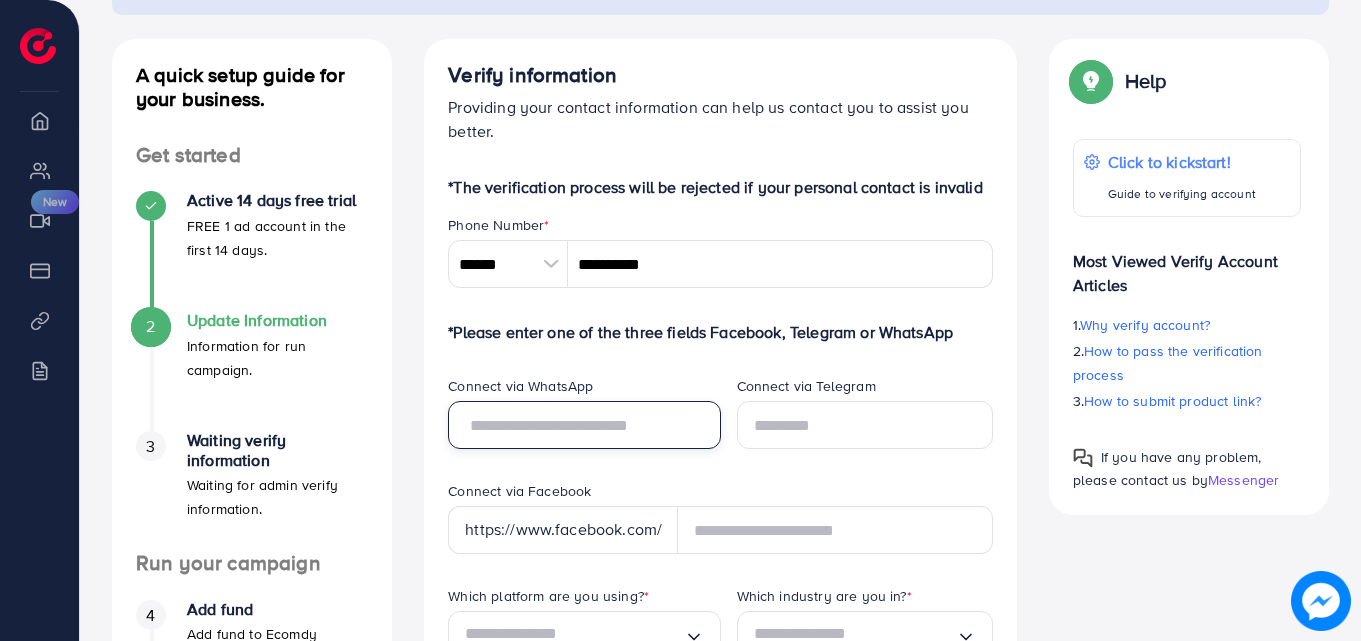 click at bounding box center (584, 425) 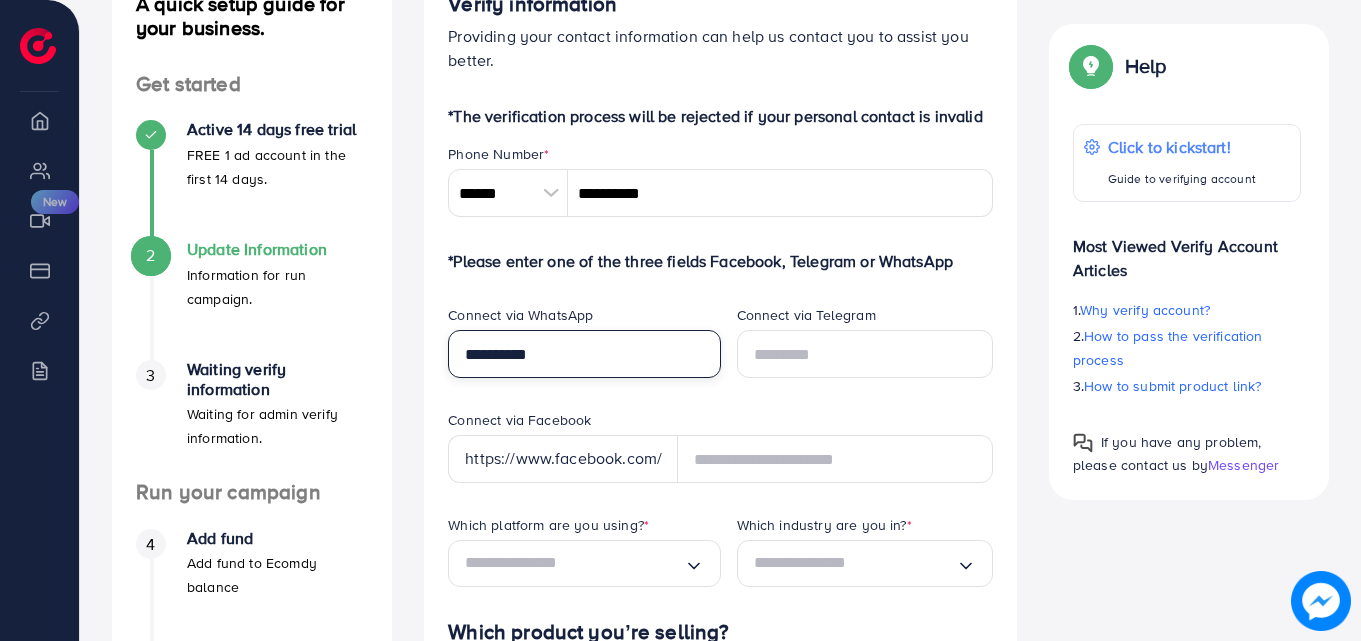 scroll, scrollTop: 400, scrollLeft: 0, axis: vertical 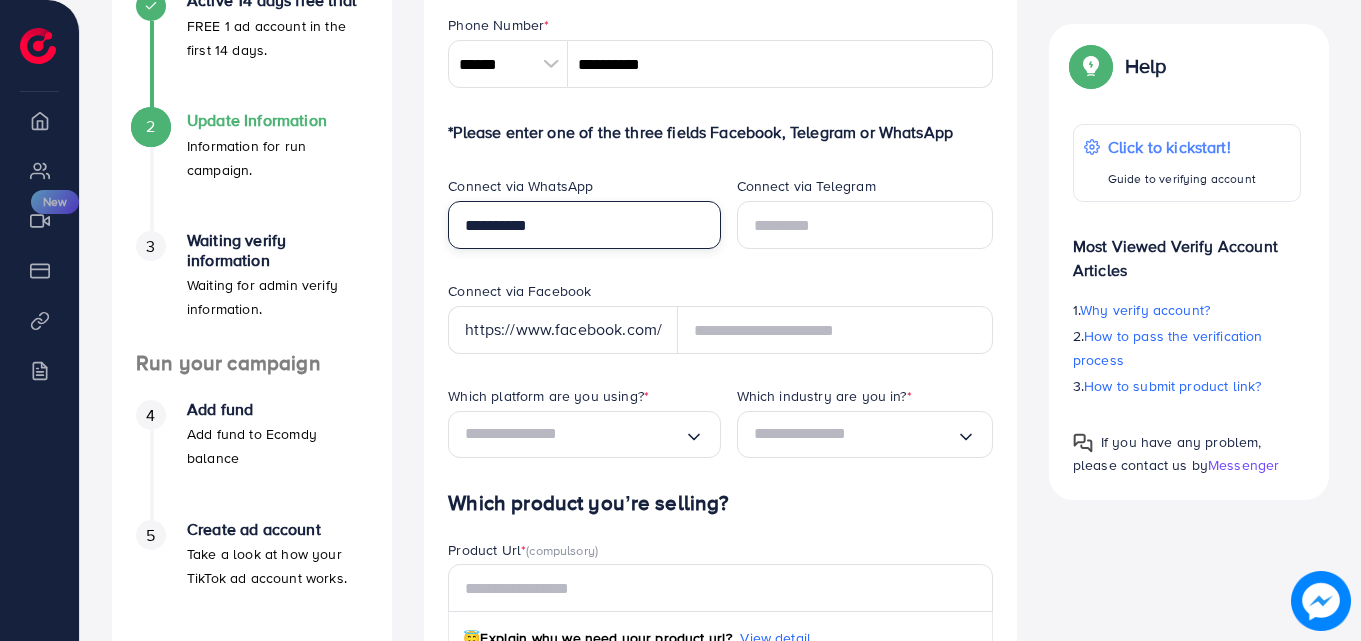 type on "**********" 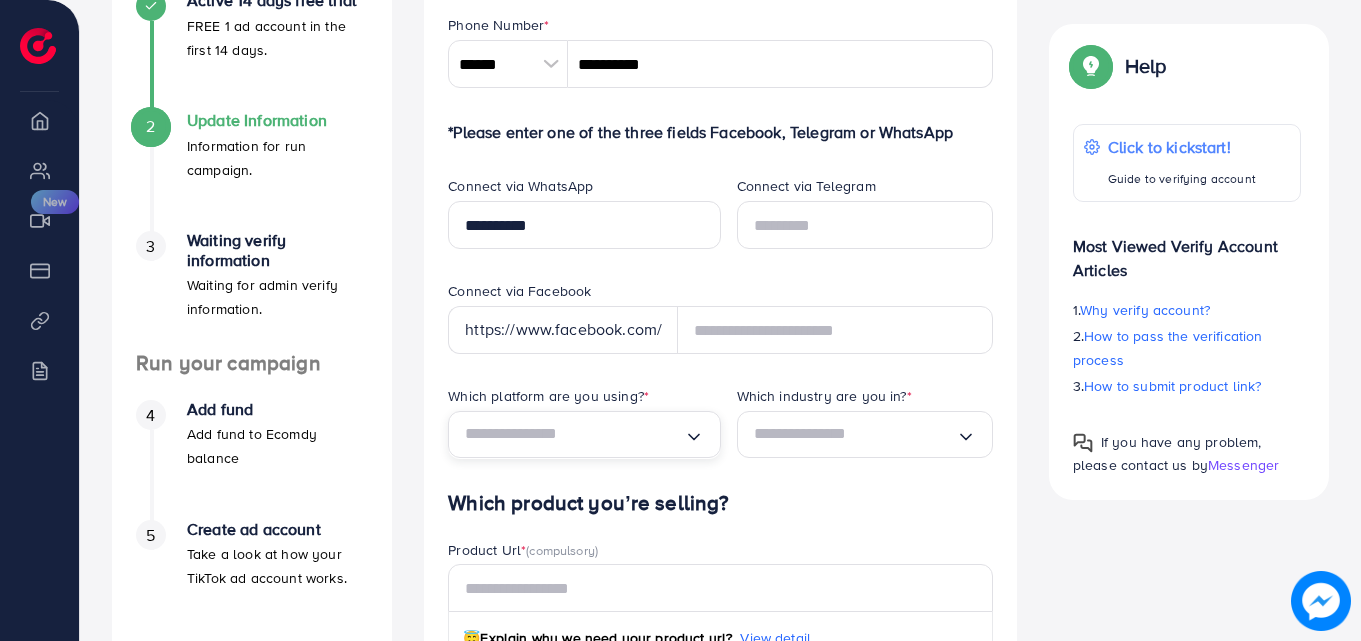 click at bounding box center [574, 434] 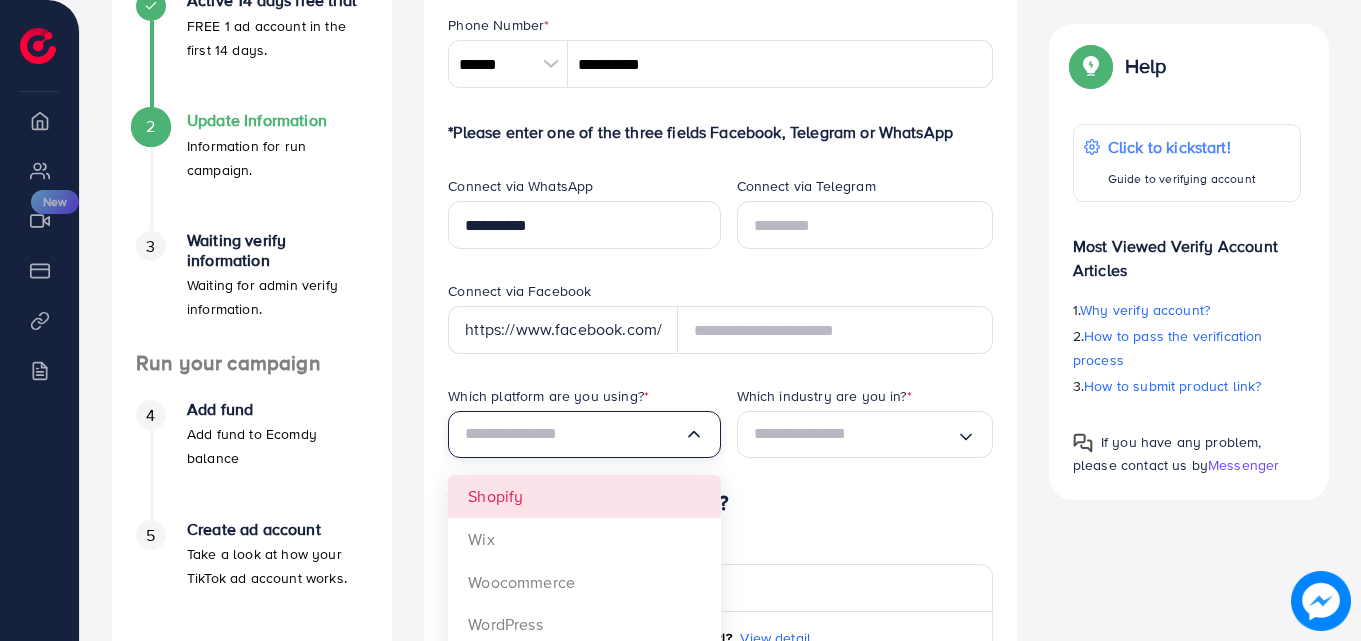 click on "*The verification process will be rejected if your personal contact is invalid   Phone Number  * [PHONE] A B C D E F G H I J K L M N O P Q R S T U V W X Y Z search no result [COUNTRY] +[PHONE_CODE] *[PHONE]  *Please enter one of the three fields Facebook, Telegram or WhatsApp   Connect via WhatsApp  *[PHONE]  Connect via Telegram   Connect via Facebook https://www.[website]  Which platform are you using?  *           Loading...
Shopify
Wix
Woocommerce
WordPress
Other
Which industry are you in?  *           Loading...      Which product you’re selling?   Product Url  *  (compulsory)  😇  Explain why we need your product url?  View detail  🔥🔥🔥  Notices: Please copy and paste your full product URL/domain here to ensure the URL is correct. Note that domains with www and non-www will be counted as two different URLs.  Target Market  *  (You can add multi-country)" at bounding box center [720, 503] 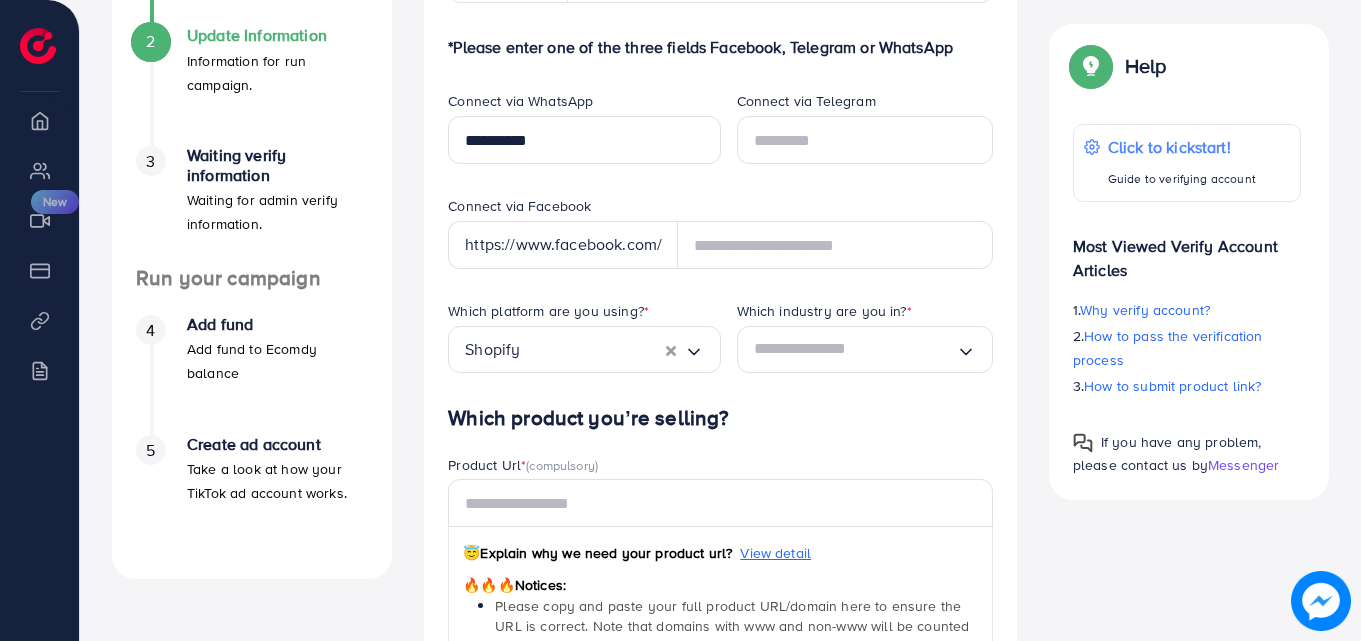scroll, scrollTop: 600, scrollLeft: 0, axis: vertical 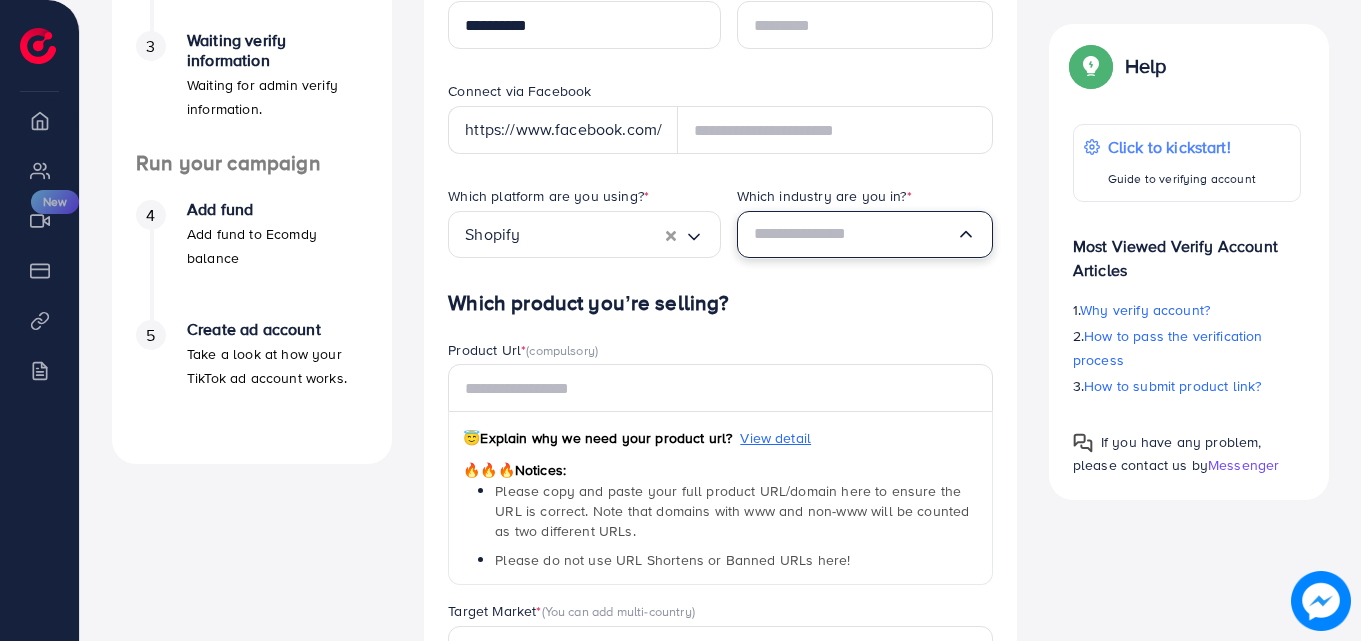 click at bounding box center [855, 234] 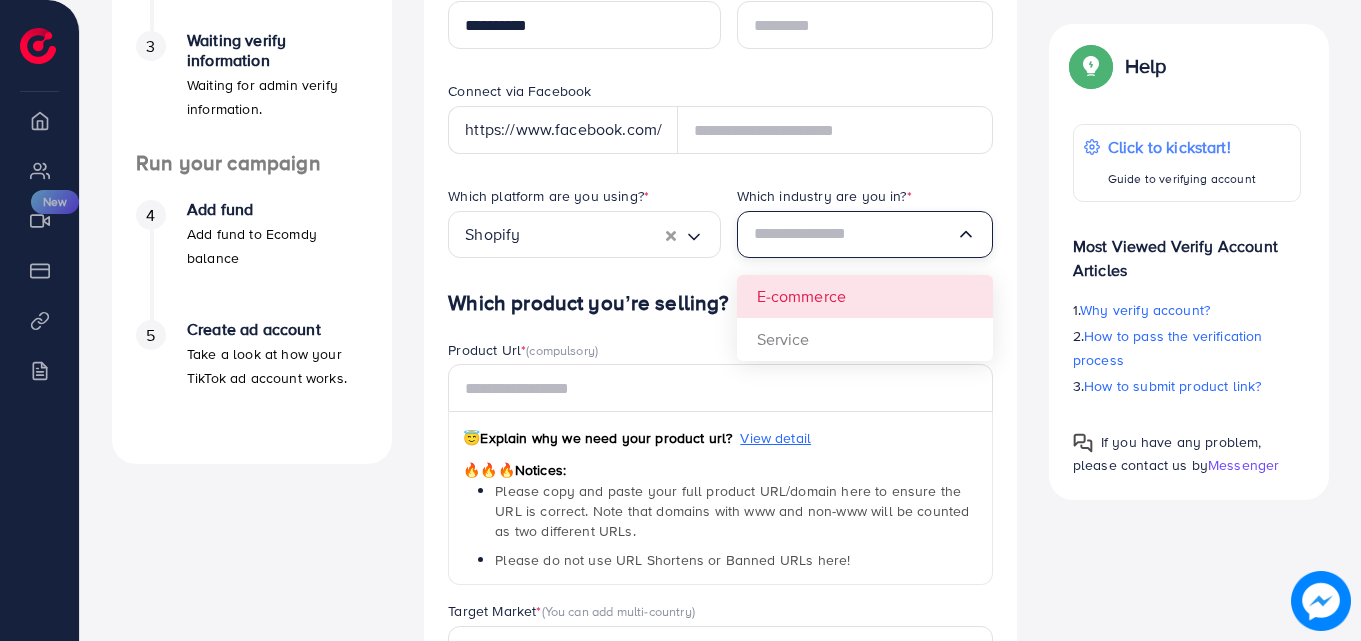 click on "Which platform are you using?  *
Shopify
Loading...      Which industry are you in?  *           Loading...
E-commerce
Service" at bounding box center [720, 238] 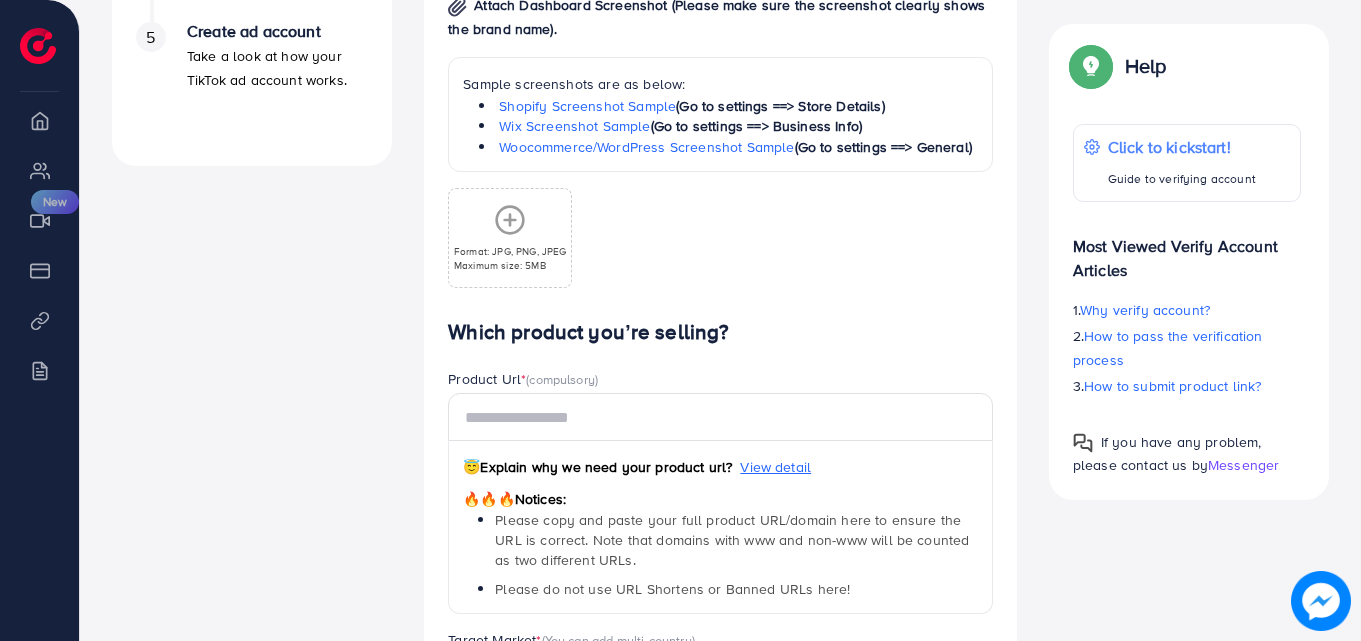 scroll, scrollTop: 900, scrollLeft: 0, axis: vertical 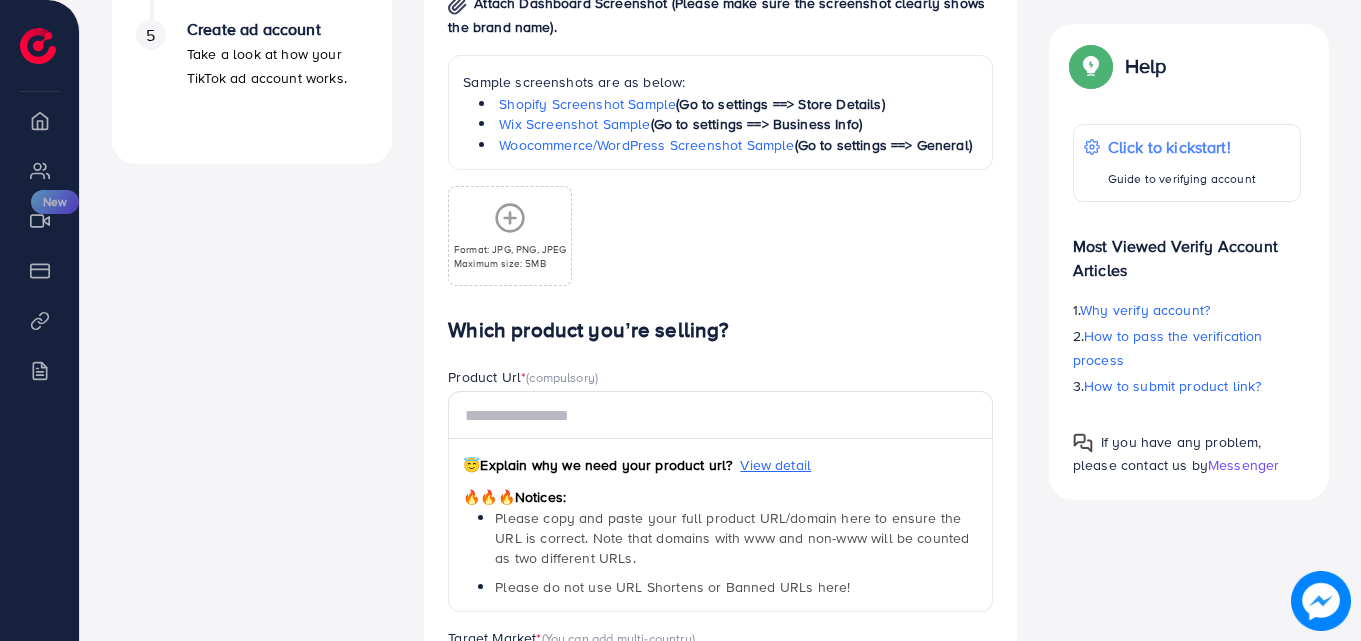 click 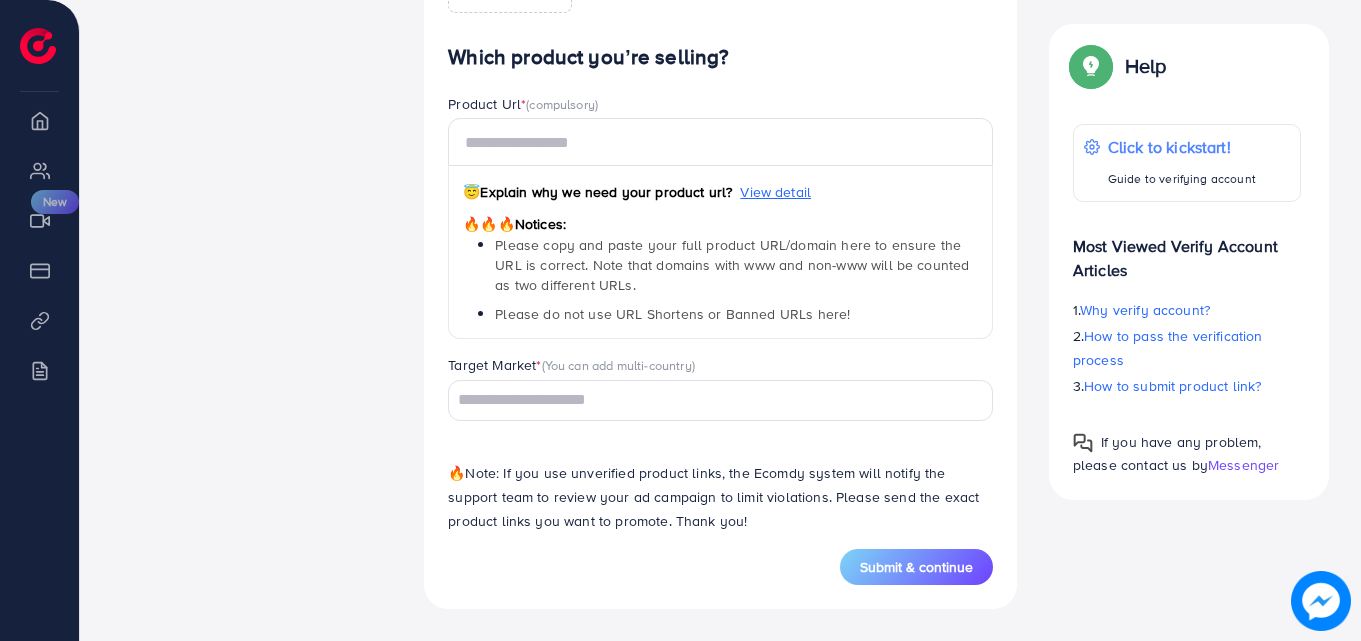 scroll, scrollTop: 873, scrollLeft: 0, axis: vertical 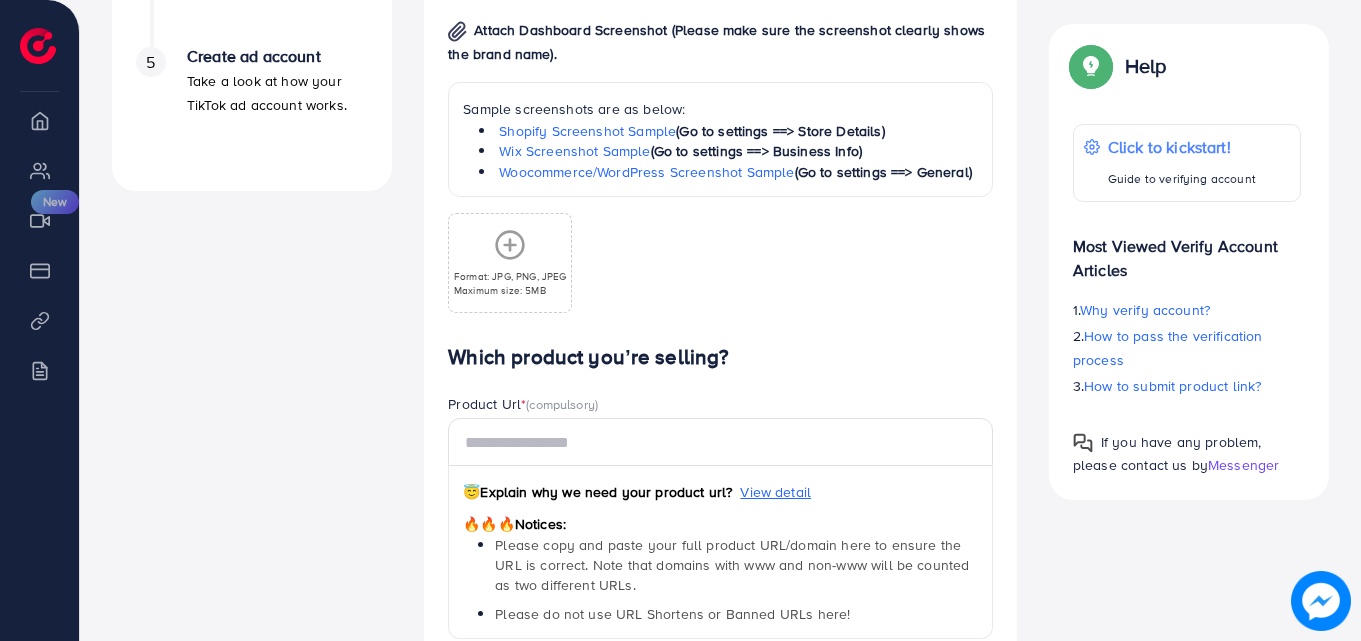 click 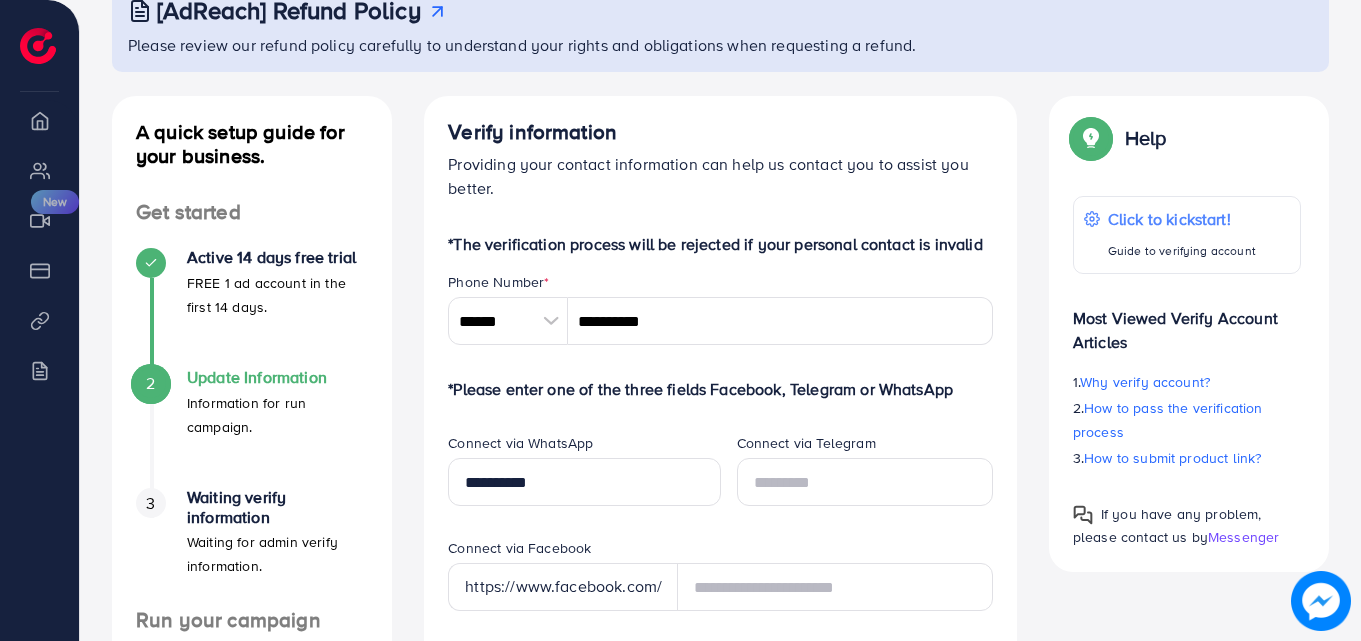 scroll, scrollTop: 0, scrollLeft: 0, axis: both 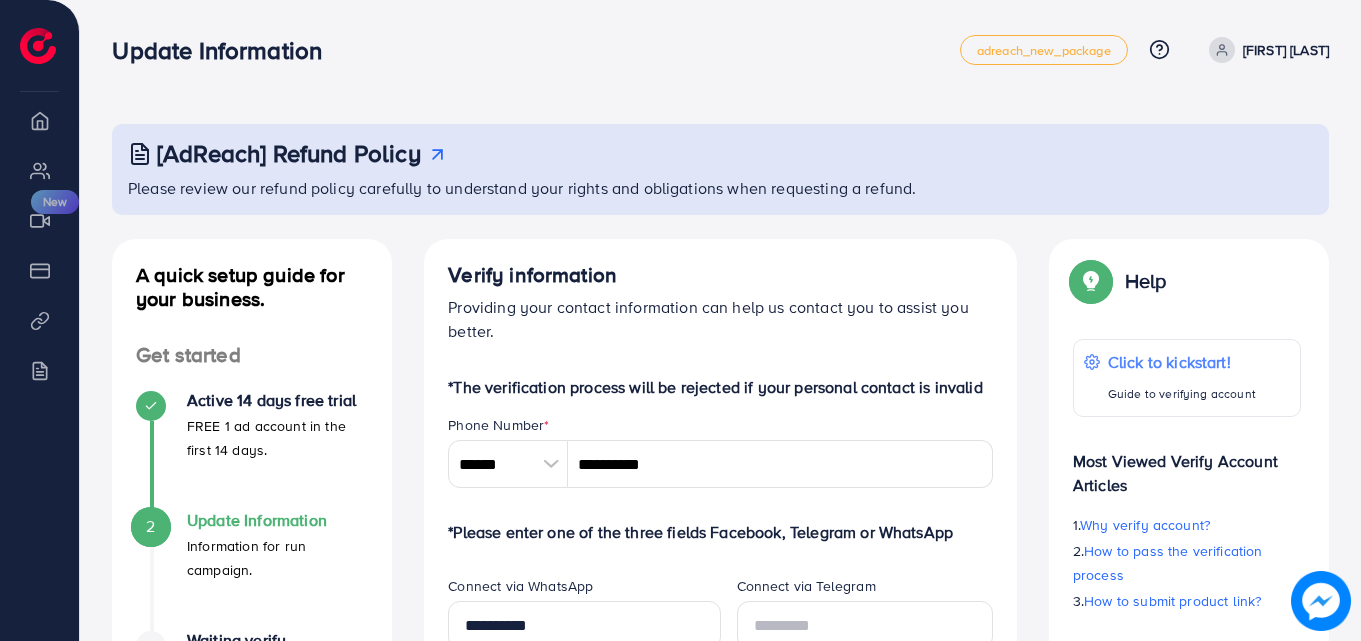click 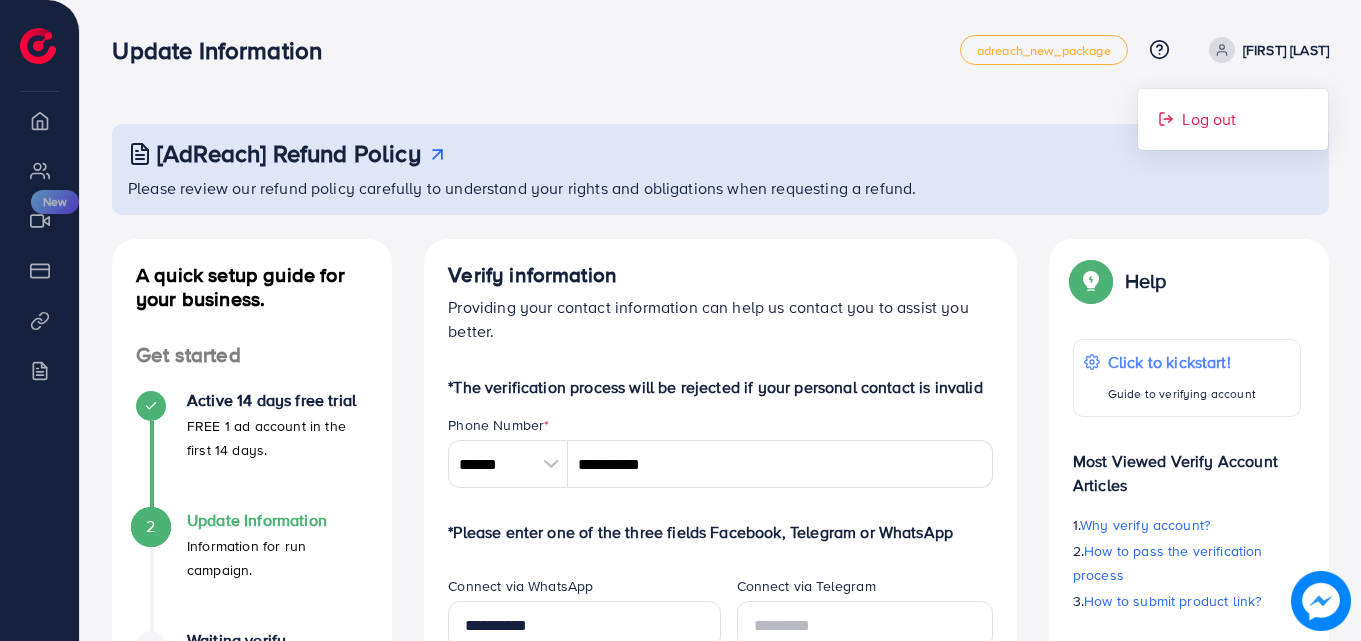 click on "Log out" at bounding box center (1209, 119) 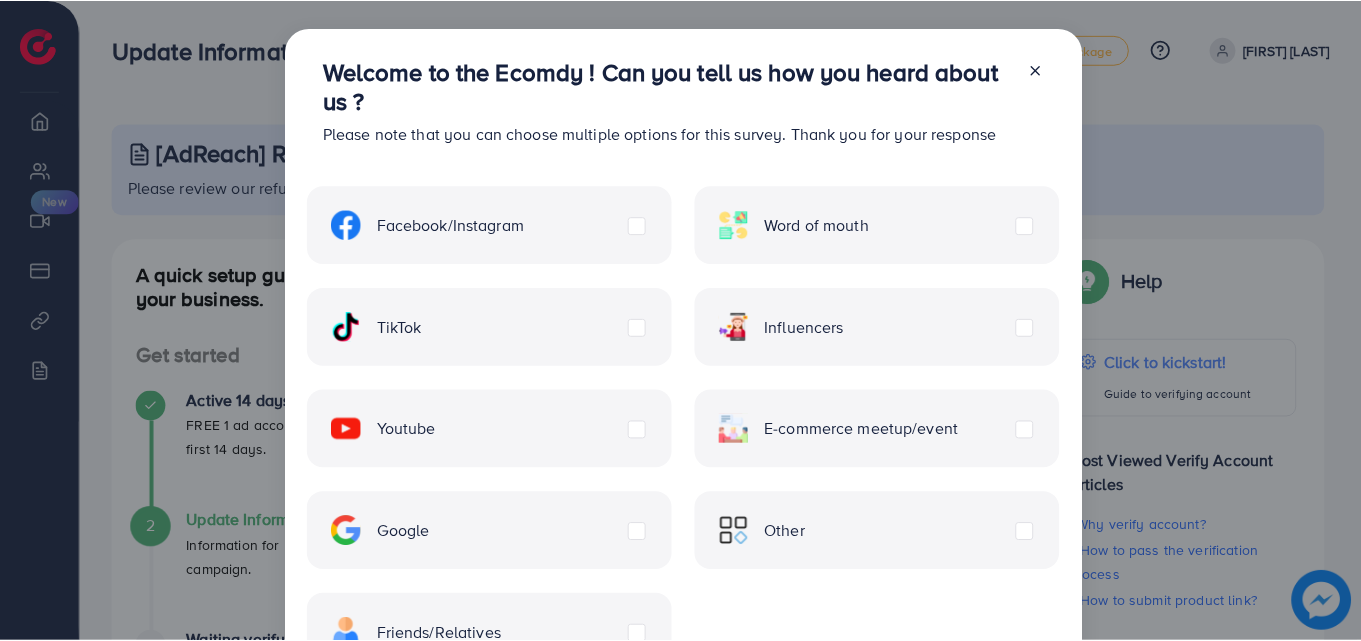 scroll, scrollTop: 0, scrollLeft: 0, axis: both 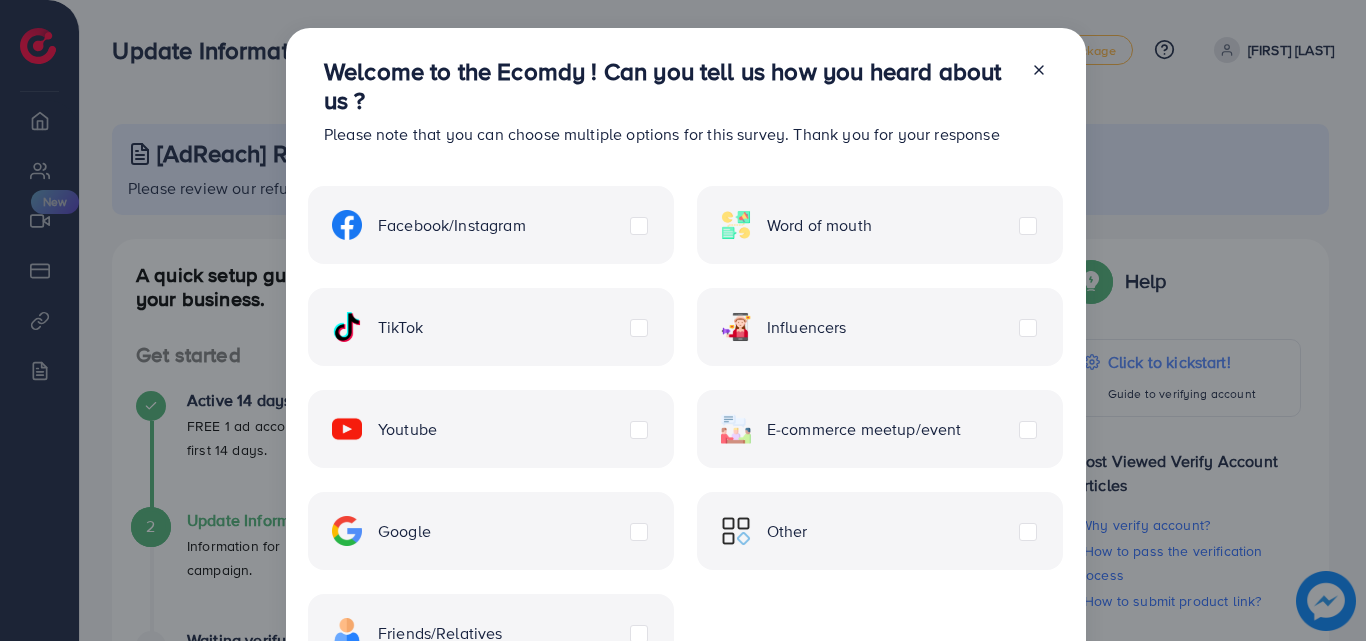 click at bounding box center (1031, 110) 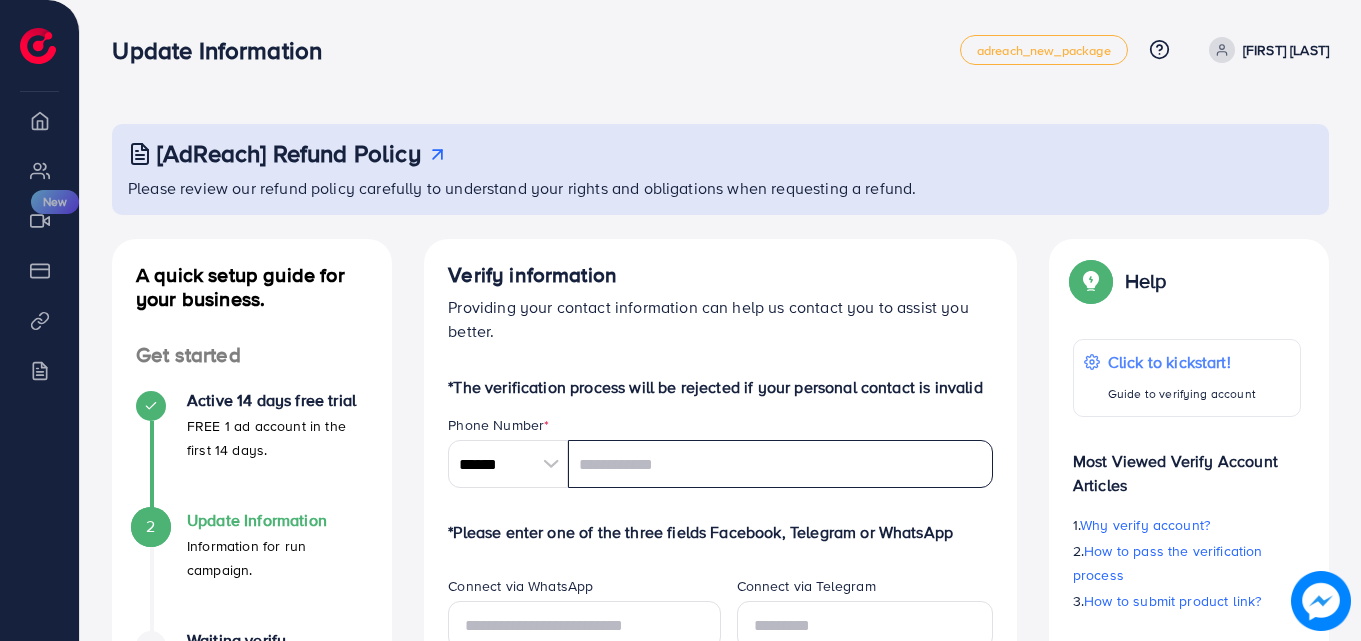 click at bounding box center (780, 464) 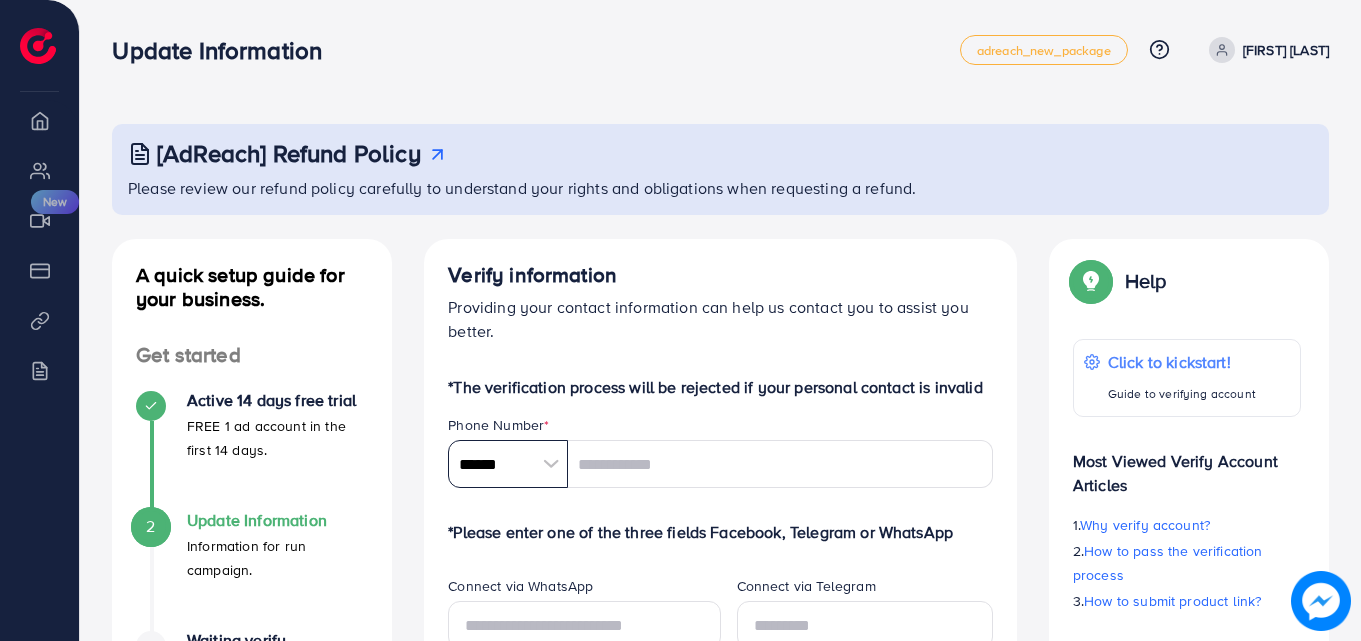 click on "******" at bounding box center (508, 464) 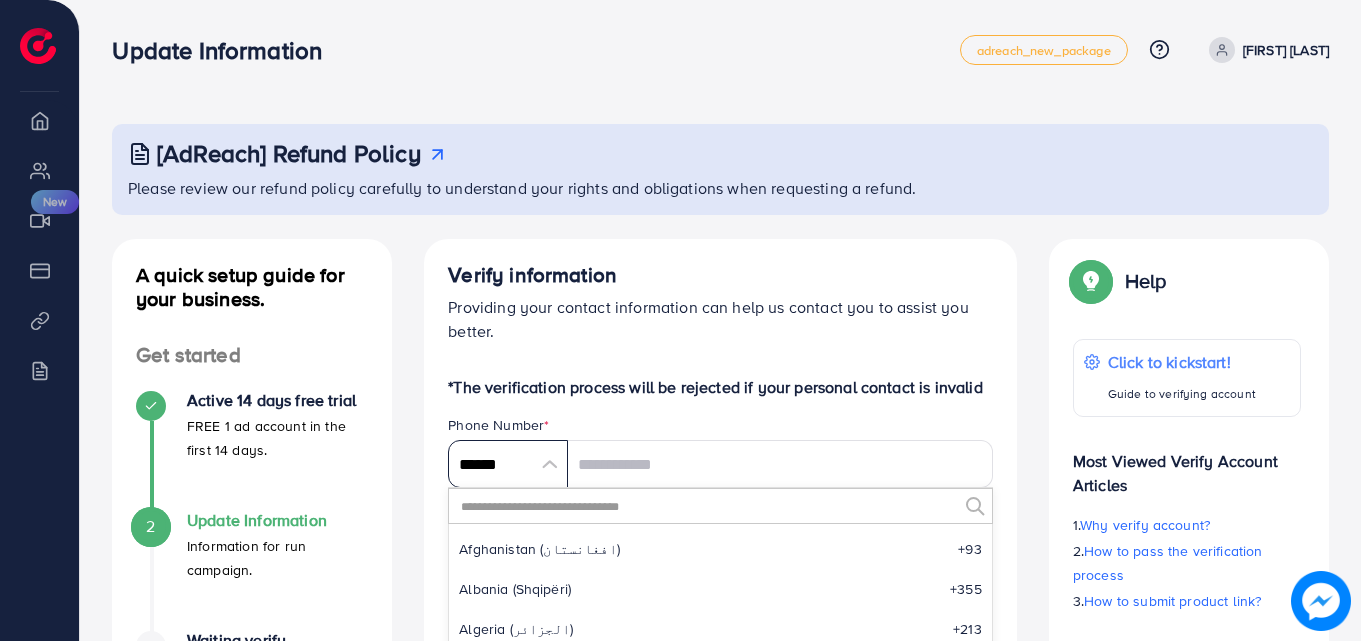 scroll, scrollTop: 9285, scrollLeft: 0, axis: vertical 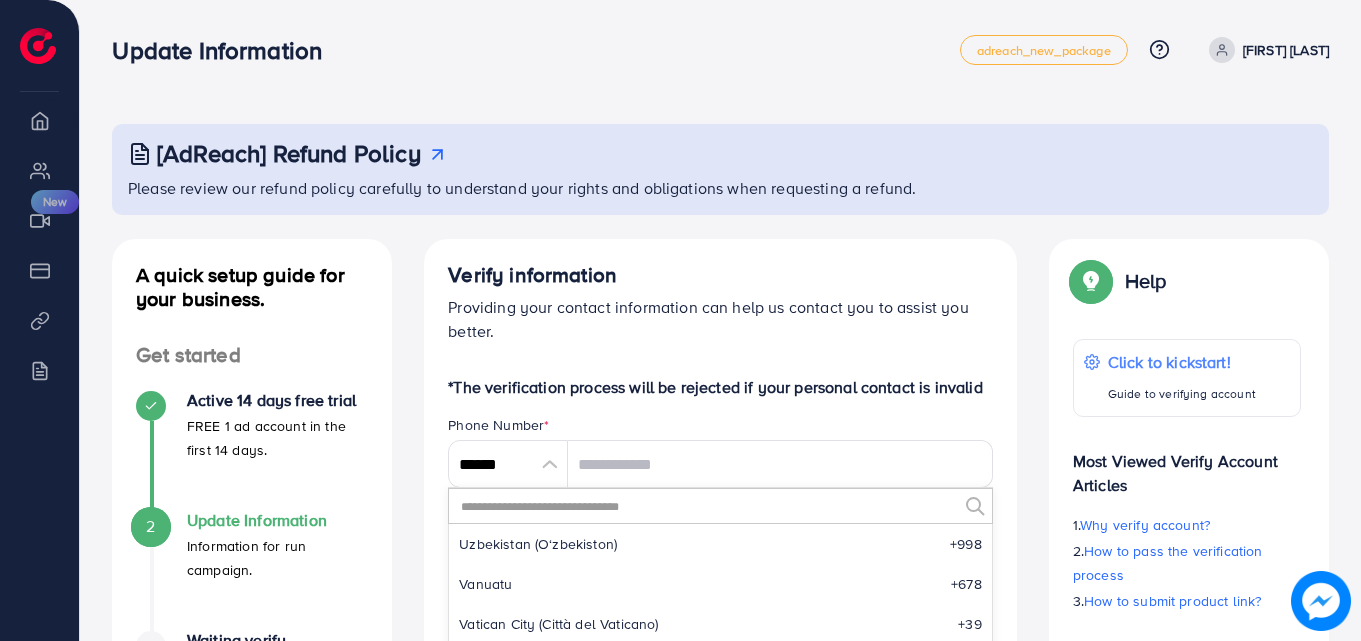 click at bounding box center (708, 506) 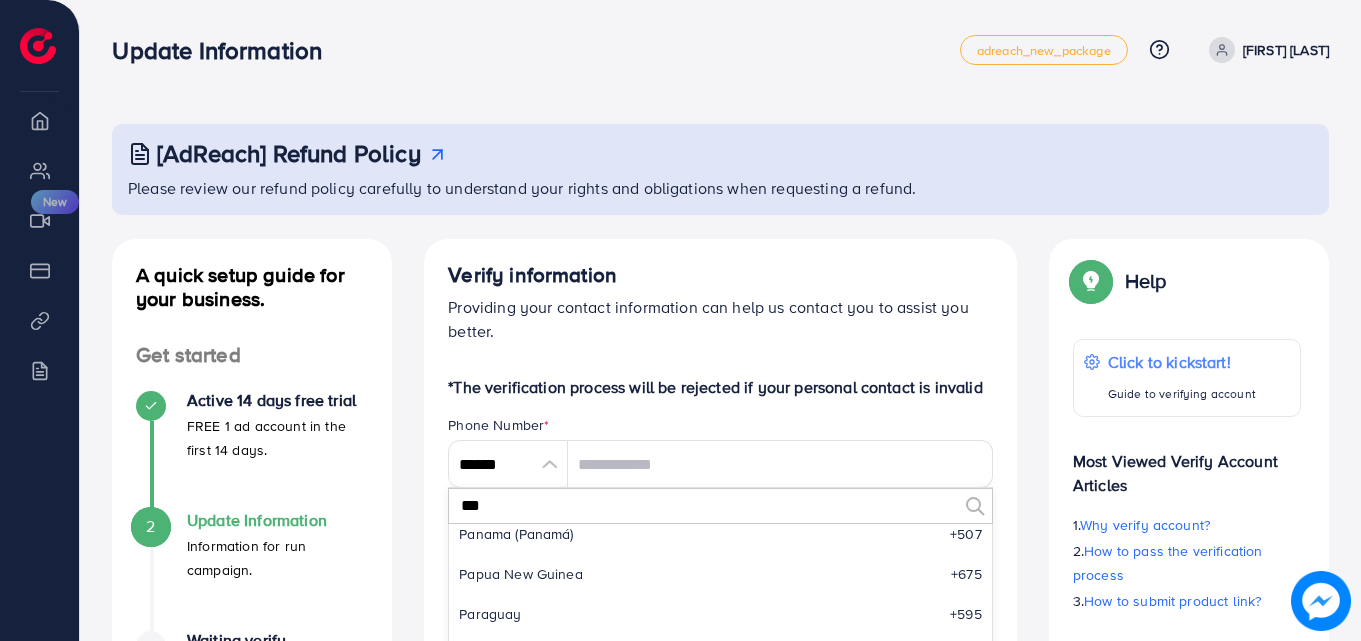 scroll, scrollTop: 0, scrollLeft: 0, axis: both 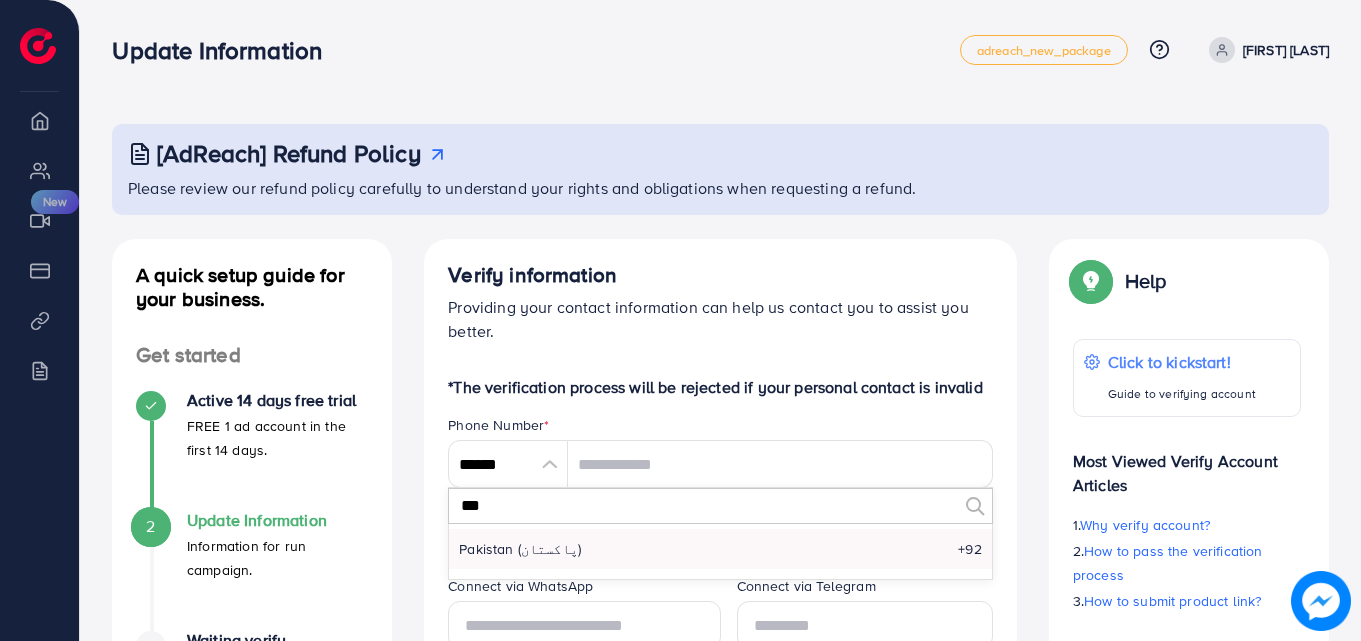 type on "***" 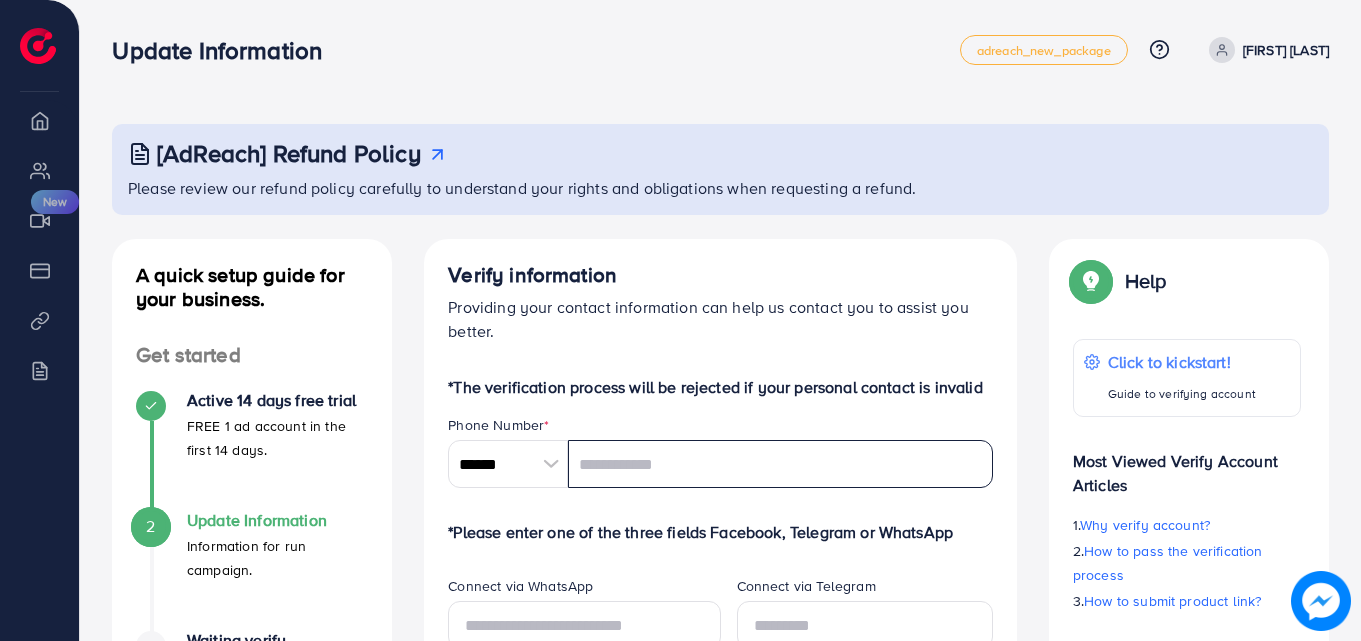 click at bounding box center (780, 464) 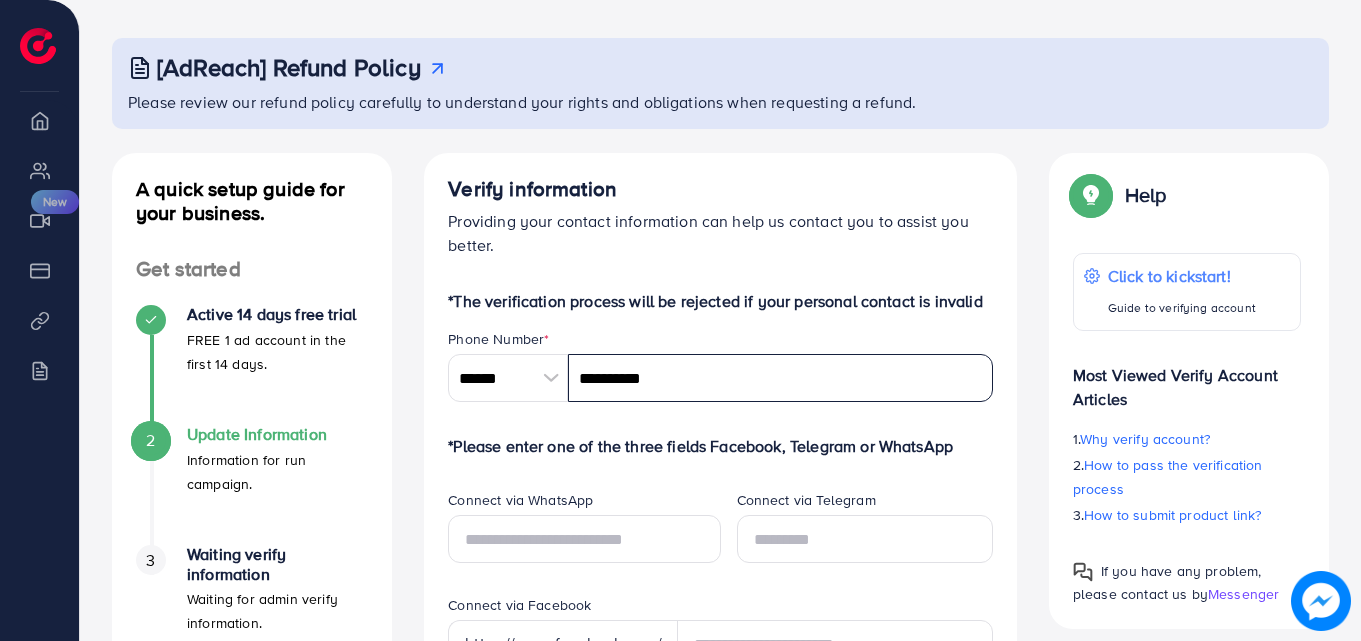 scroll, scrollTop: 200, scrollLeft: 0, axis: vertical 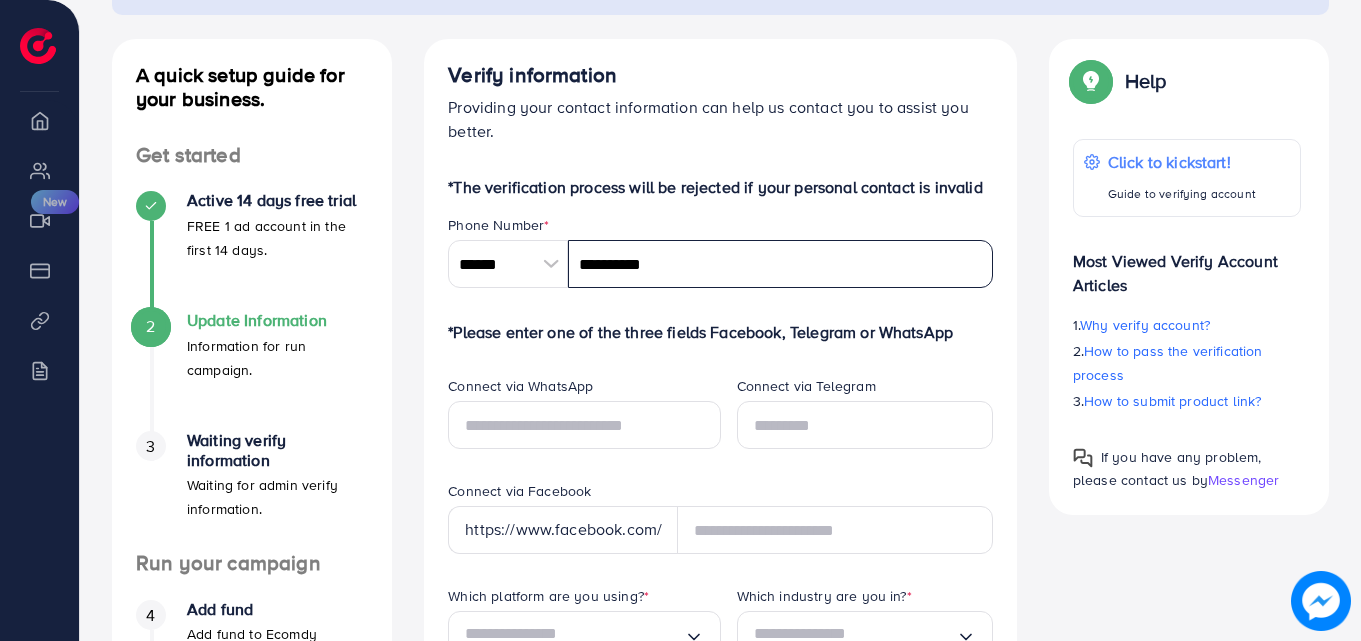 type on "**********" 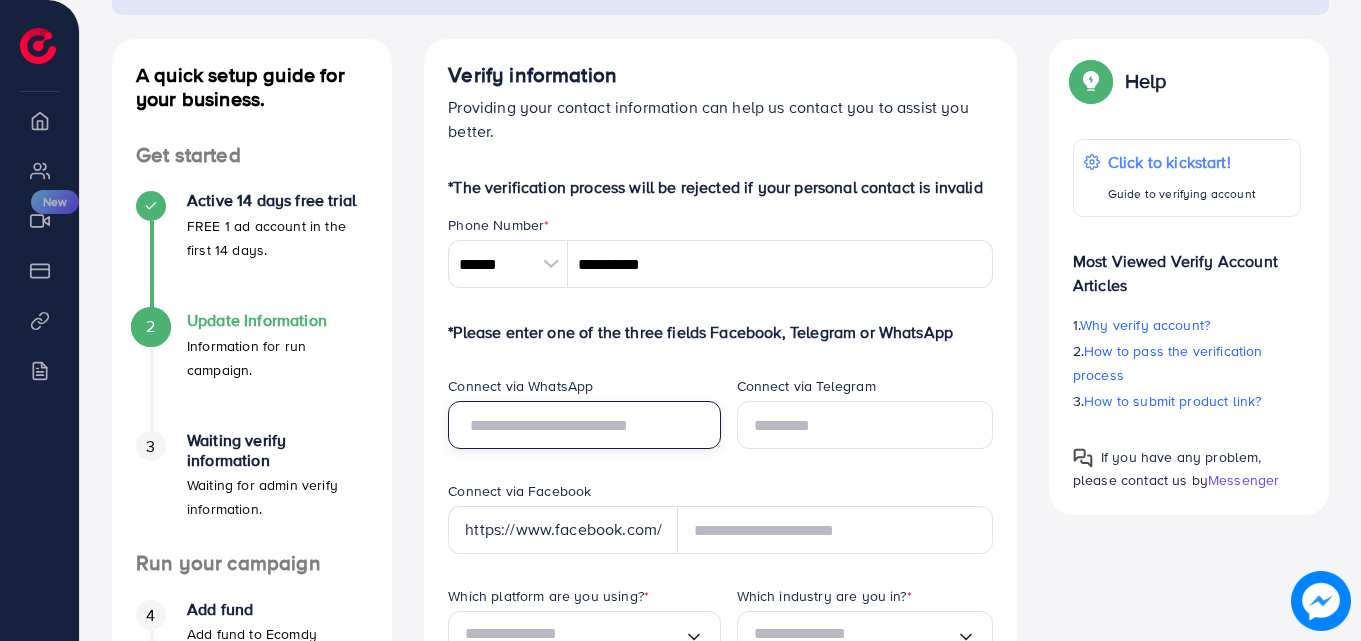 click at bounding box center (584, 425) 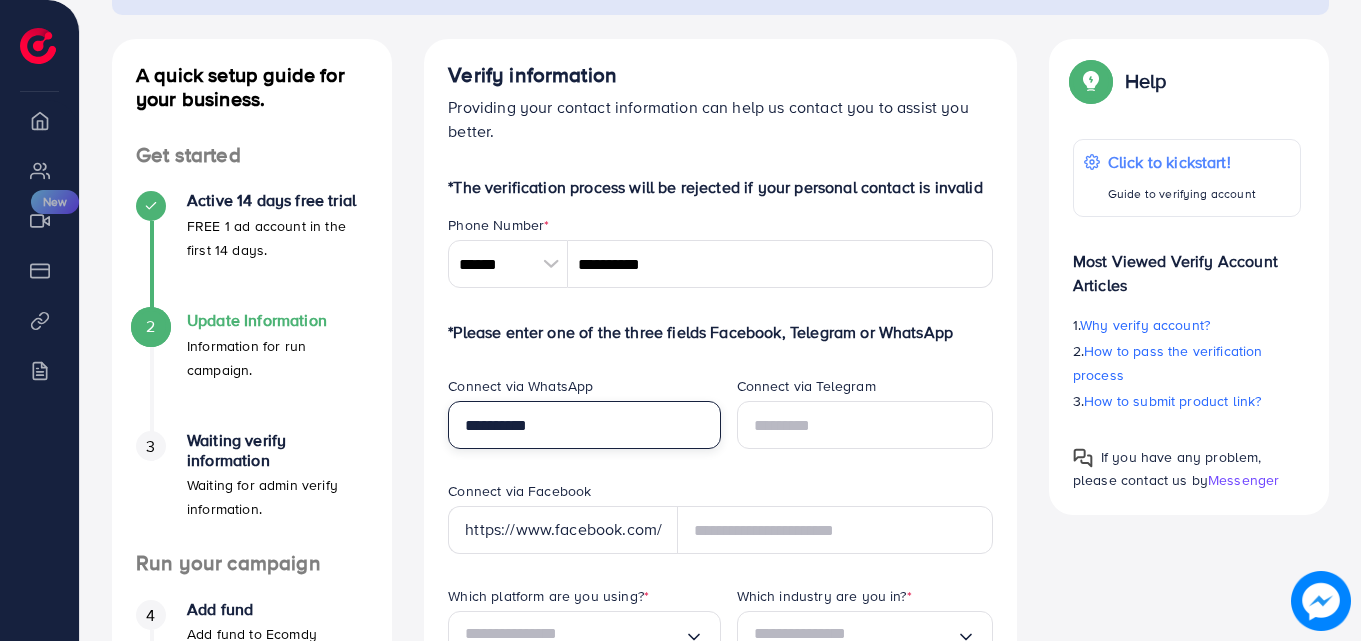 click on "**********" at bounding box center (584, 425) 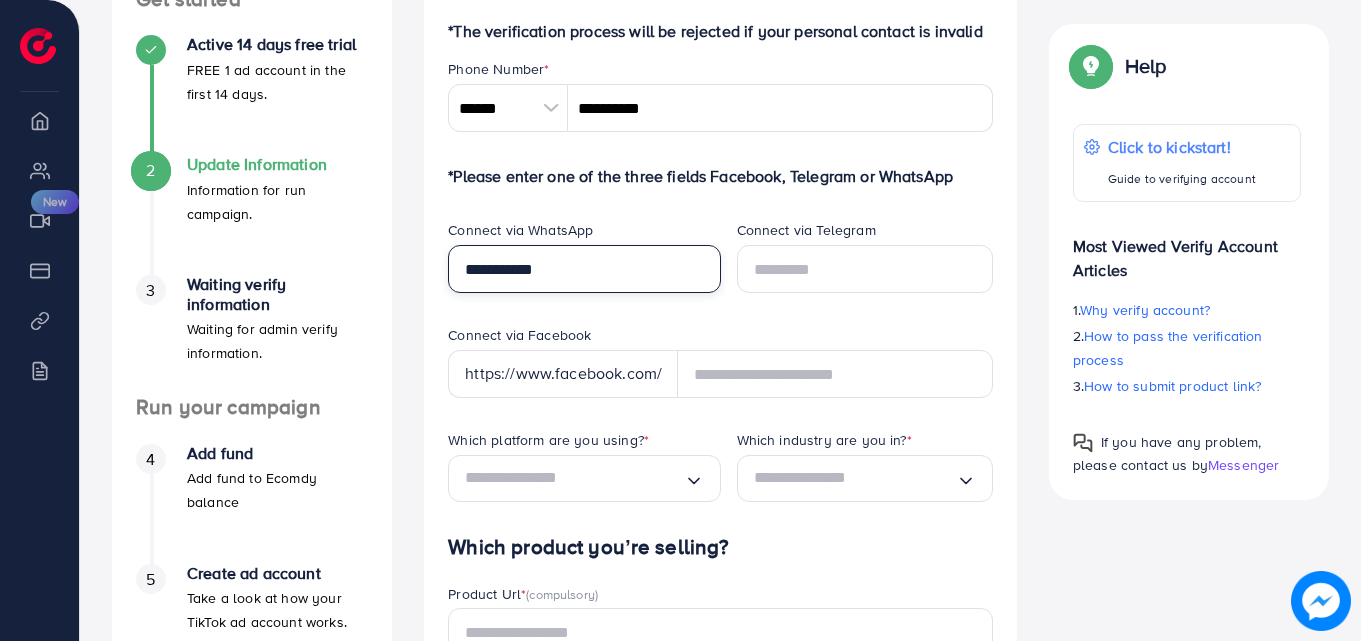 scroll, scrollTop: 600, scrollLeft: 0, axis: vertical 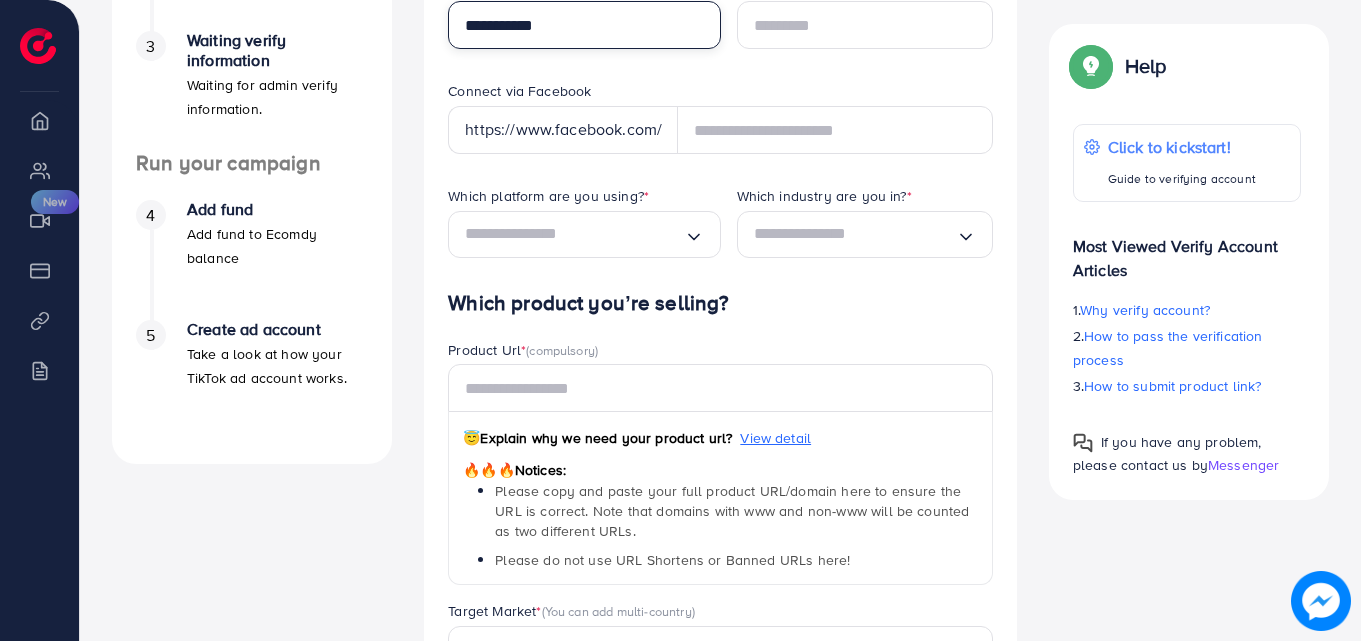type on "**********" 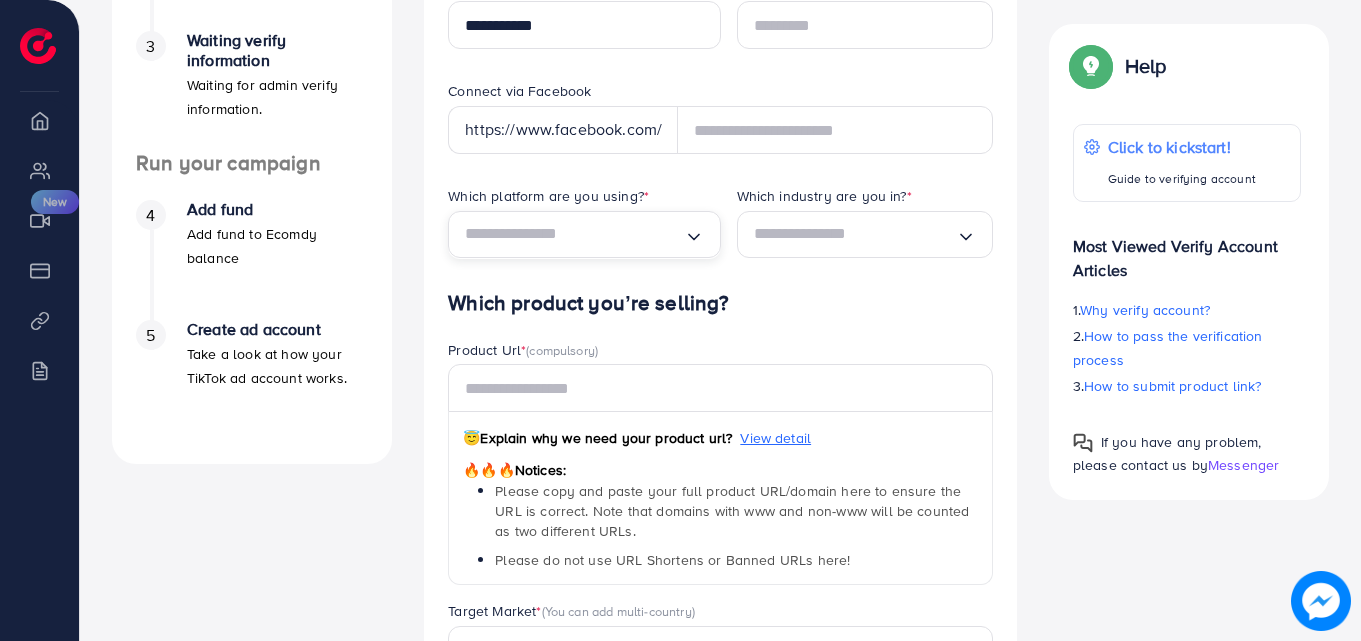click at bounding box center [574, 234] 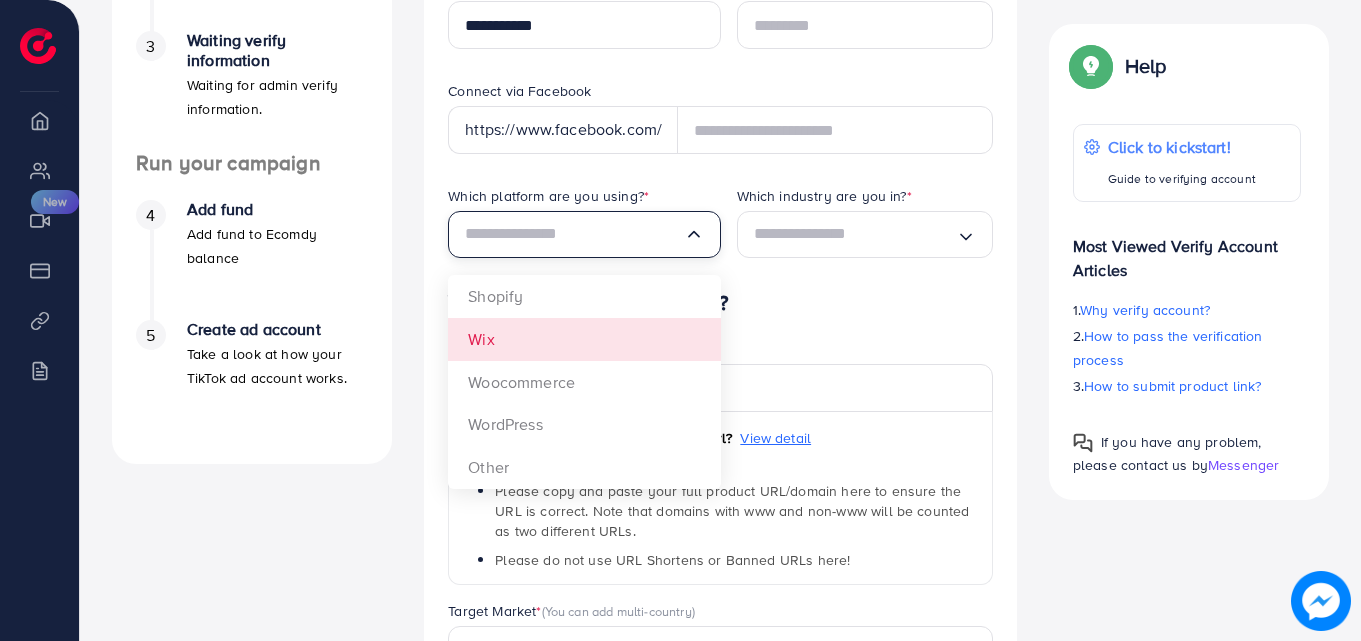 click on "**********" at bounding box center (720, 303) 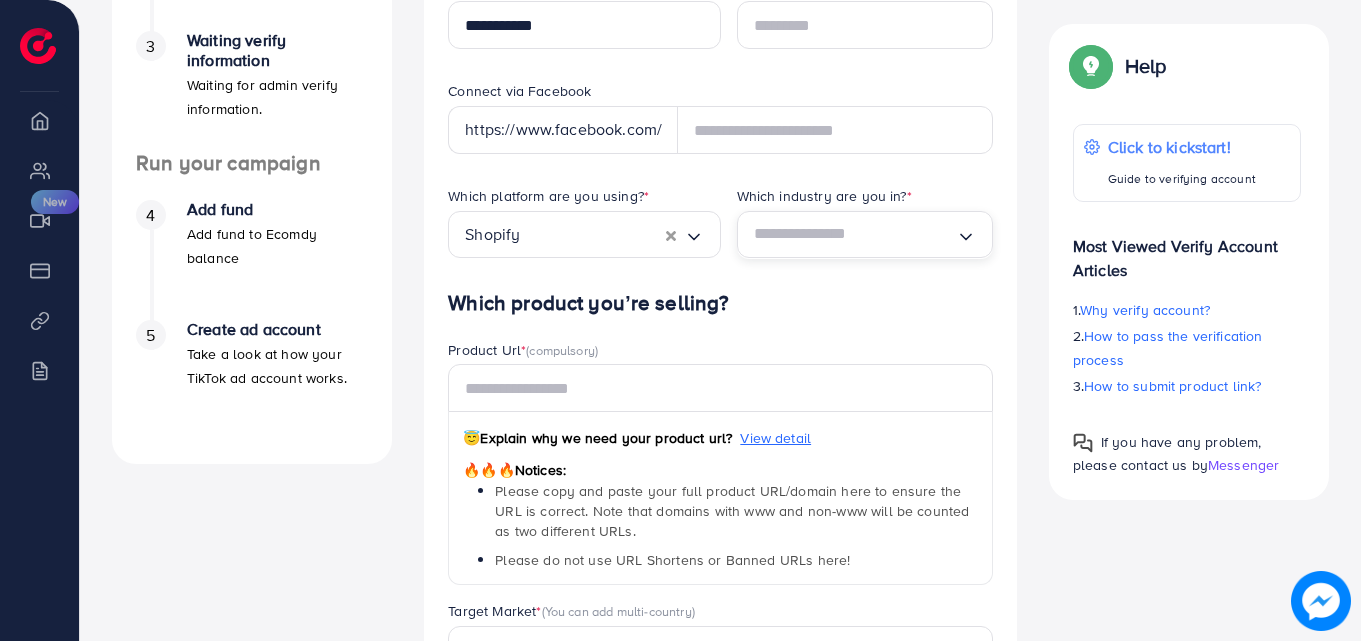 click on "Loading..." at bounding box center (865, 234) 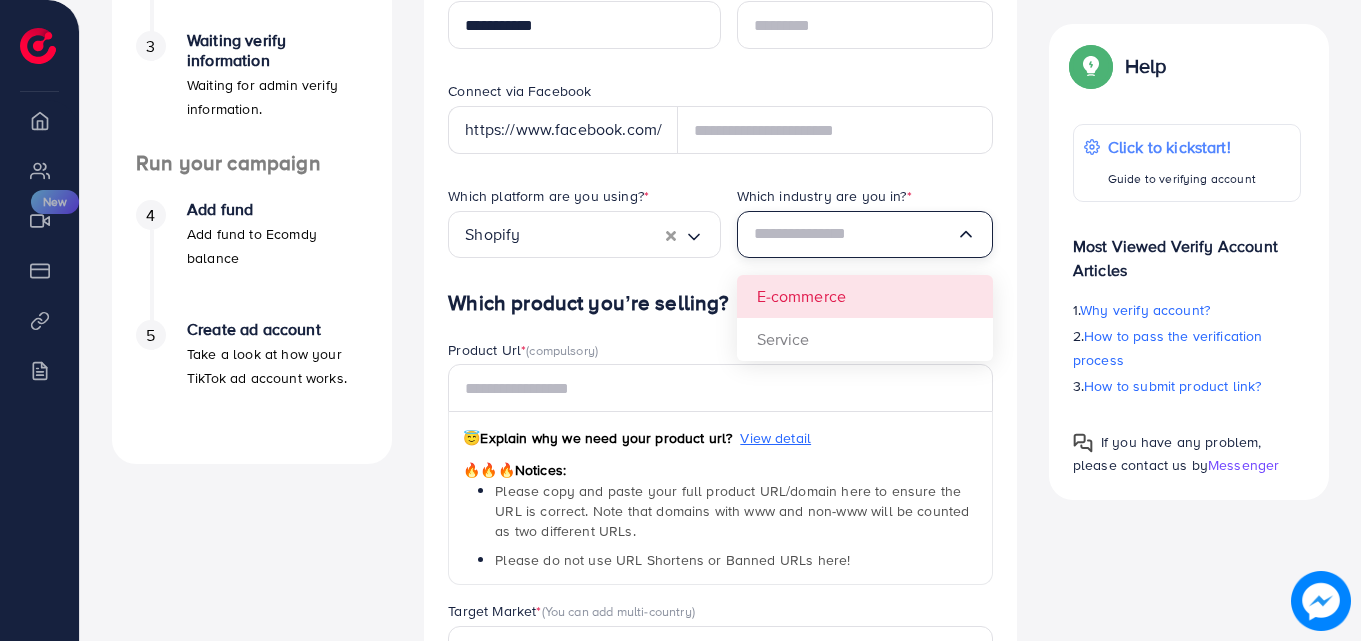 click on "Which platform are you using?  *
Shopify
Loading...      Which industry are you in?  *           Loading...
E-commerce
Service" at bounding box center (720, 238) 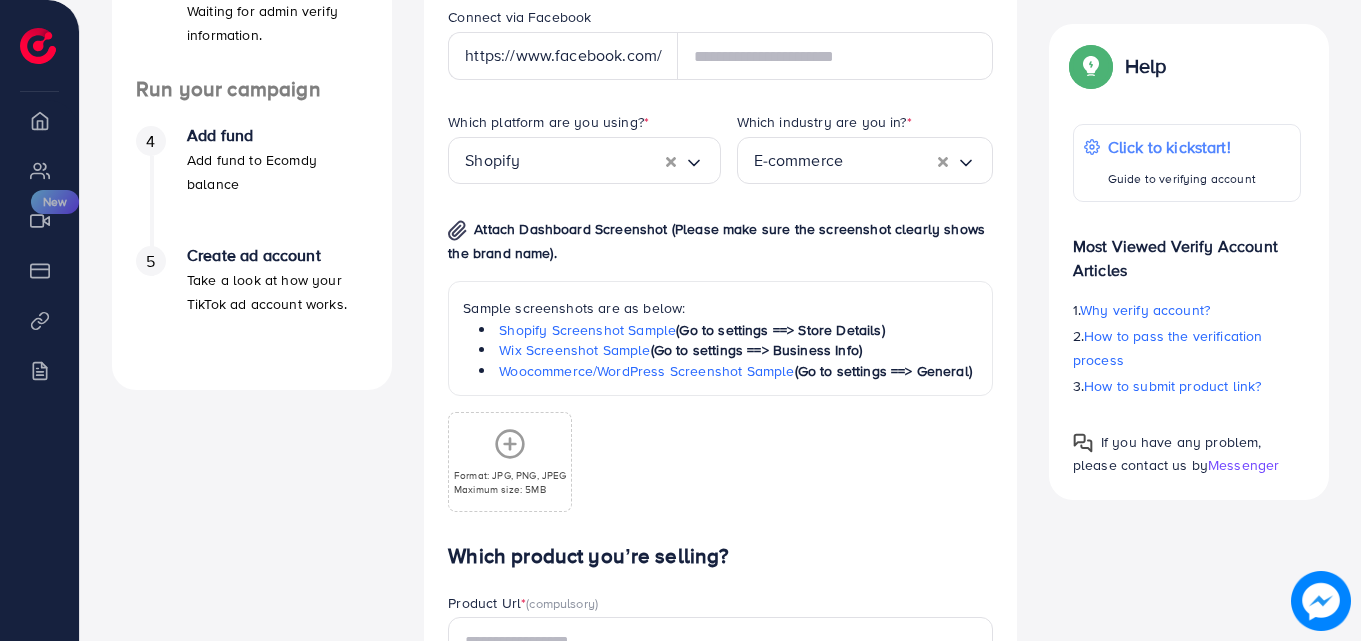 scroll, scrollTop: 800, scrollLeft: 0, axis: vertical 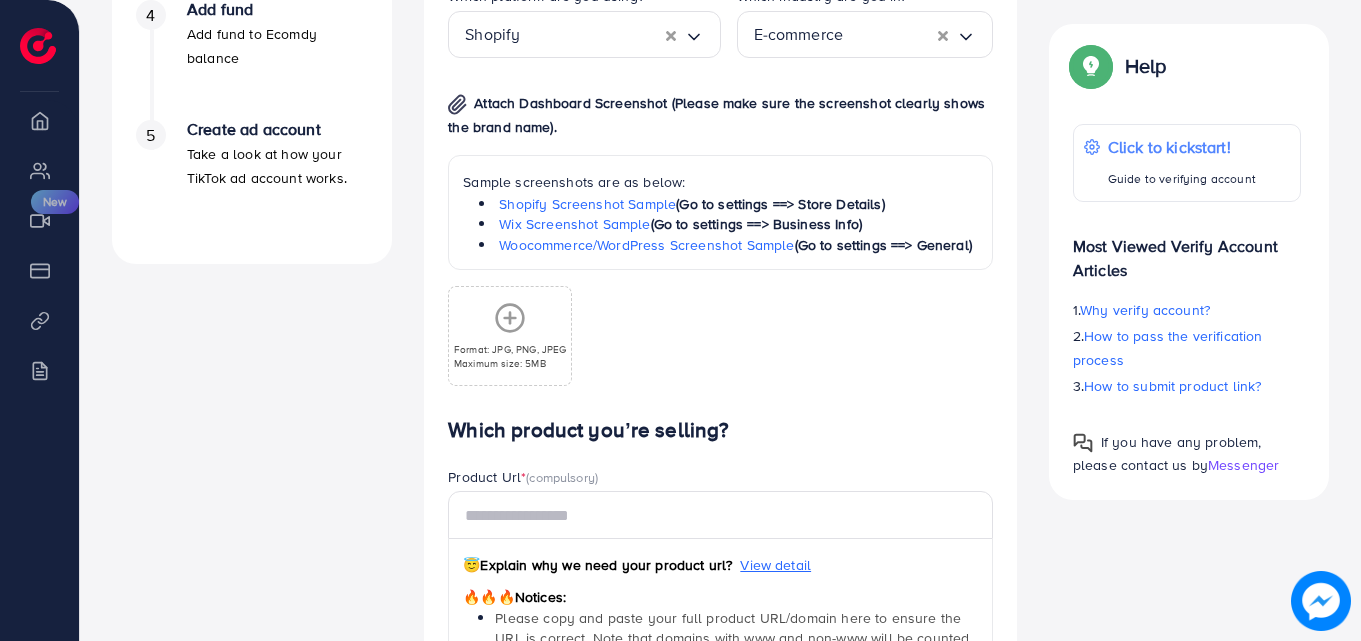 click 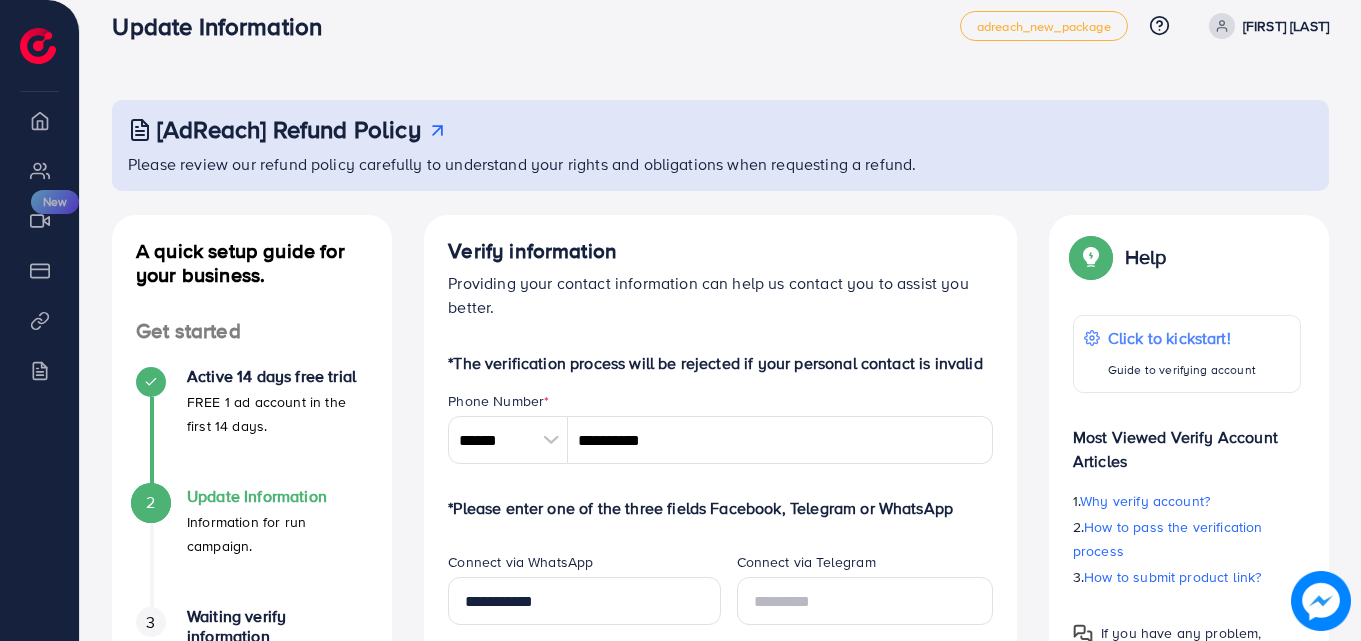 scroll, scrollTop: 0, scrollLeft: 0, axis: both 